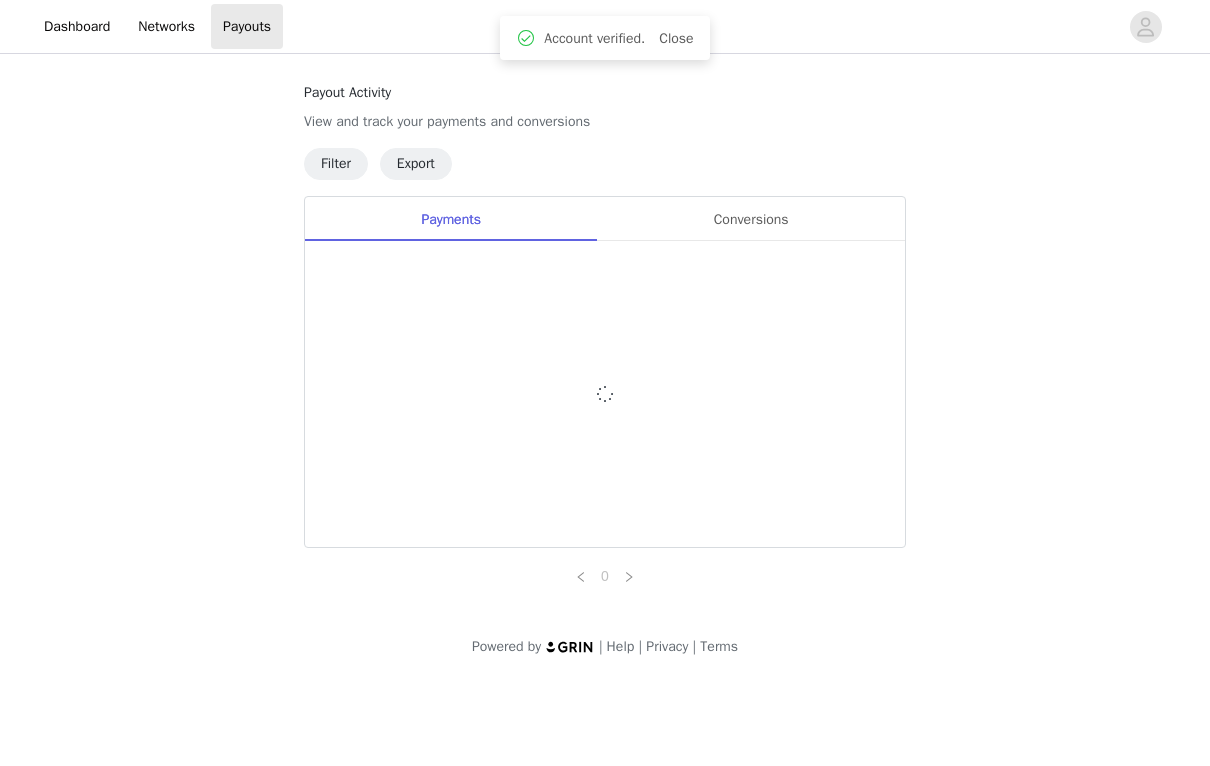 scroll, scrollTop: 0, scrollLeft: 0, axis: both 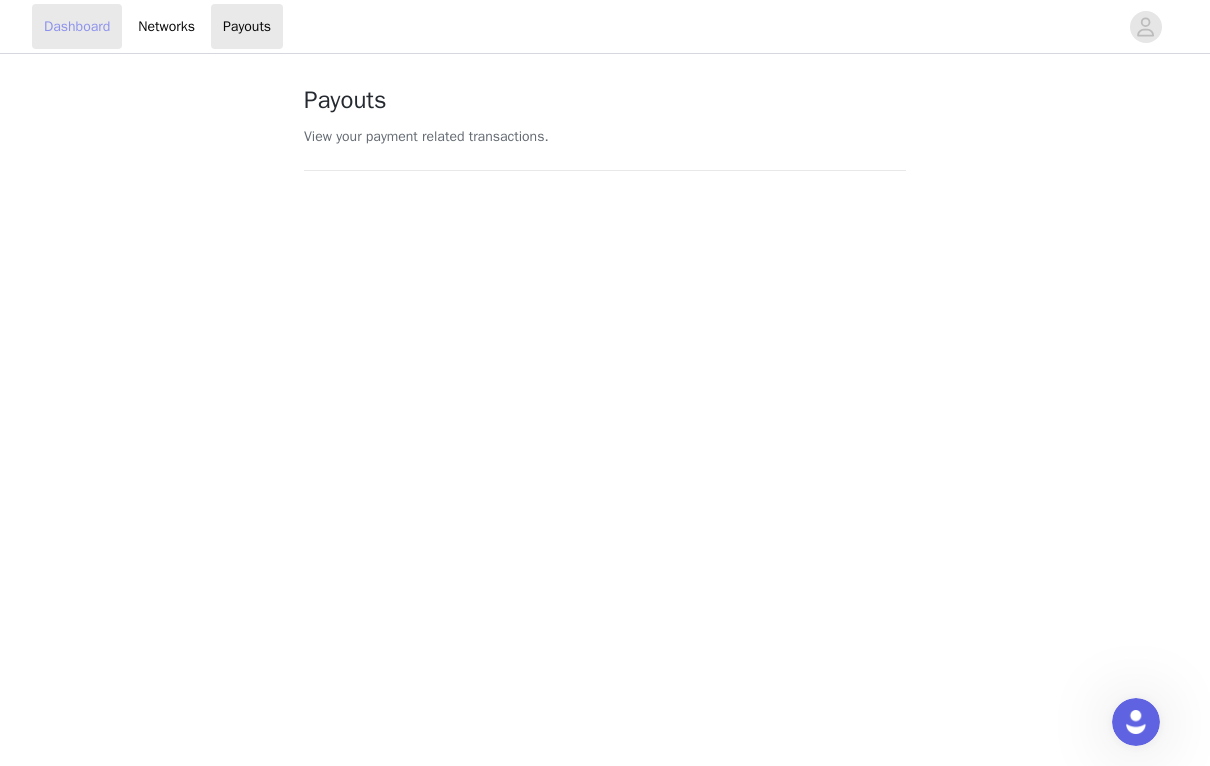 click on "Dashboard" at bounding box center (77, 26) 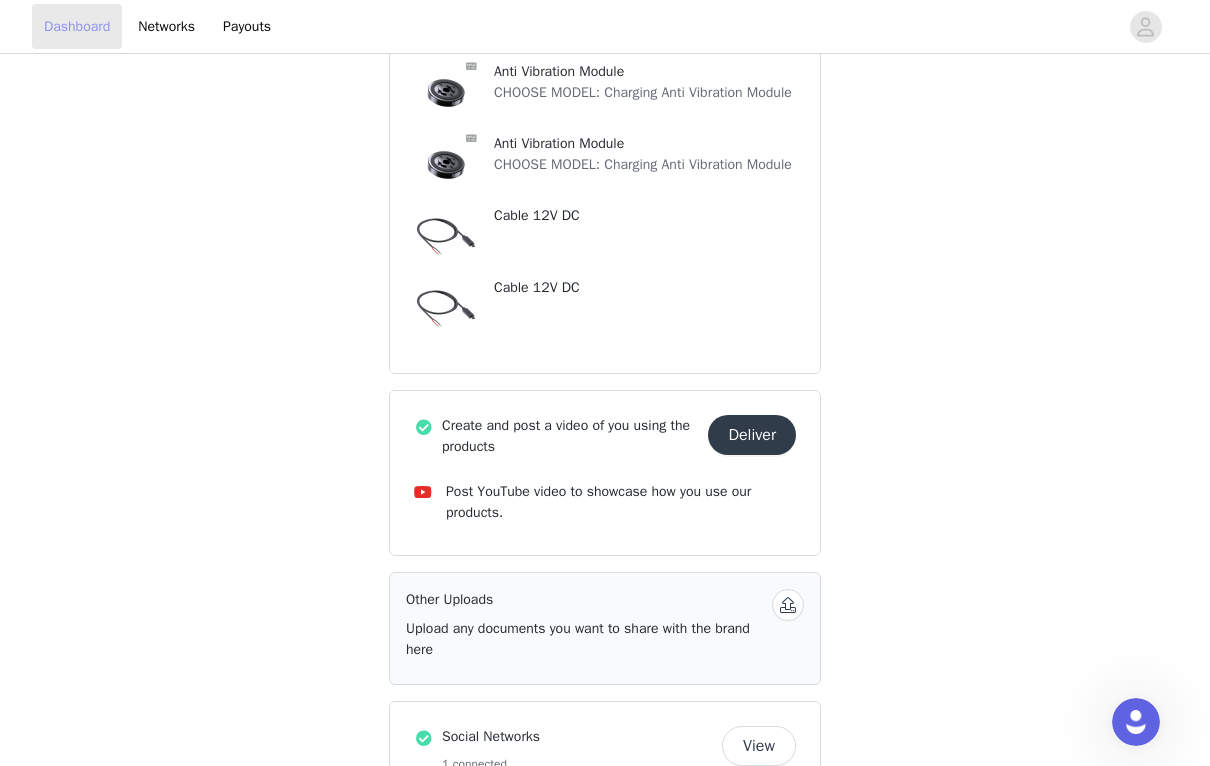 scroll, scrollTop: 594, scrollLeft: 0, axis: vertical 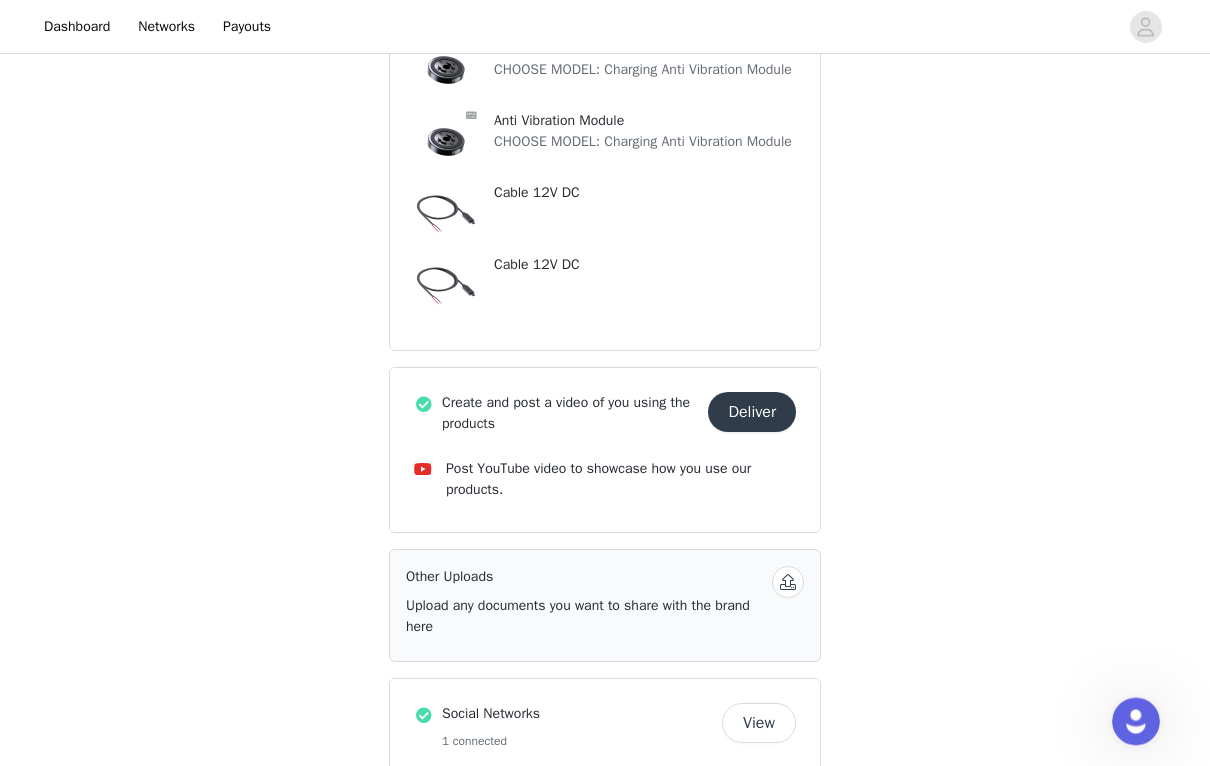 click on "Deliver" at bounding box center [752, 413] 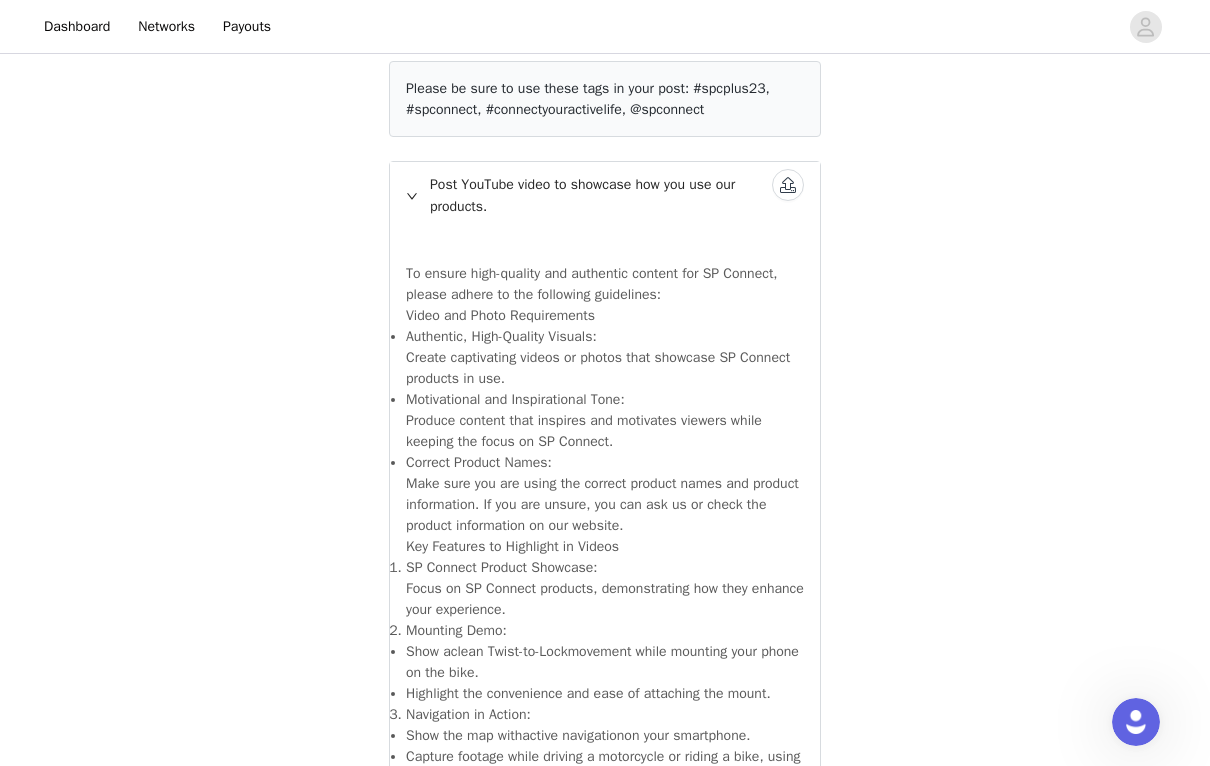 scroll, scrollTop: 0, scrollLeft: 0, axis: both 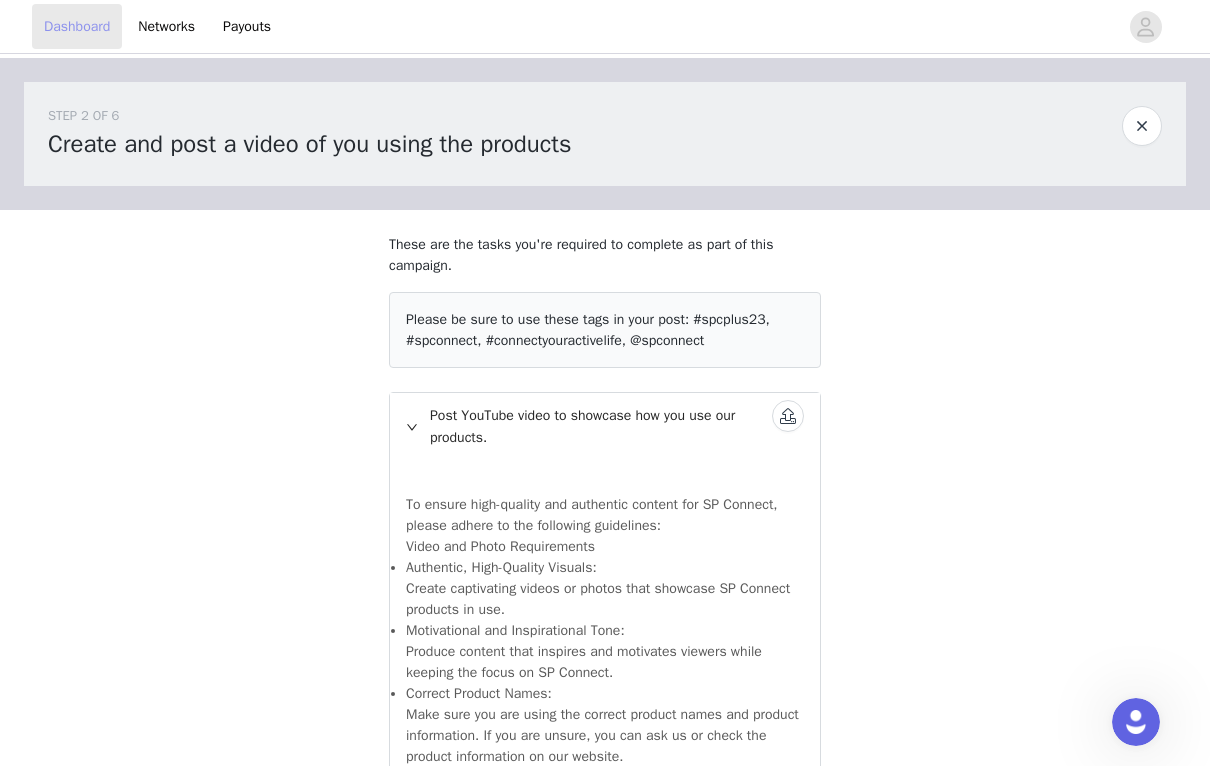 click on "Dashboard" at bounding box center [77, 26] 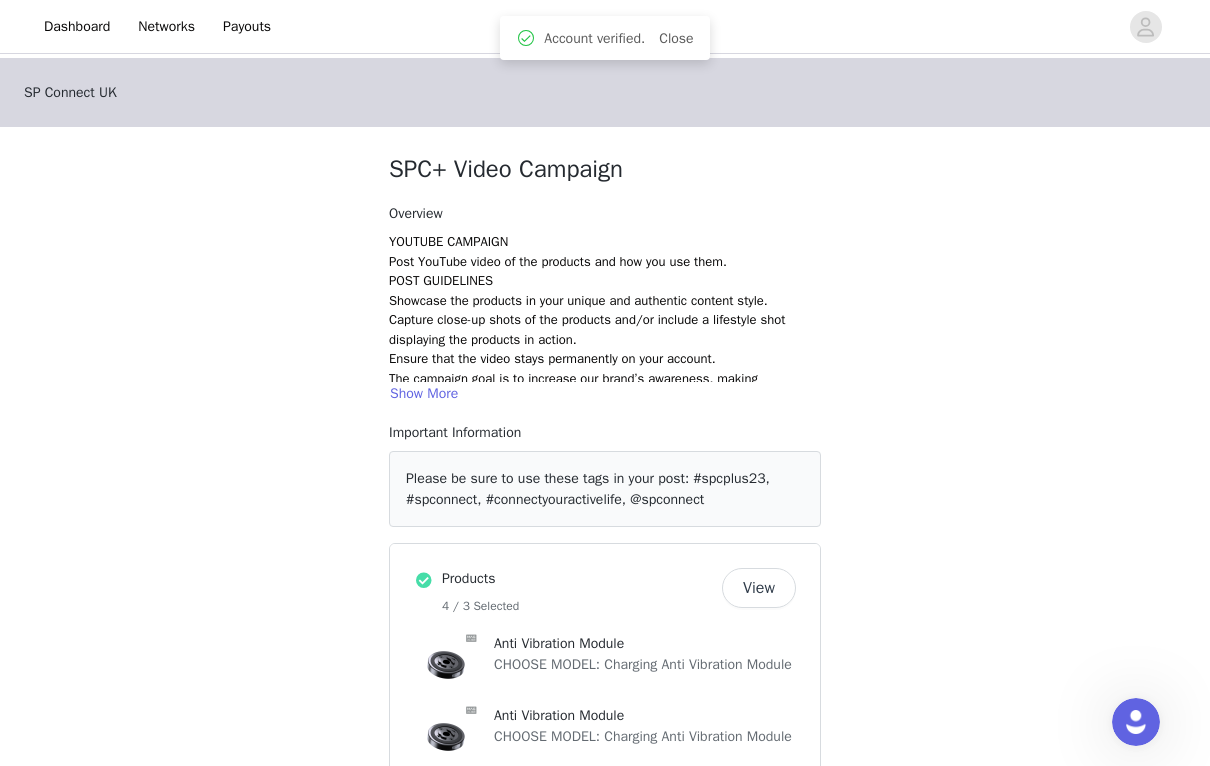 click on "View" at bounding box center [759, 588] 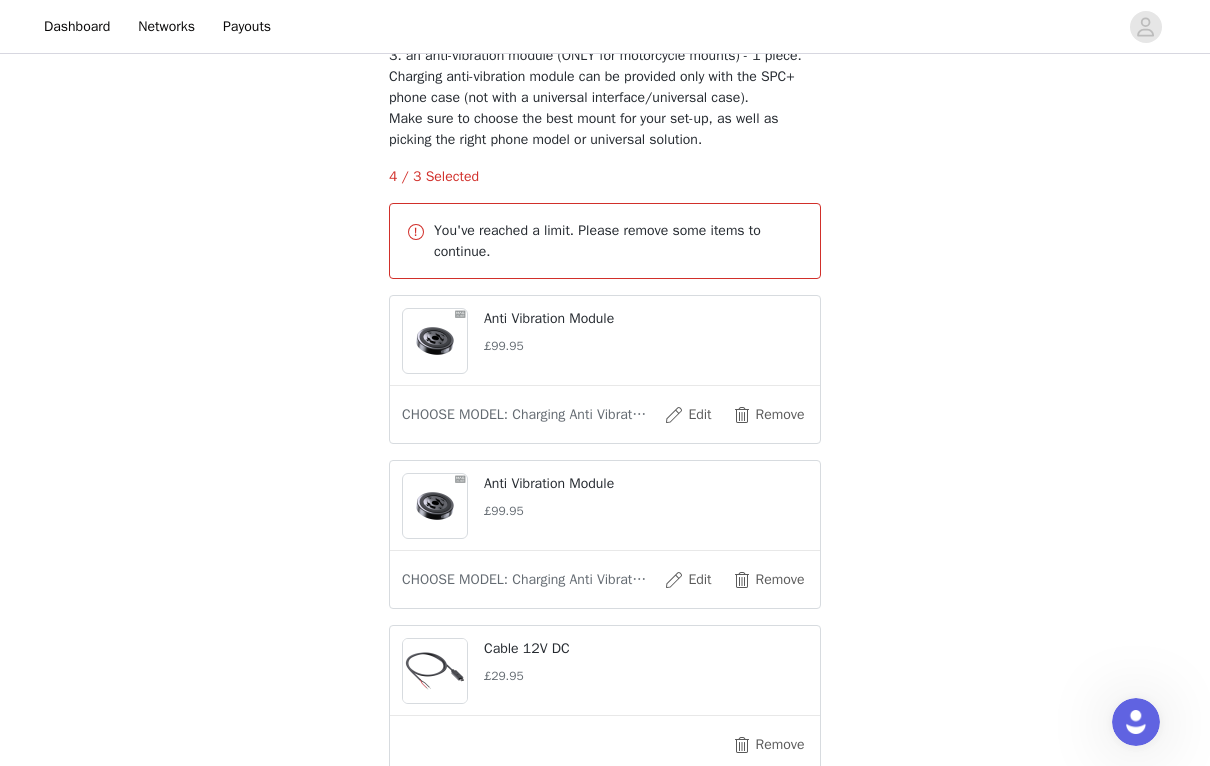 scroll, scrollTop: 378, scrollLeft: 0, axis: vertical 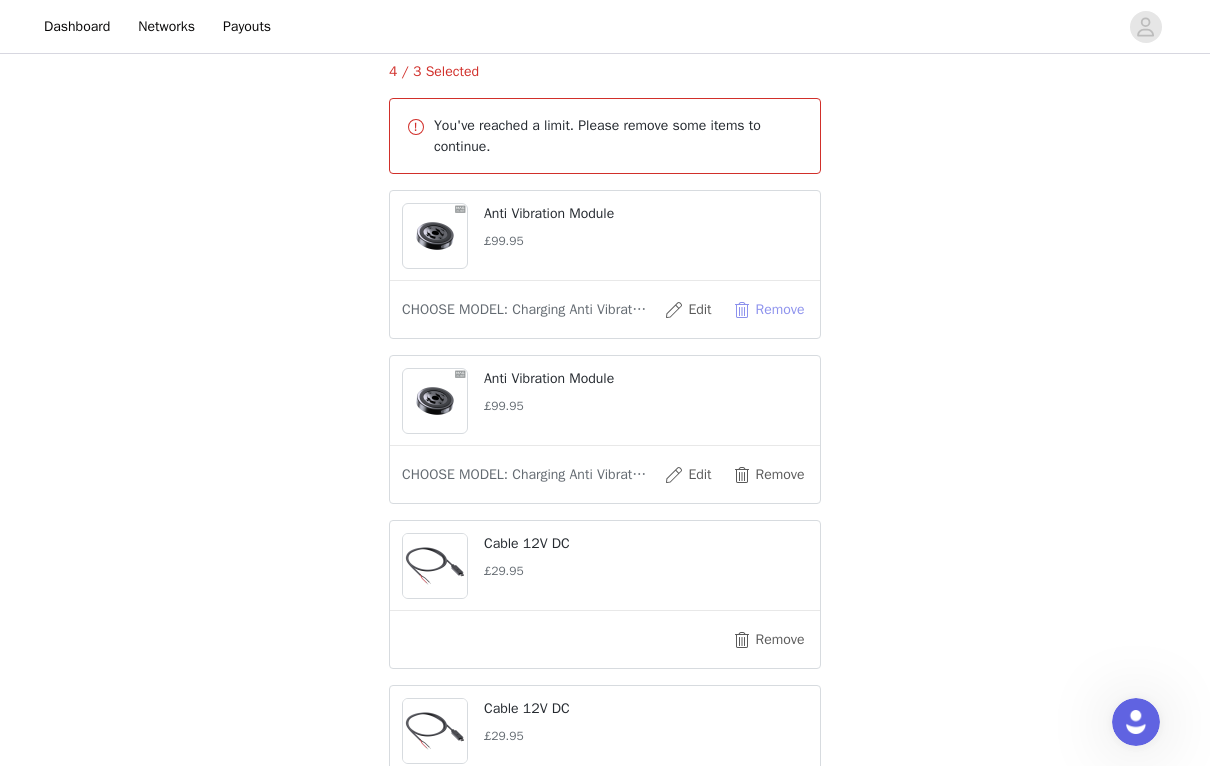 click on "Remove" at bounding box center [768, 310] 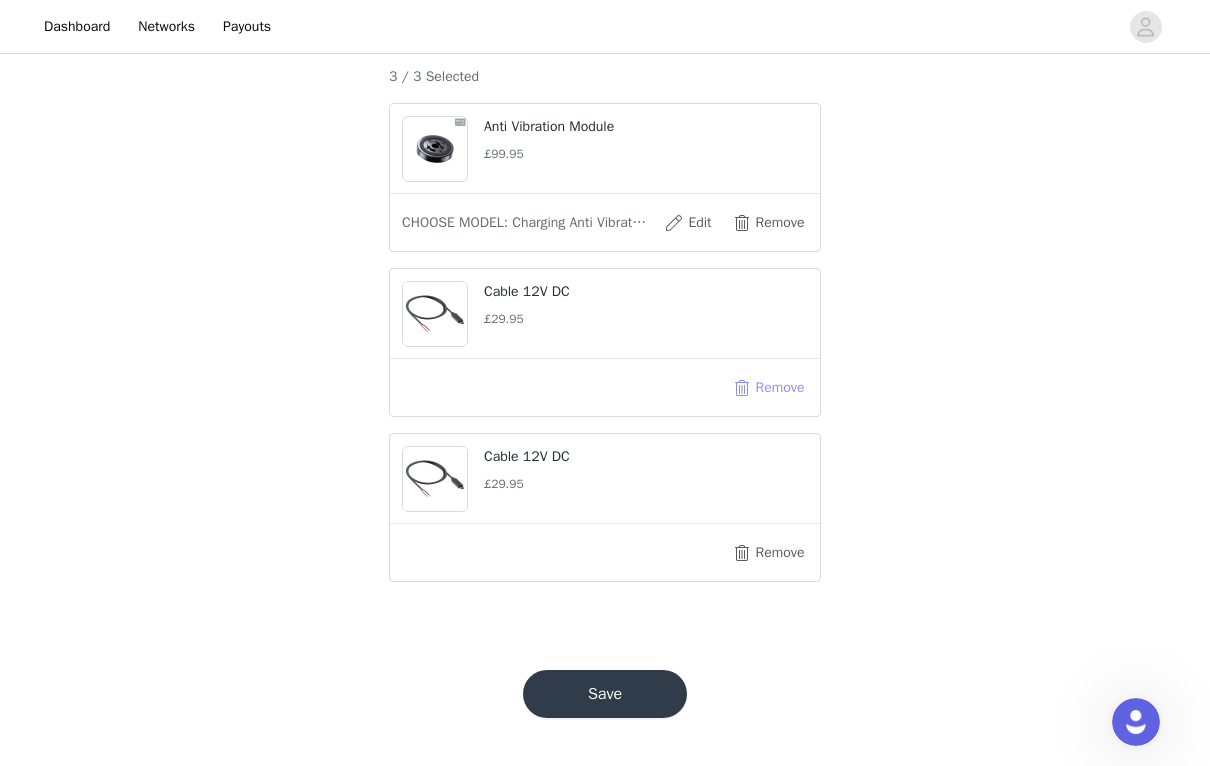 click on "Remove" at bounding box center (768, 388) 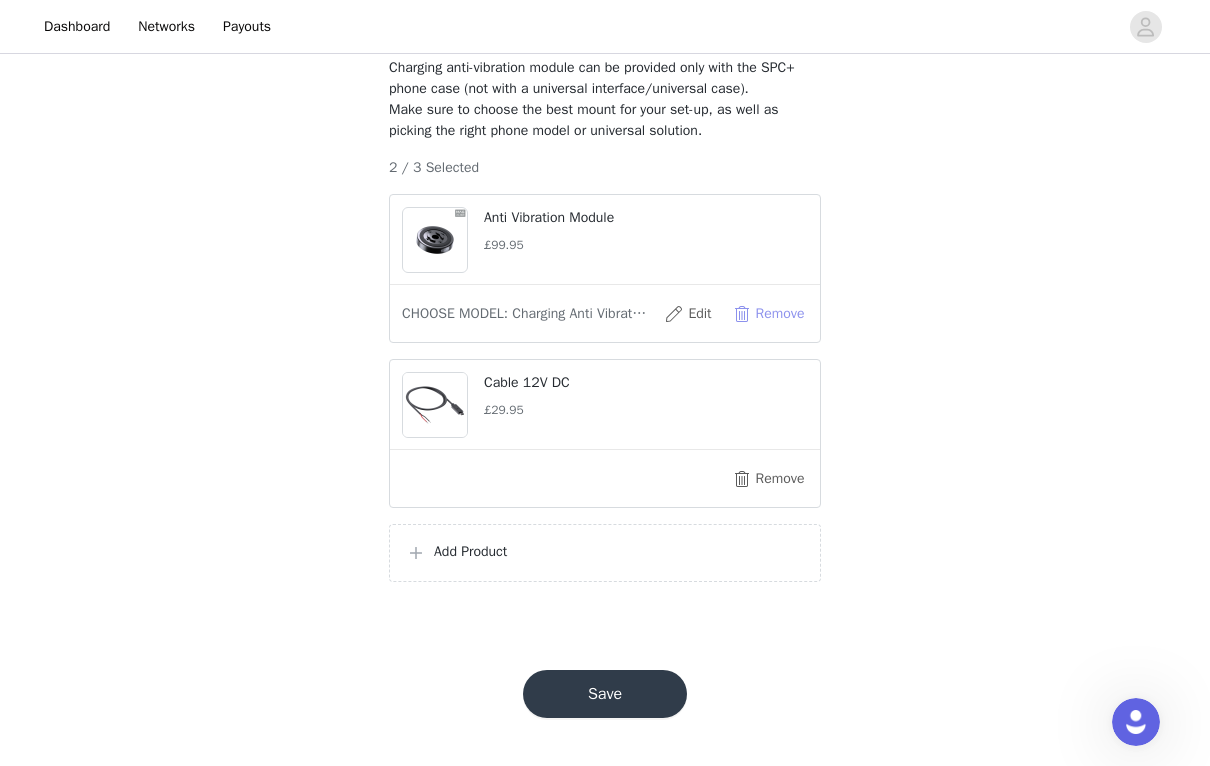 click on "Remove" at bounding box center (768, 314) 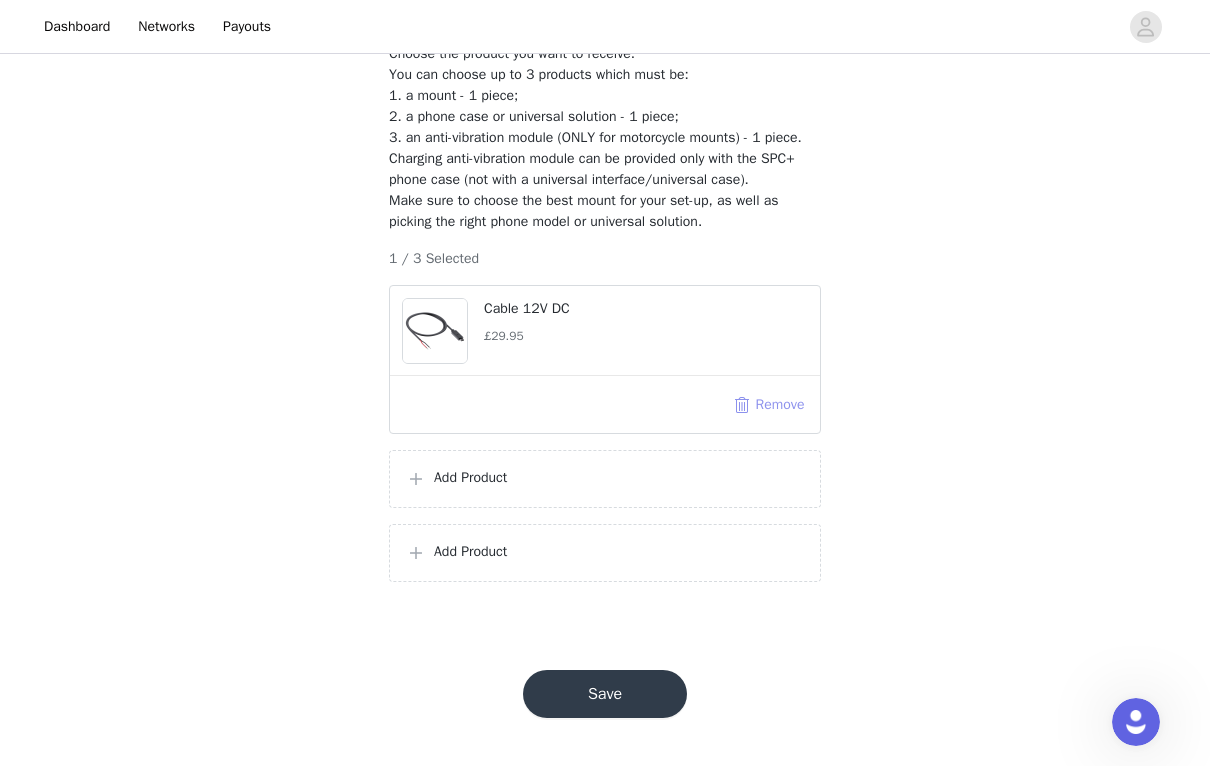 click on "Remove" at bounding box center [768, 405] 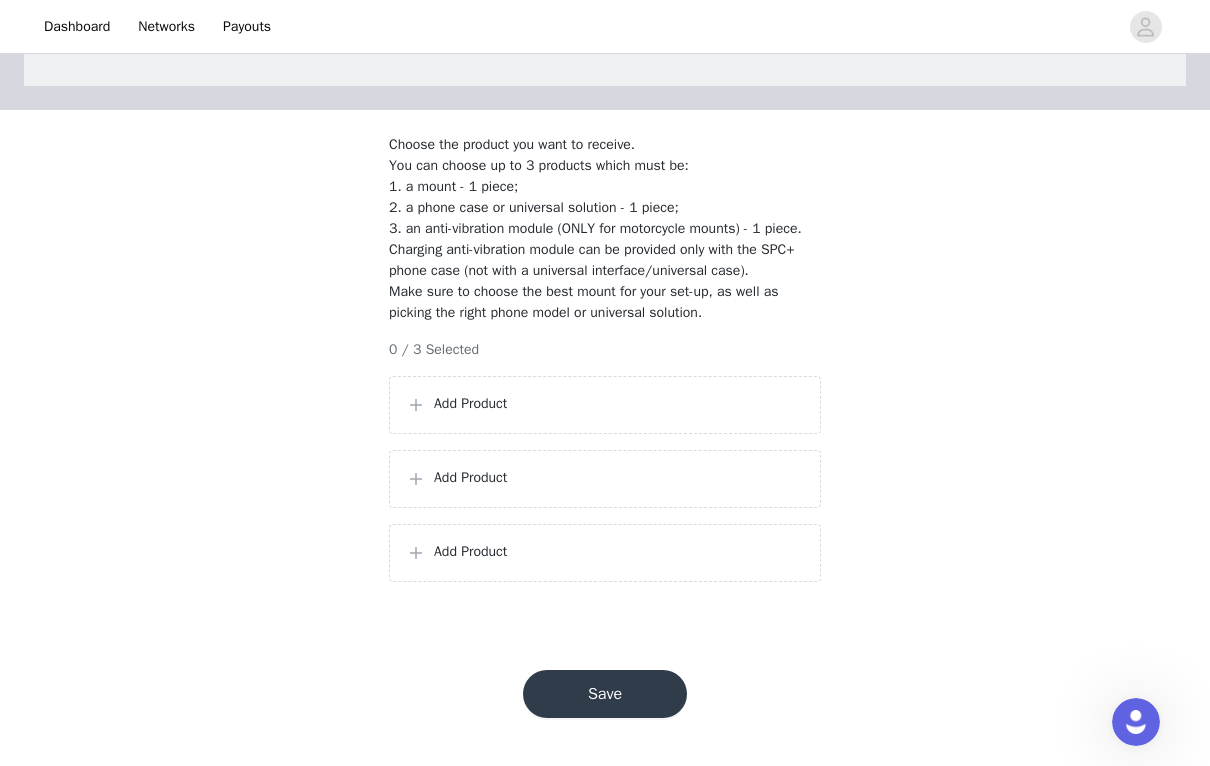 click on "Add Product" at bounding box center (605, 405) 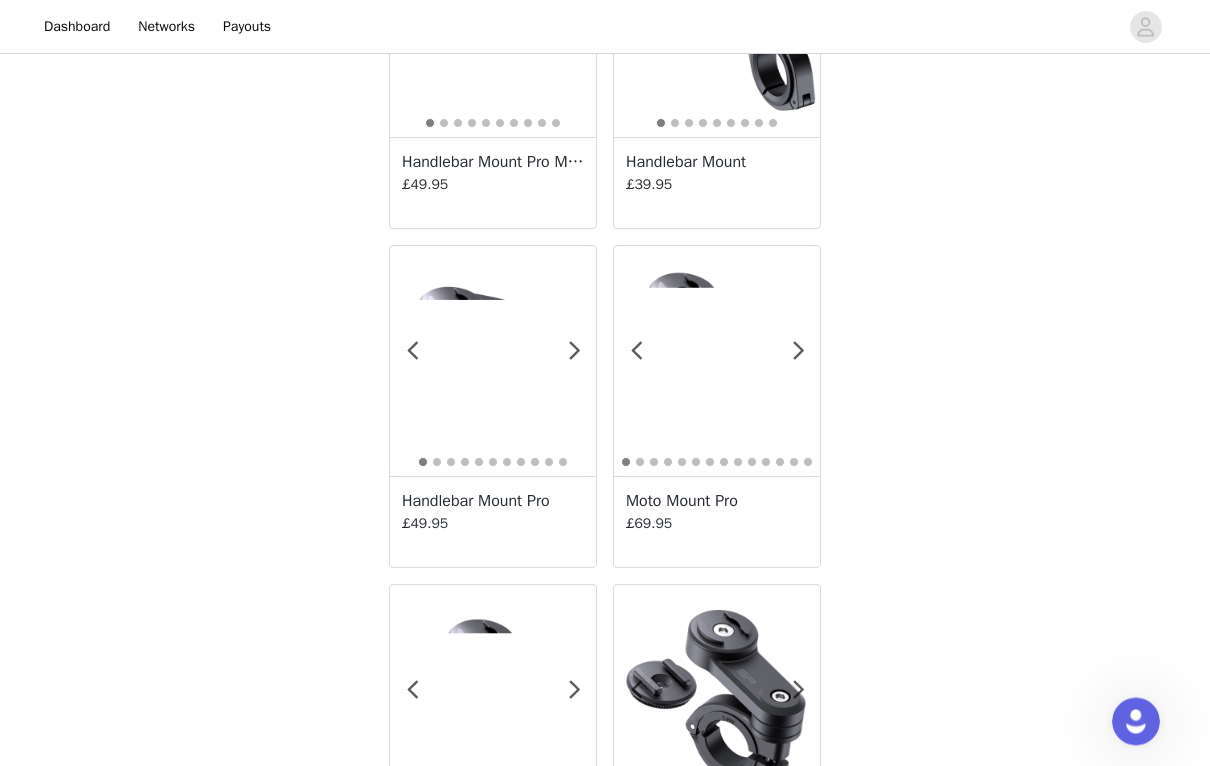 scroll, scrollTop: 575, scrollLeft: 0, axis: vertical 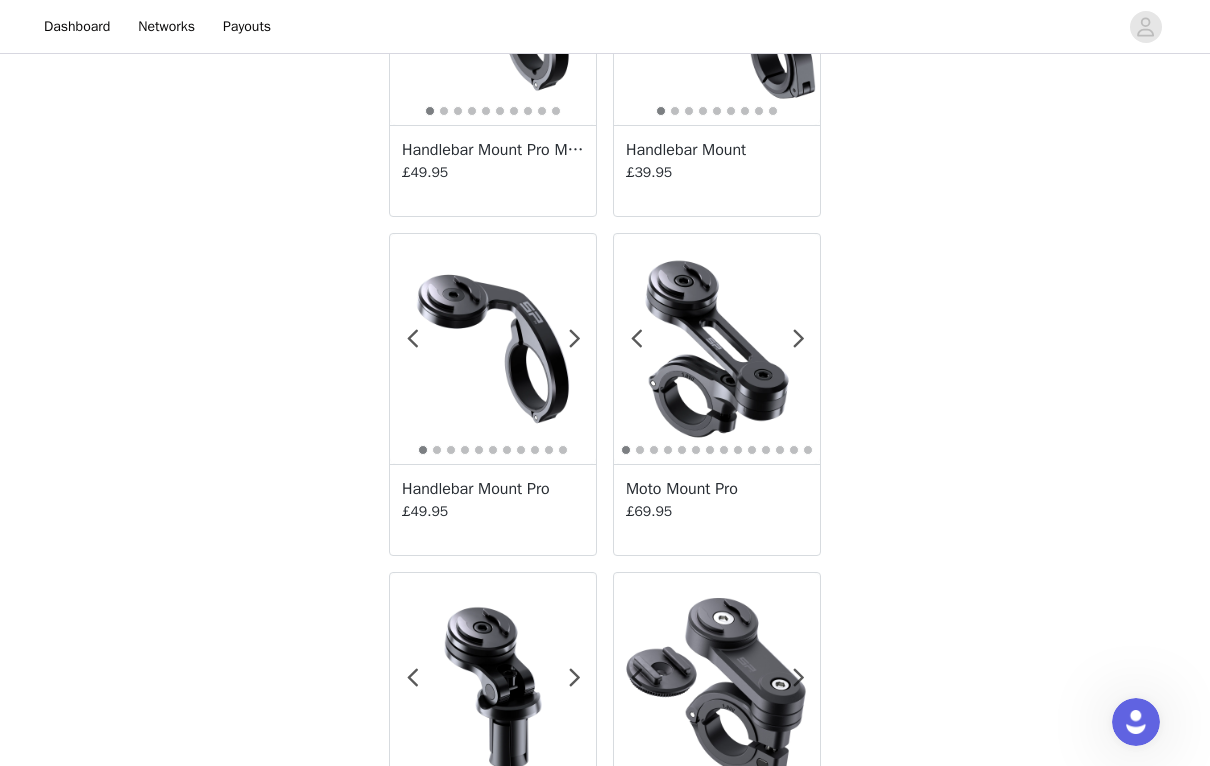 click on "£69.95" at bounding box center (717, 511) 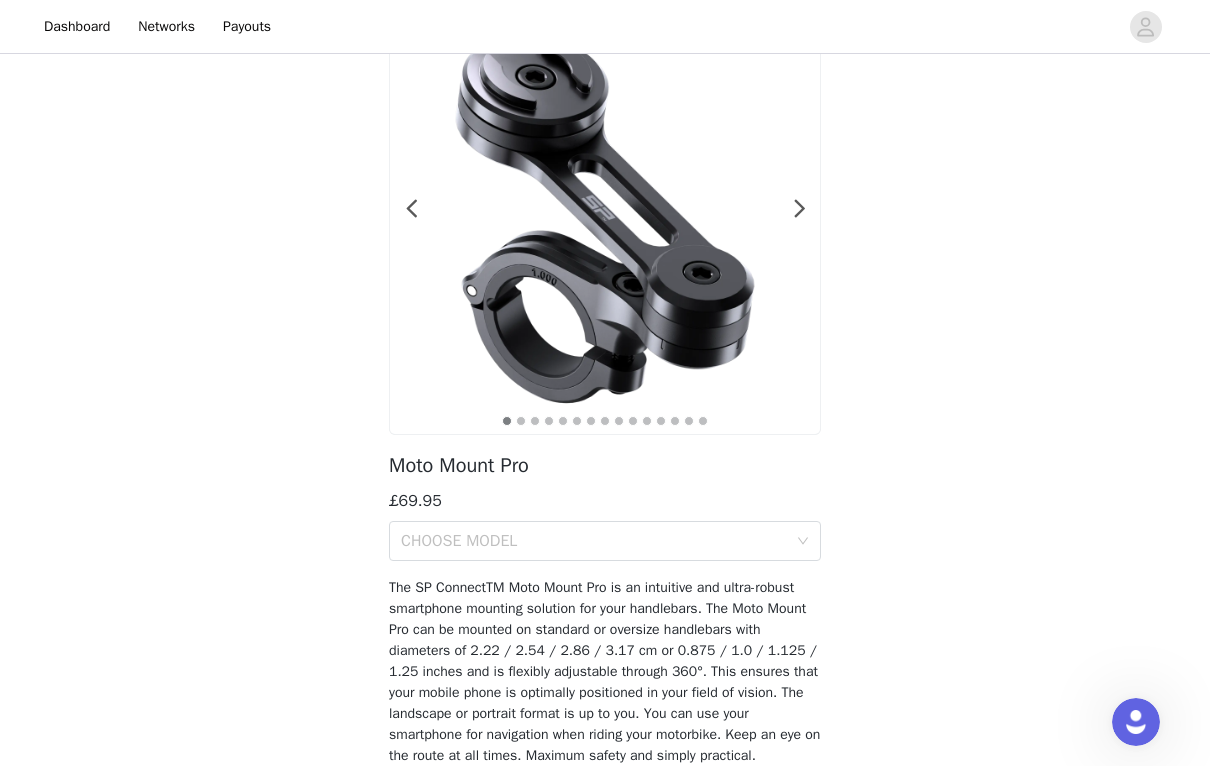 scroll, scrollTop: 243, scrollLeft: 0, axis: vertical 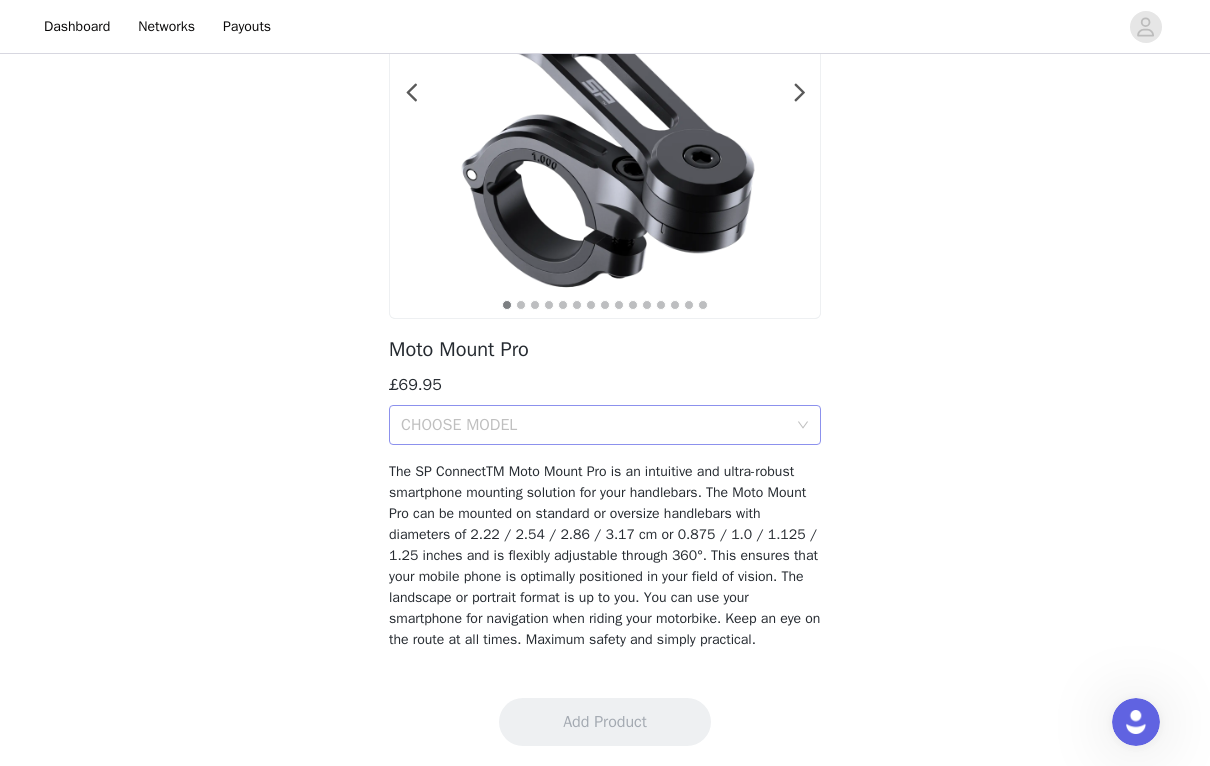 click on "CHOOSE MODEL" at bounding box center (594, 425) 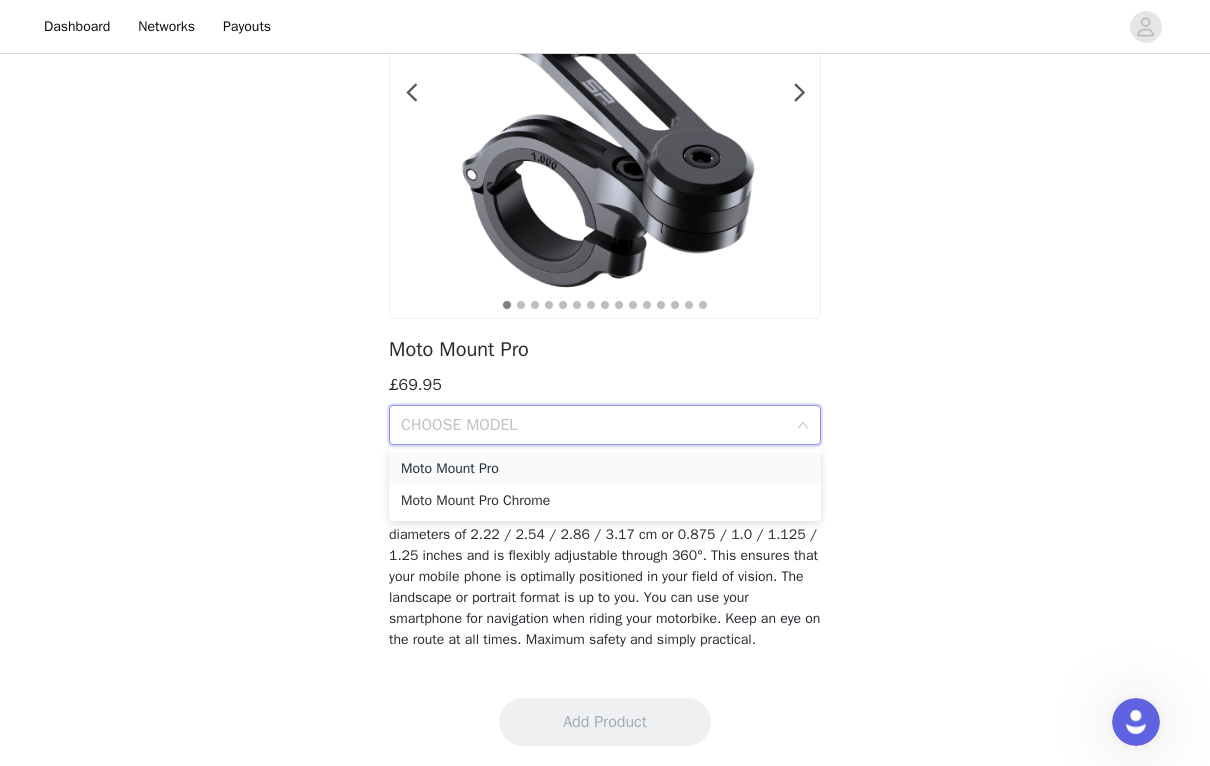 click on "Moto Mount Pro" at bounding box center (605, 469) 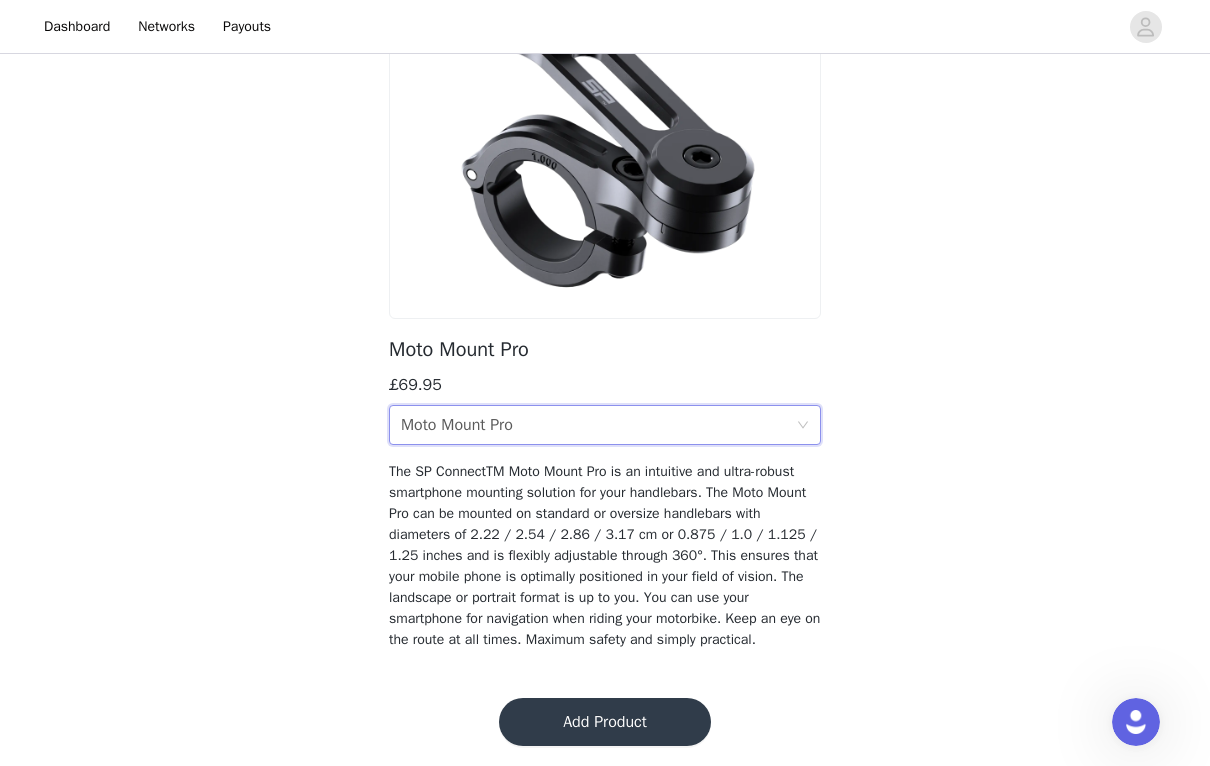 click on "Add Product" at bounding box center (605, 722) 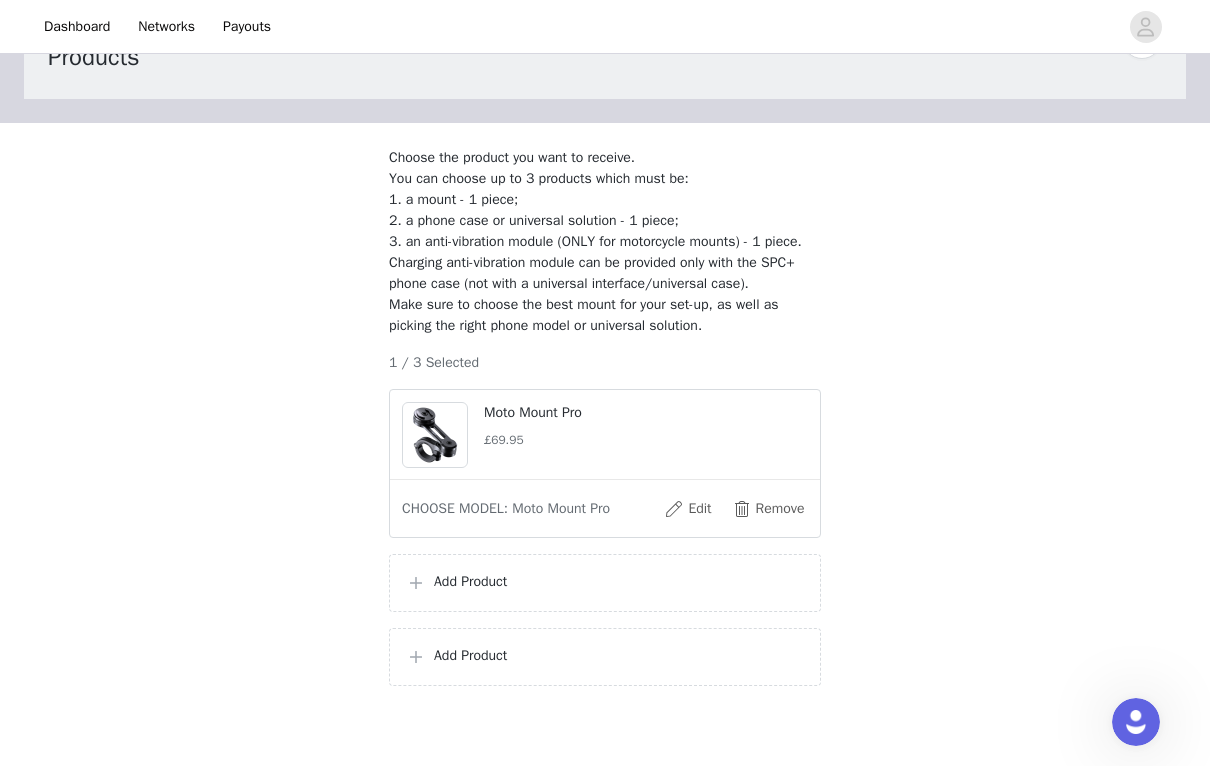 scroll, scrollTop: 207, scrollLeft: 0, axis: vertical 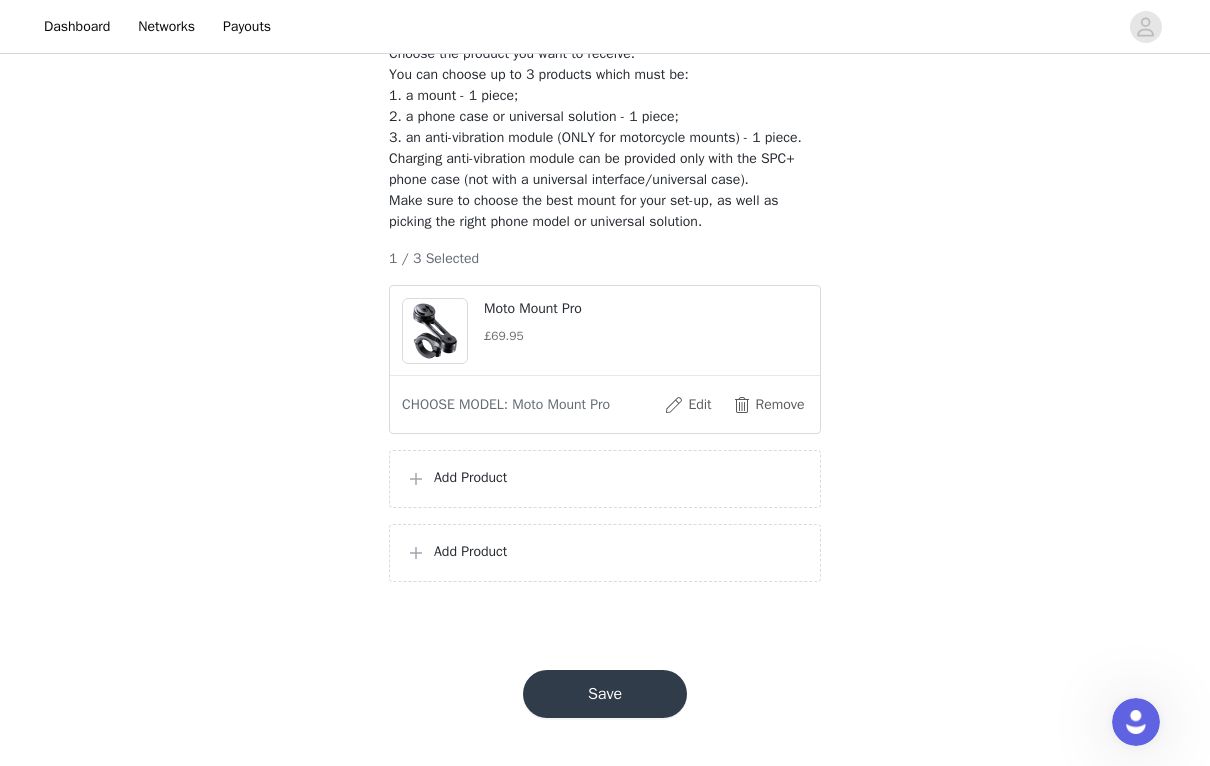 click on "Add Product" at bounding box center (619, 477) 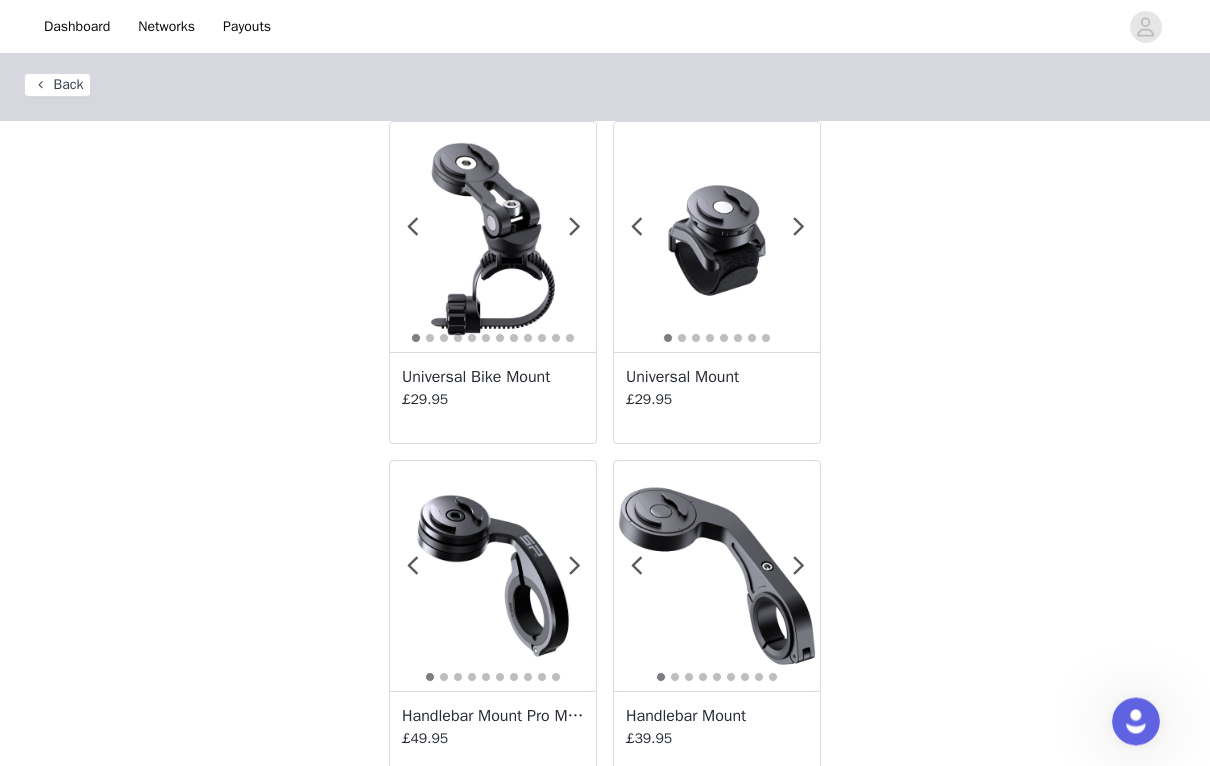 scroll, scrollTop: 0, scrollLeft: 0, axis: both 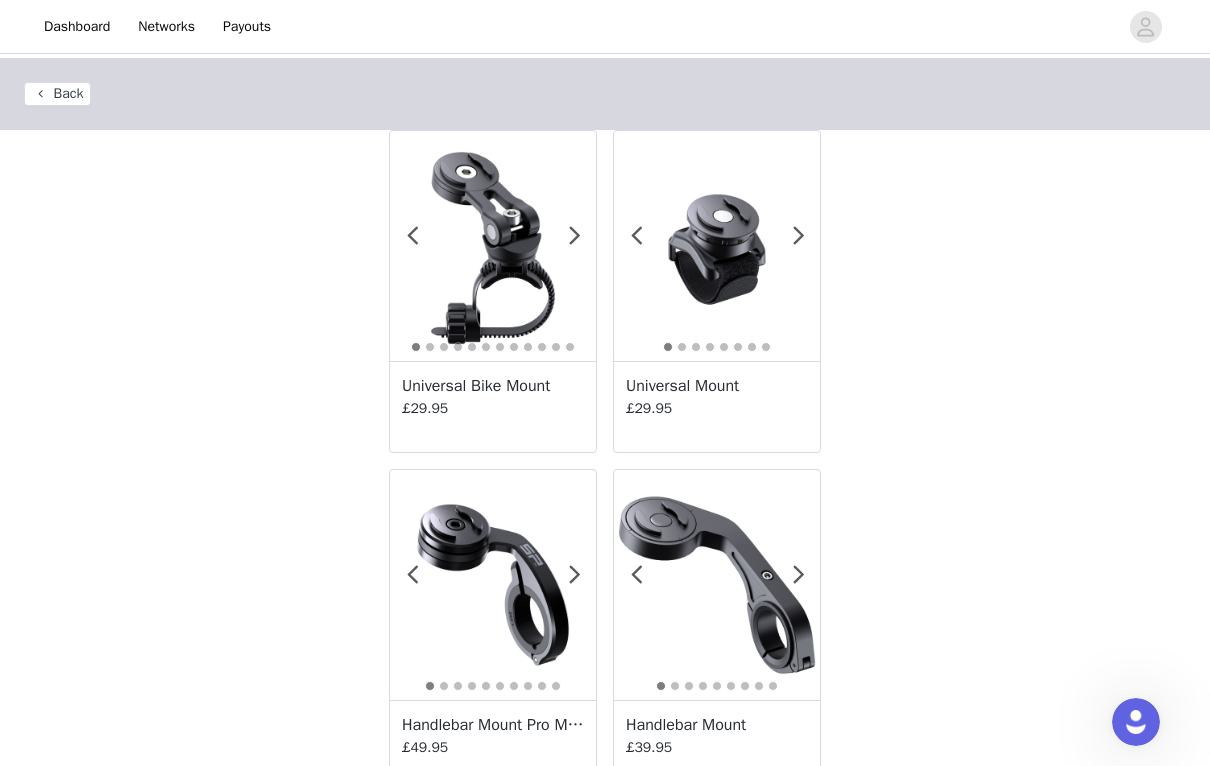 click on "Back" at bounding box center [57, 94] 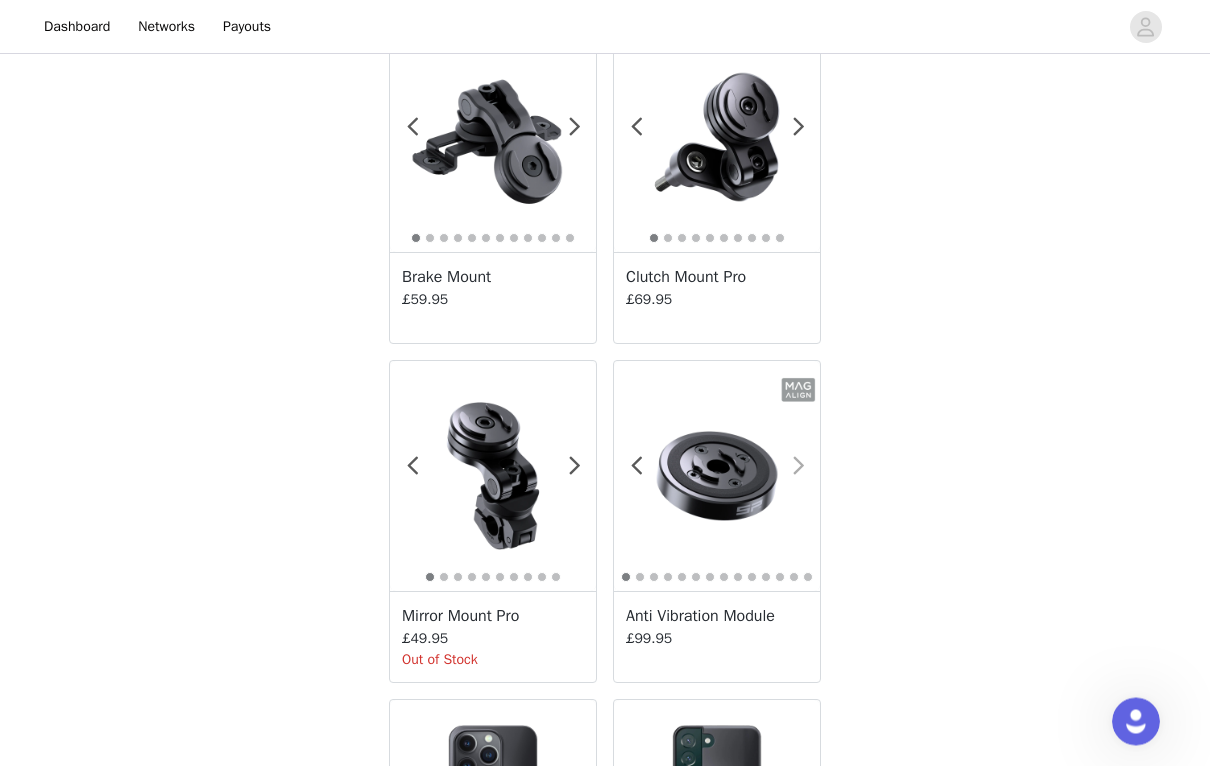 scroll, scrollTop: 1465, scrollLeft: 0, axis: vertical 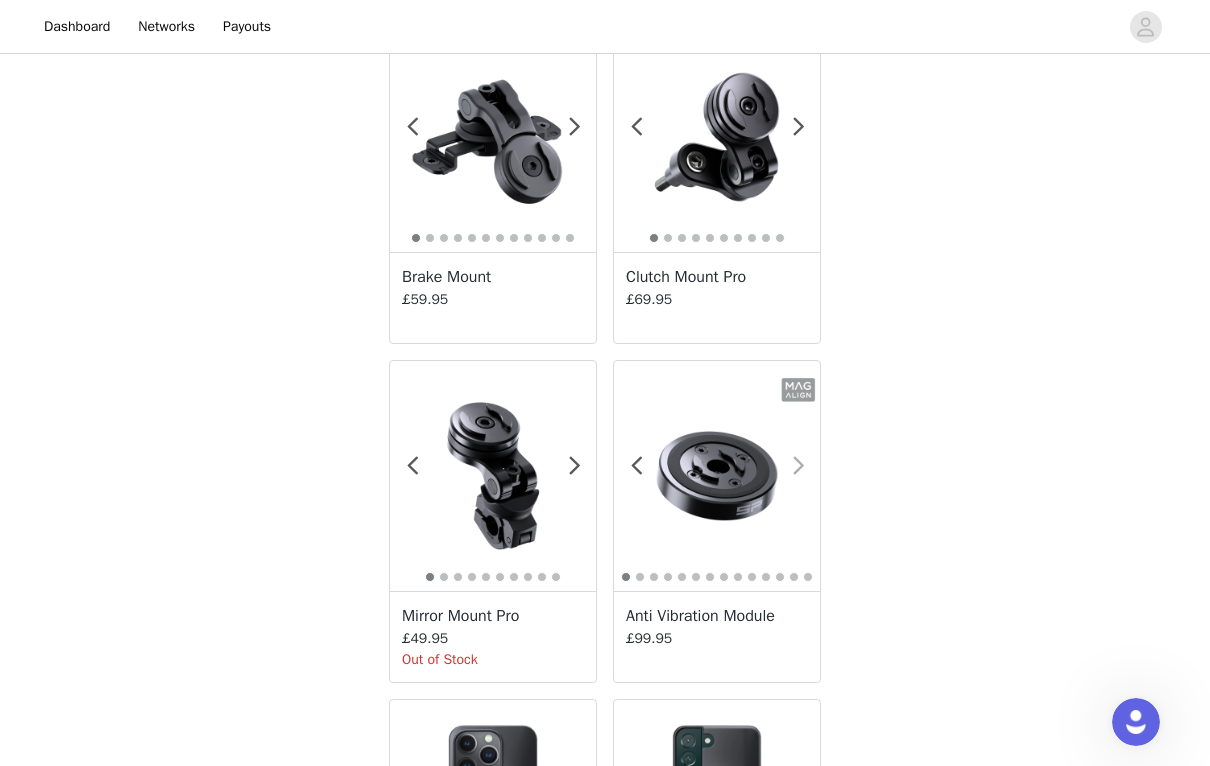 click at bounding box center [798, 466] 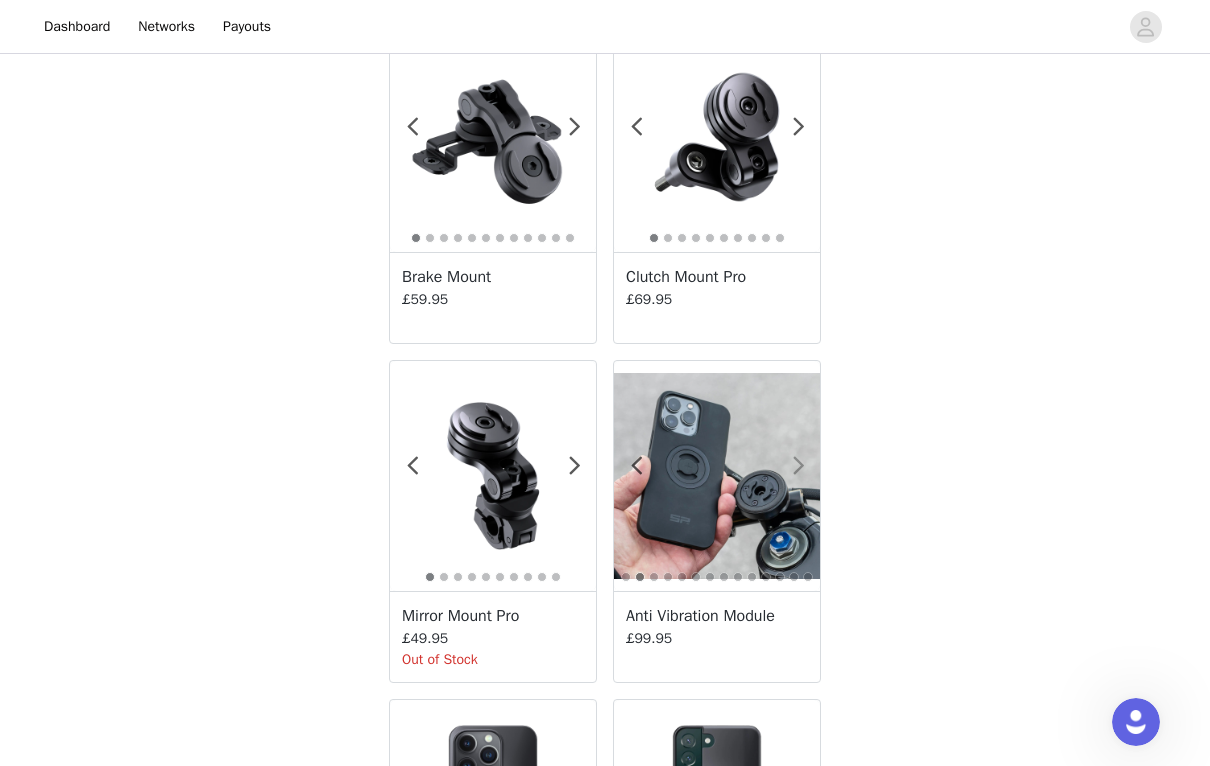 click at bounding box center [798, 466] 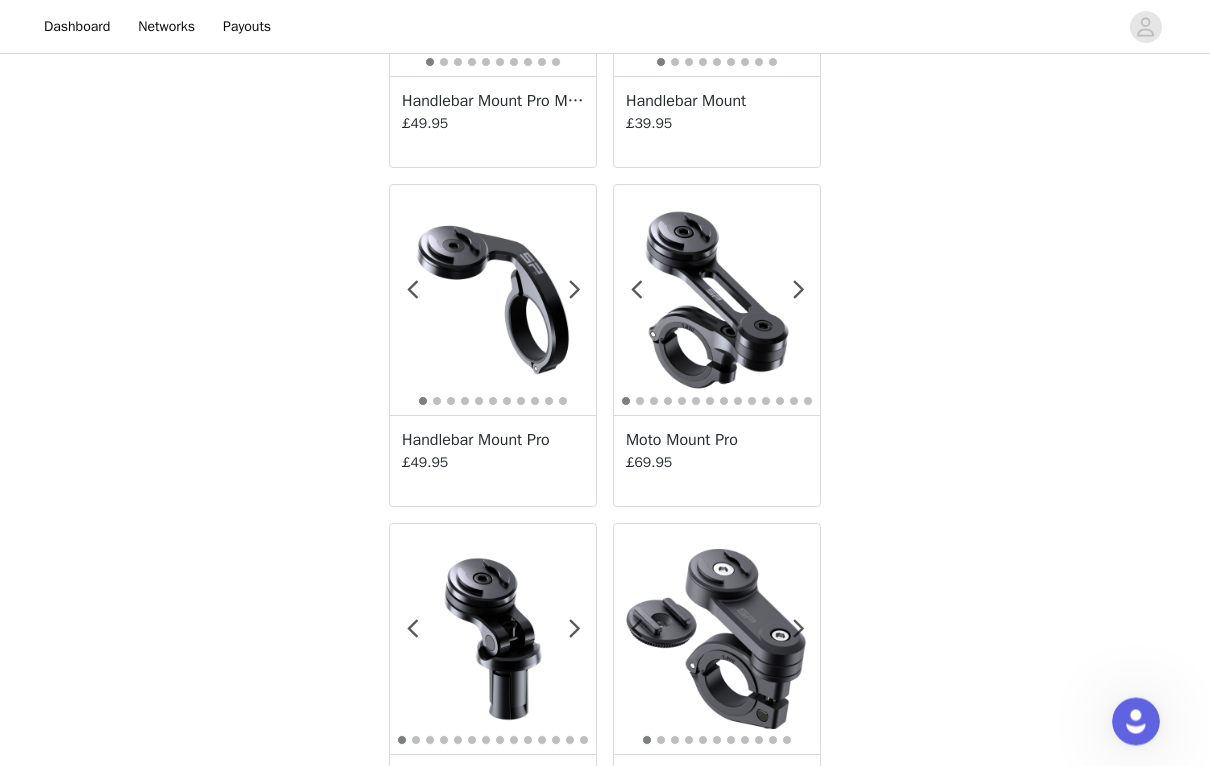 scroll, scrollTop: 0, scrollLeft: 0, axis: both 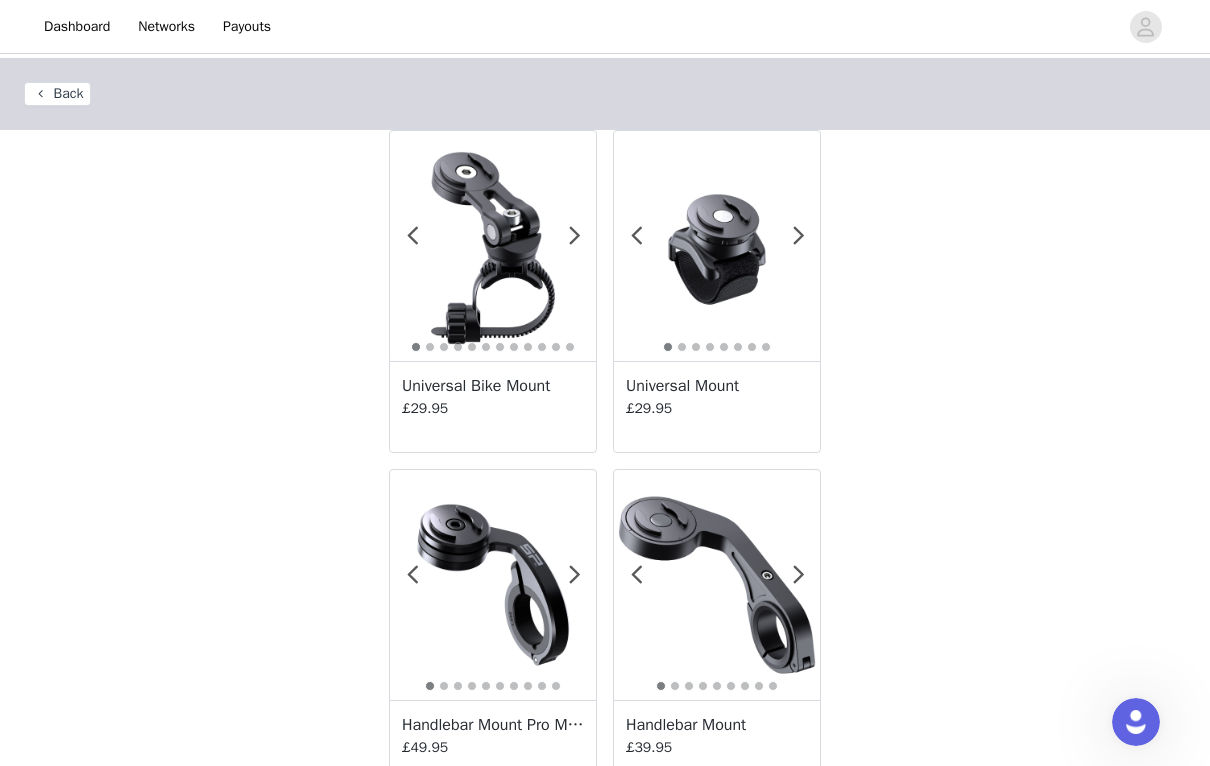 click on "Back" at bounding box center [57, 94] 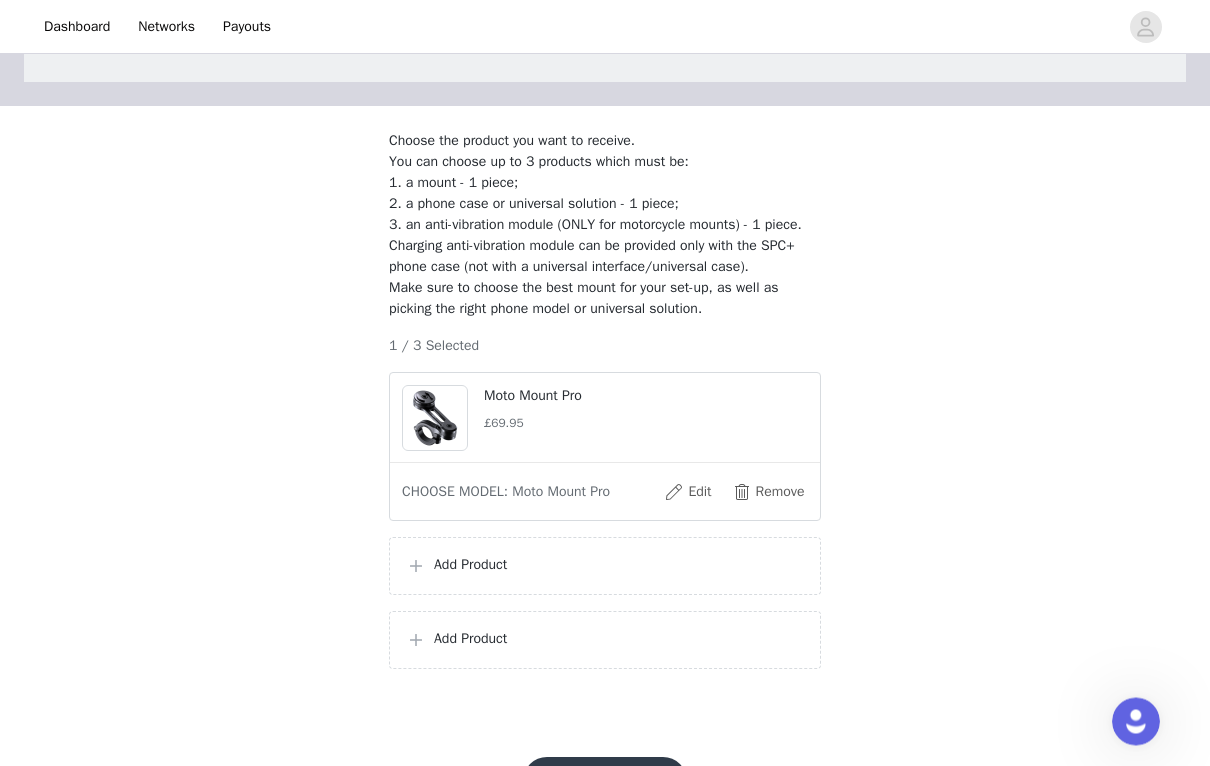 scroll, scrollTop: 106, scrollLeft: 0, axis: vertical 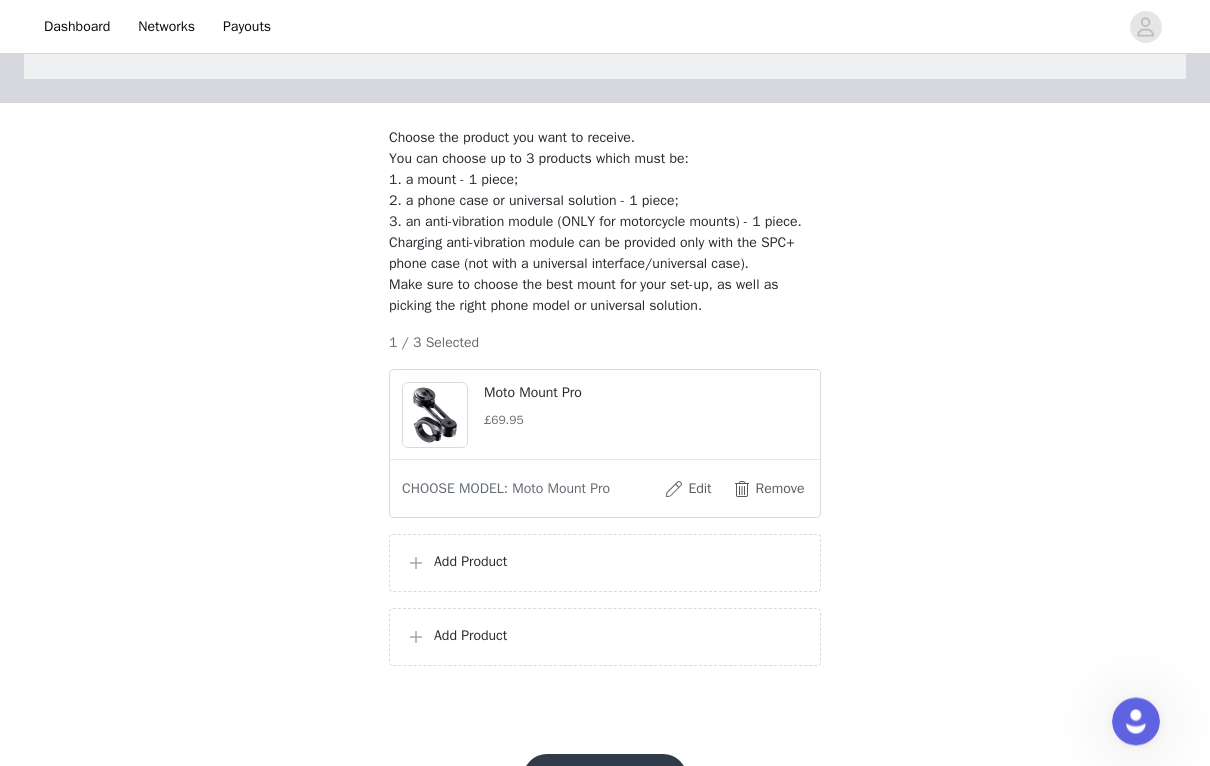 click on "Add Product" at bounding box center (619, 562) 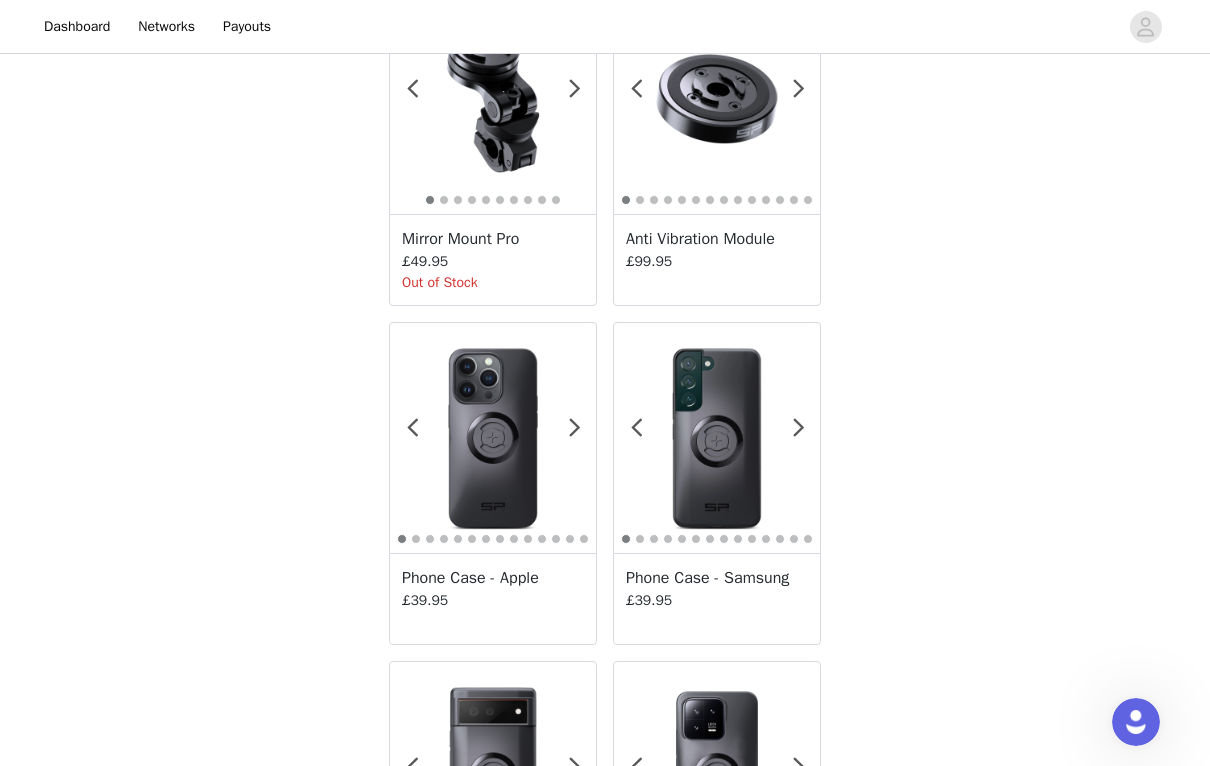 scroll, scrollTop: 1839, scrollLeft: 0, axis: vertical 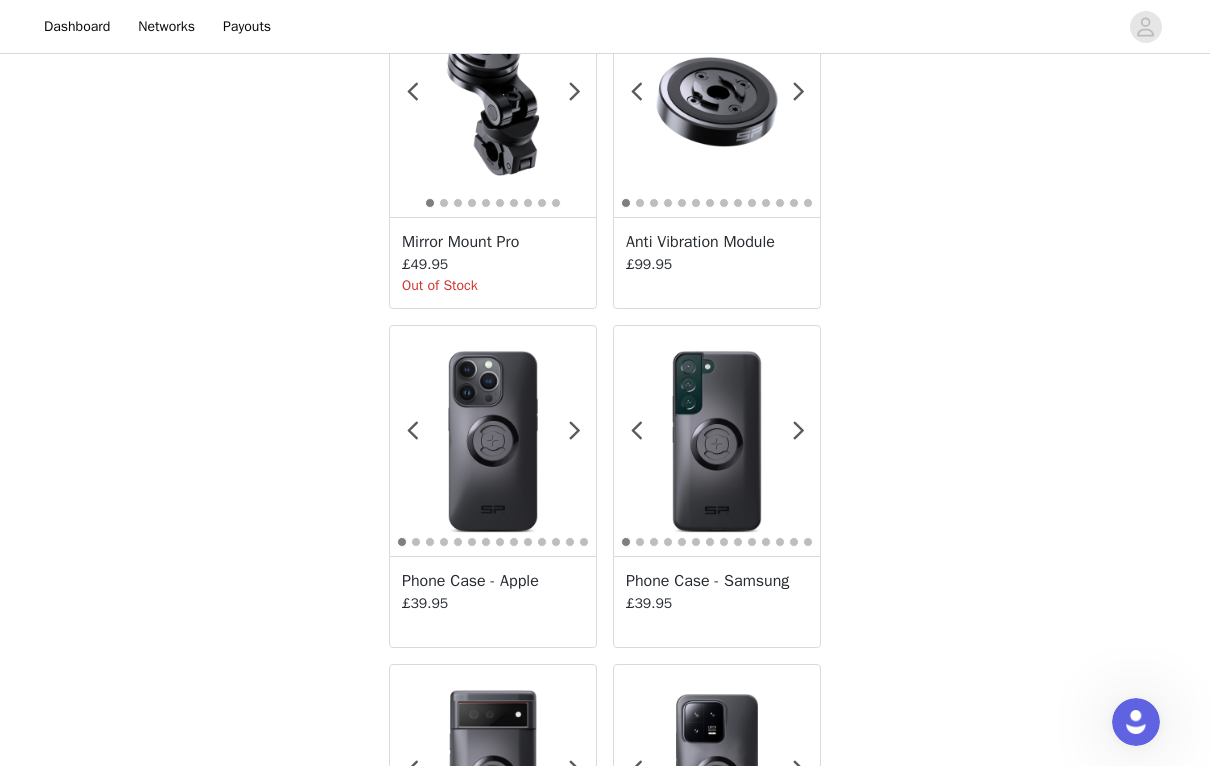 click on "£39.95" at bounding box center [493, 603] 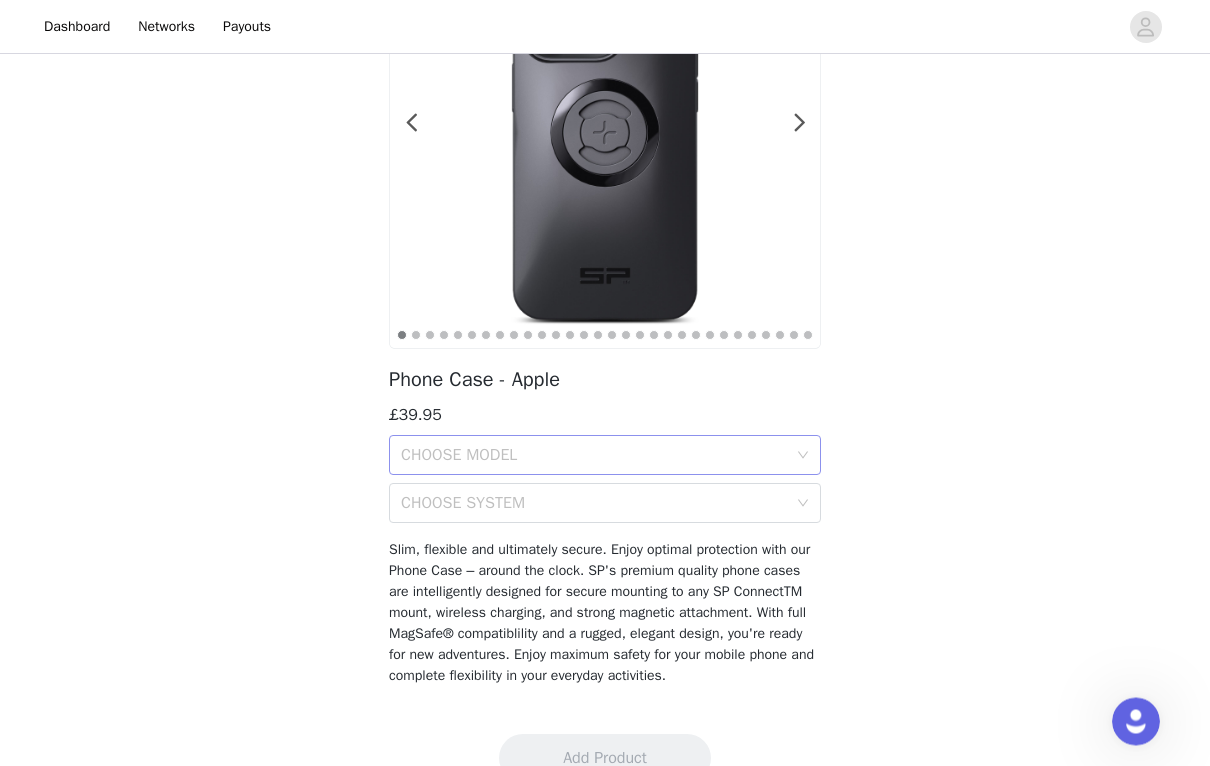 scroll, scrollTop: 213, scrollLeft: 0, axis: vertical 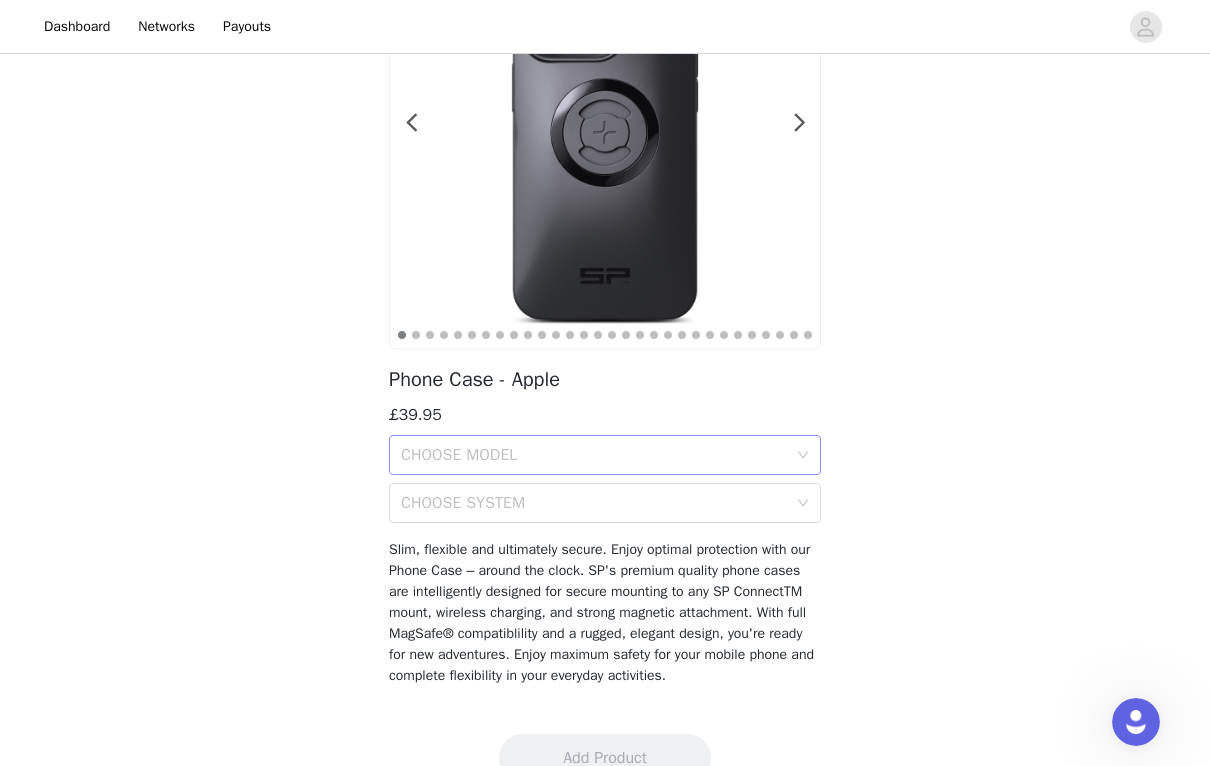 click on "CHOOSE MODEL" at bounding box center (594, 455) 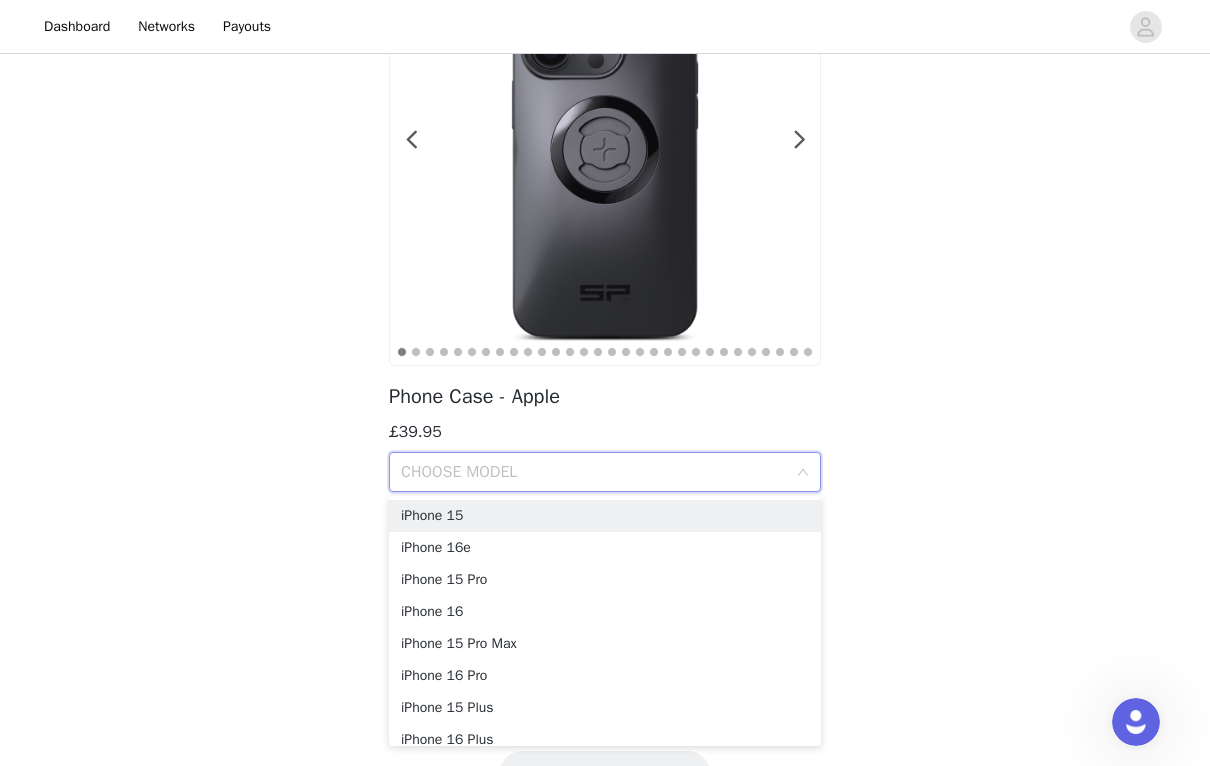scroll, scrollTop: 249, scrollLeft: 0, axis: vertical 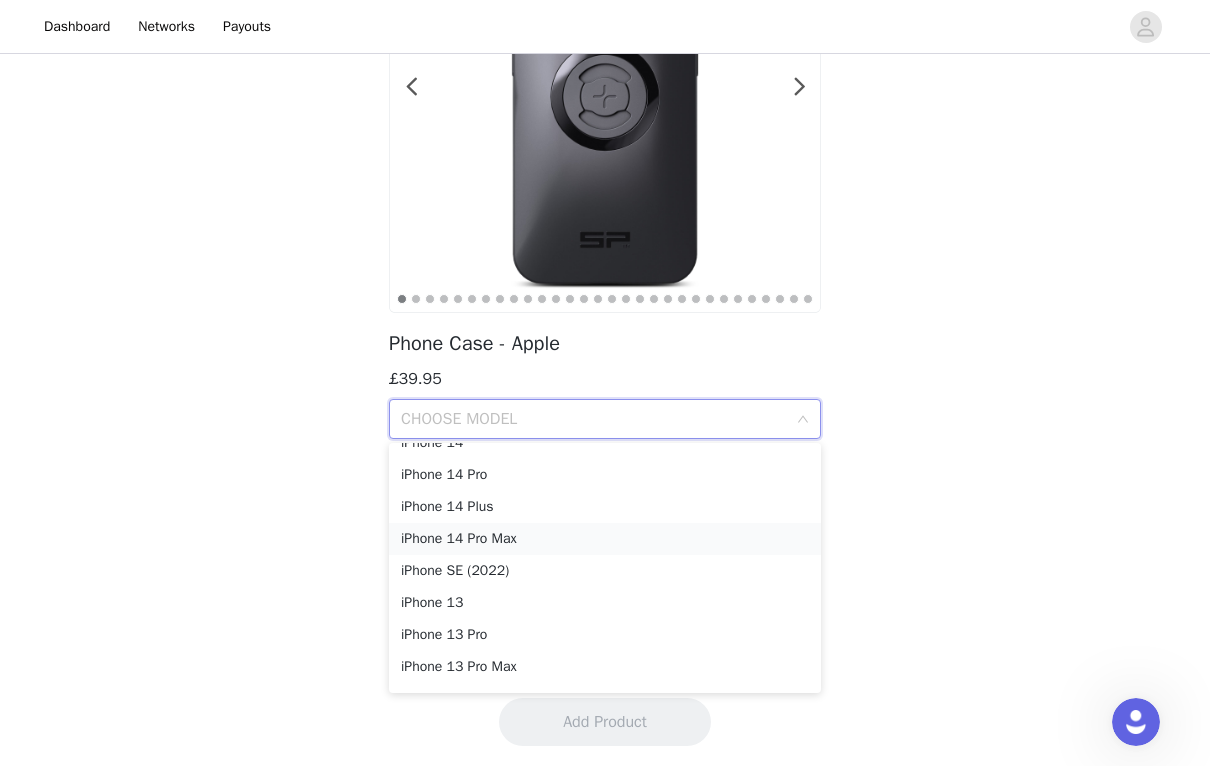 click on "iPhone 14 Pro Max" at bounding box center (605, 539) 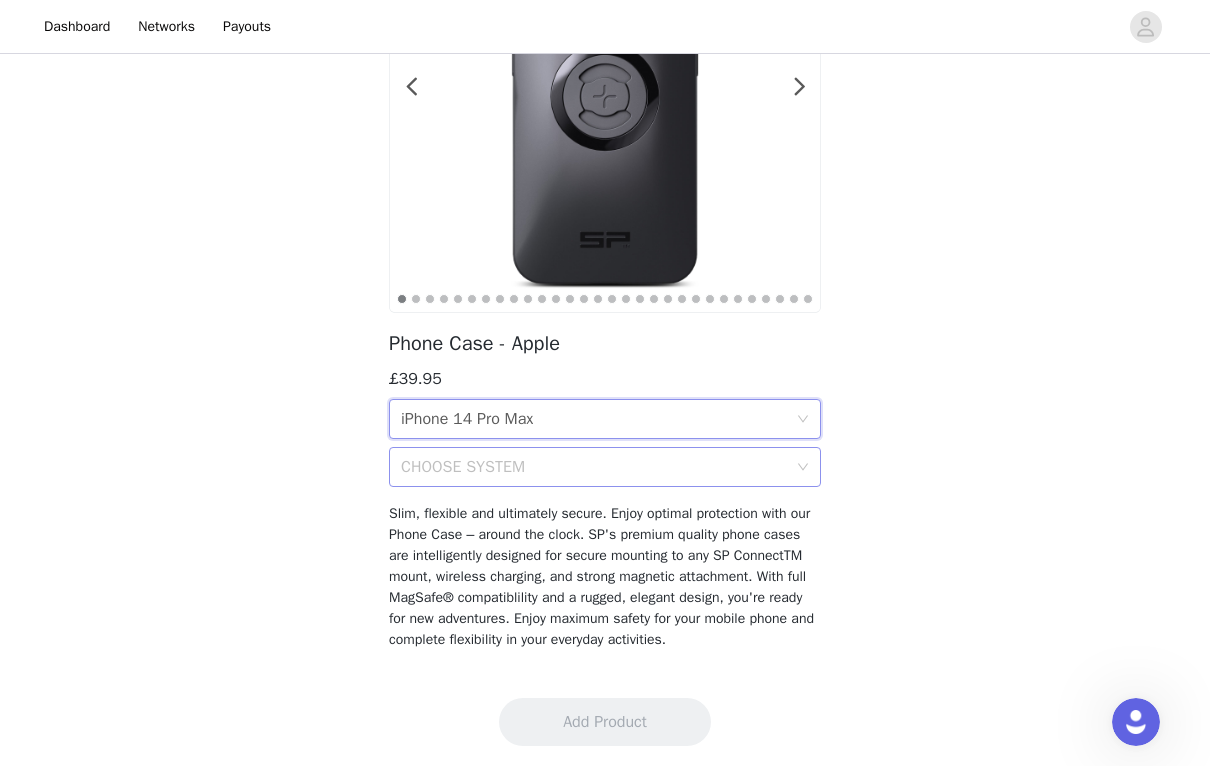 click on "CHOOSE SYSTEM" at bounding box center (594, 467) 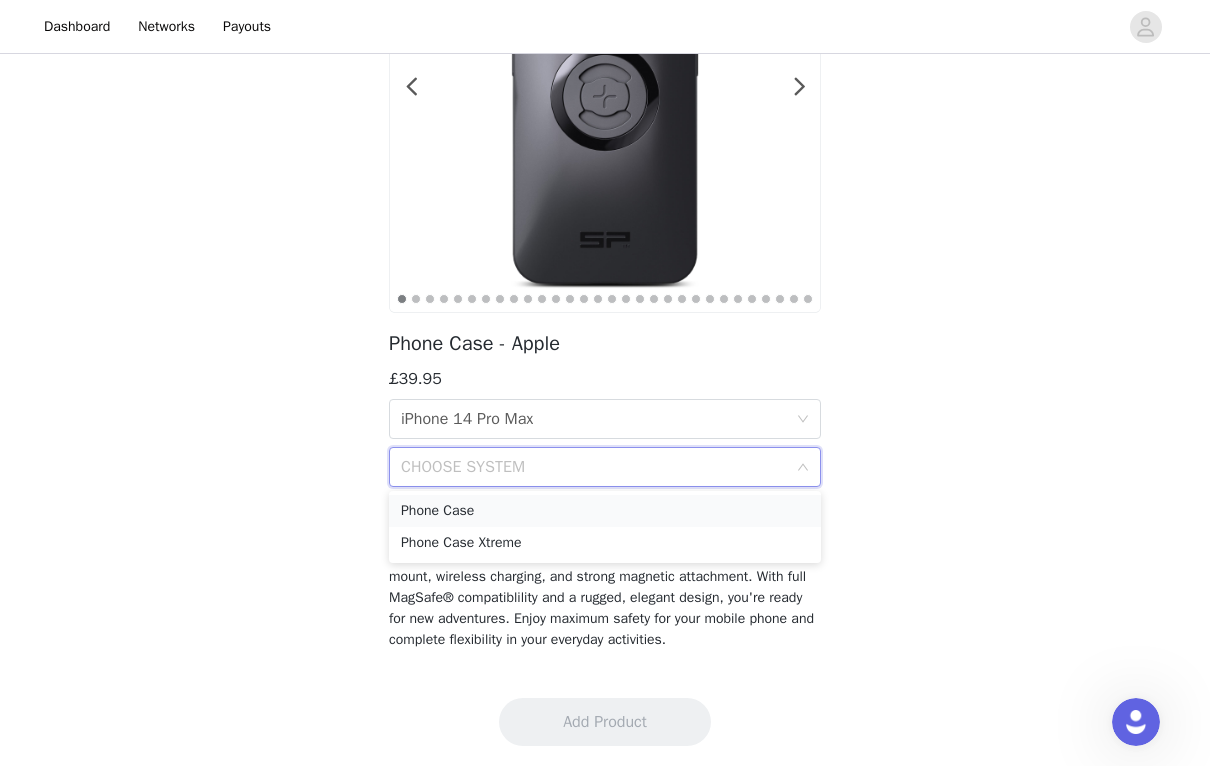 click on "Phone Case" at bounding box center (605, 511) 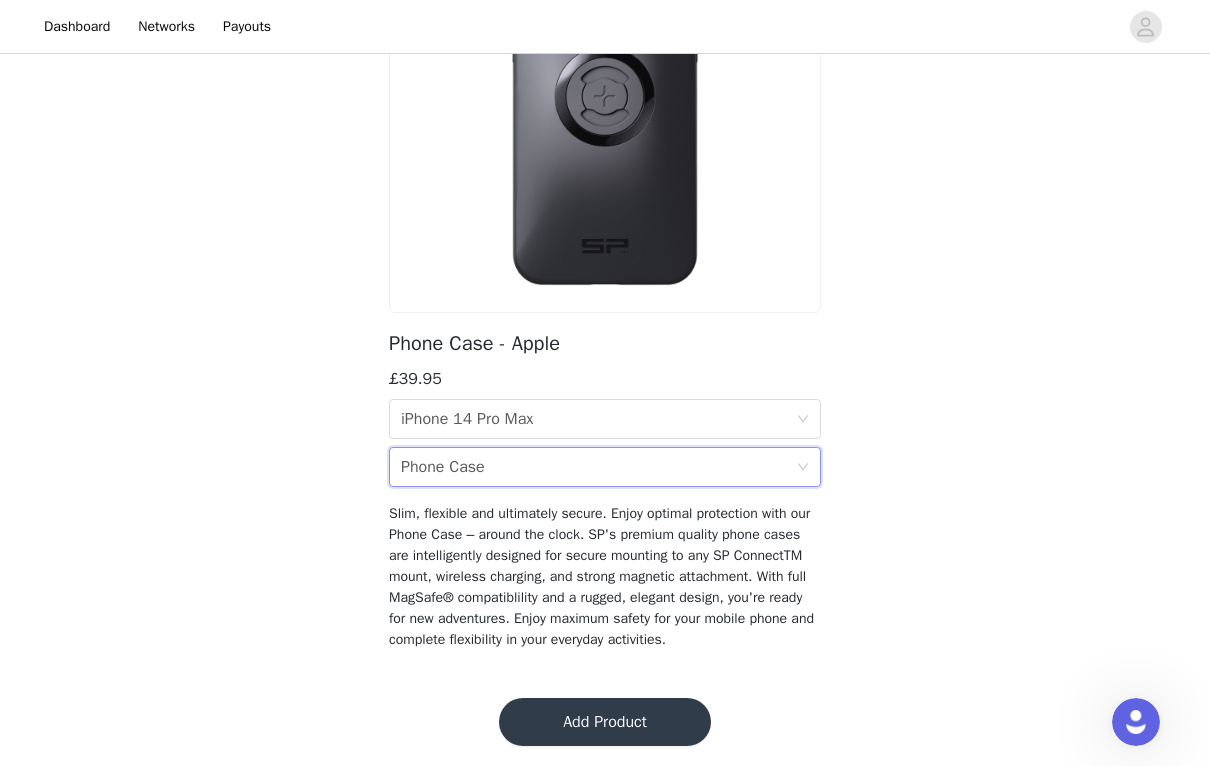 click on "Add Product" at bounding box center [605, 722] 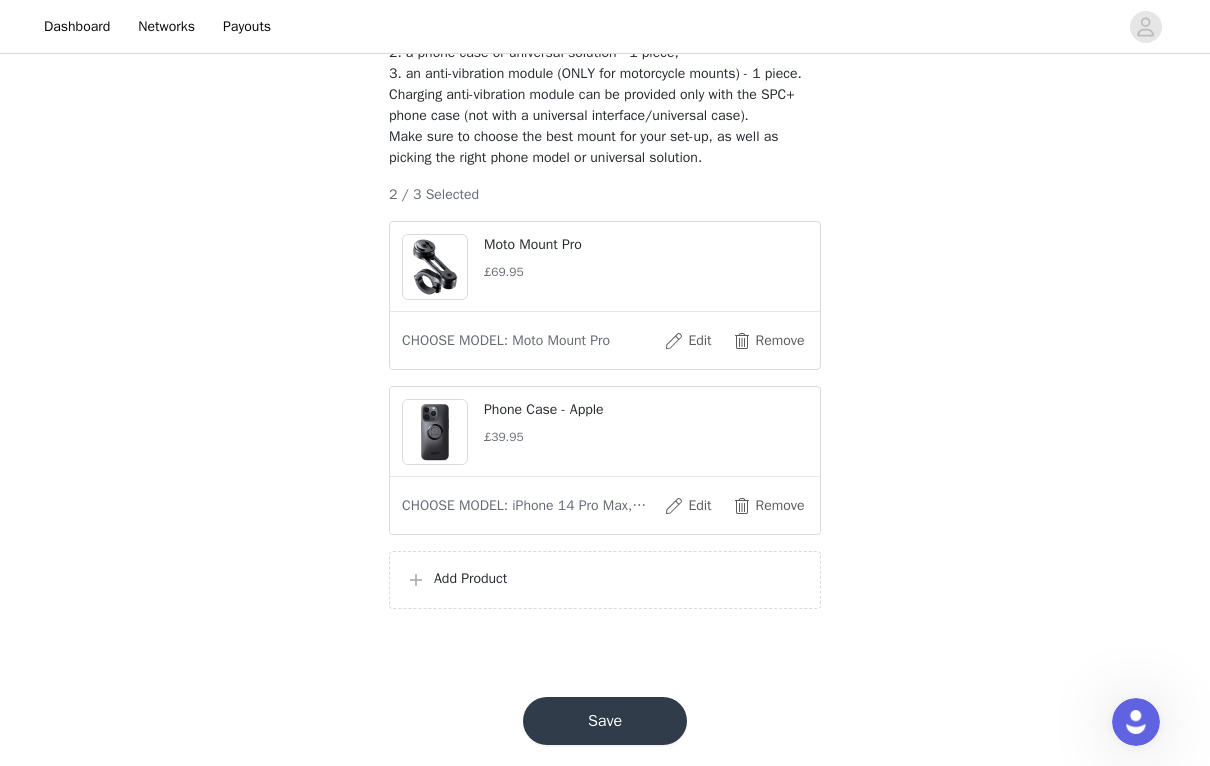 scroll, scrollTop: 298, scrollLeft: 0, axis: vertical 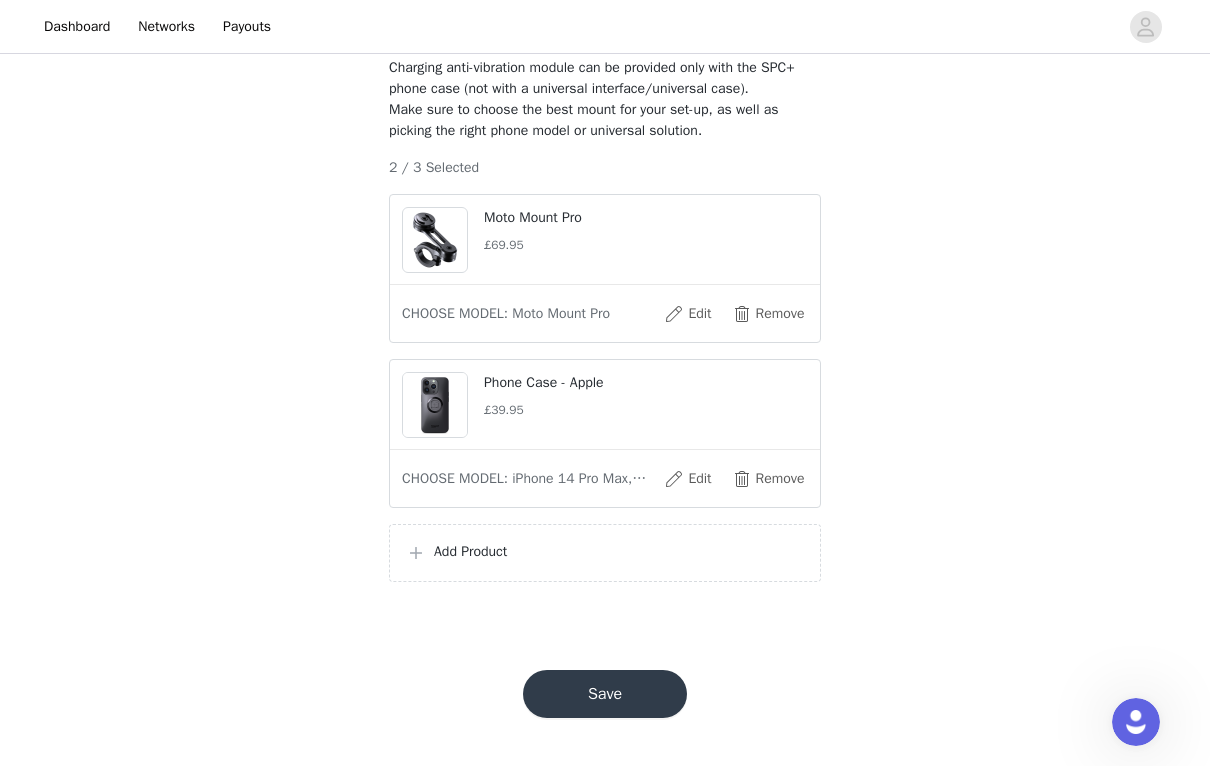 click on "Add Product" at bounding box center [619, 551] 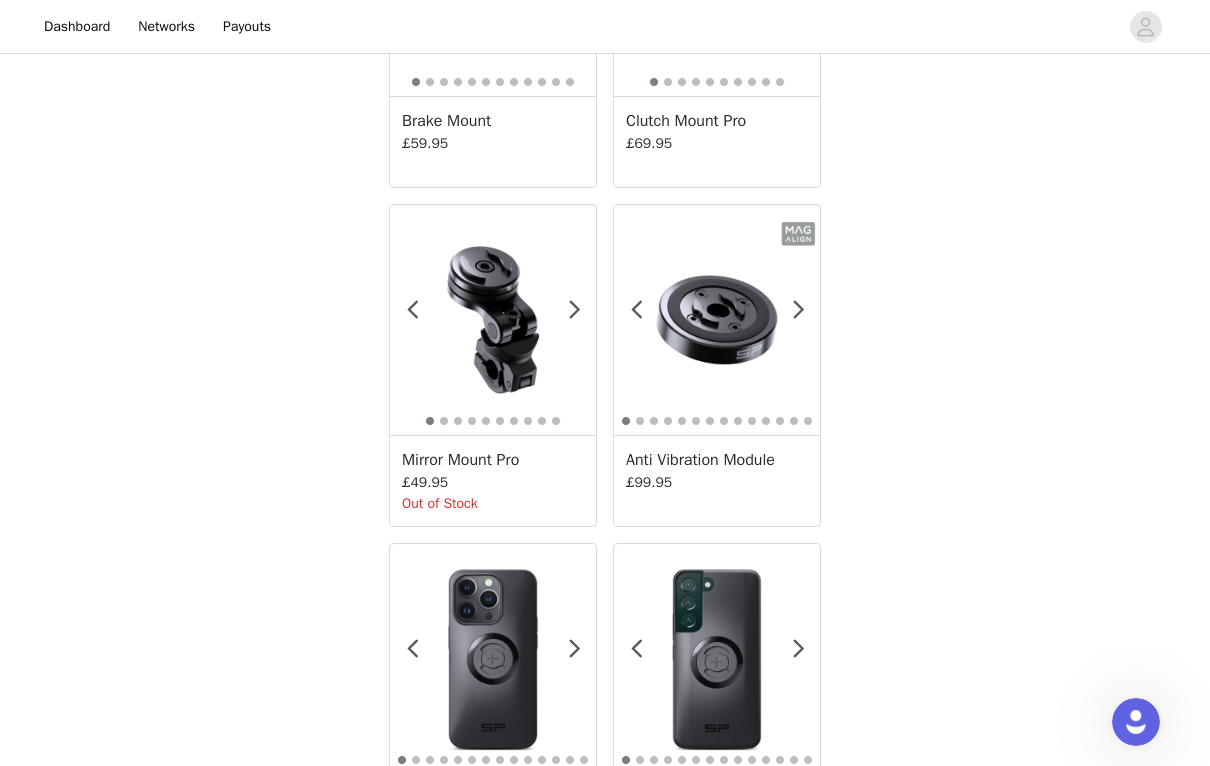 scroll, scrollTop: 1620, scrollLeft: 0, axis: vertical 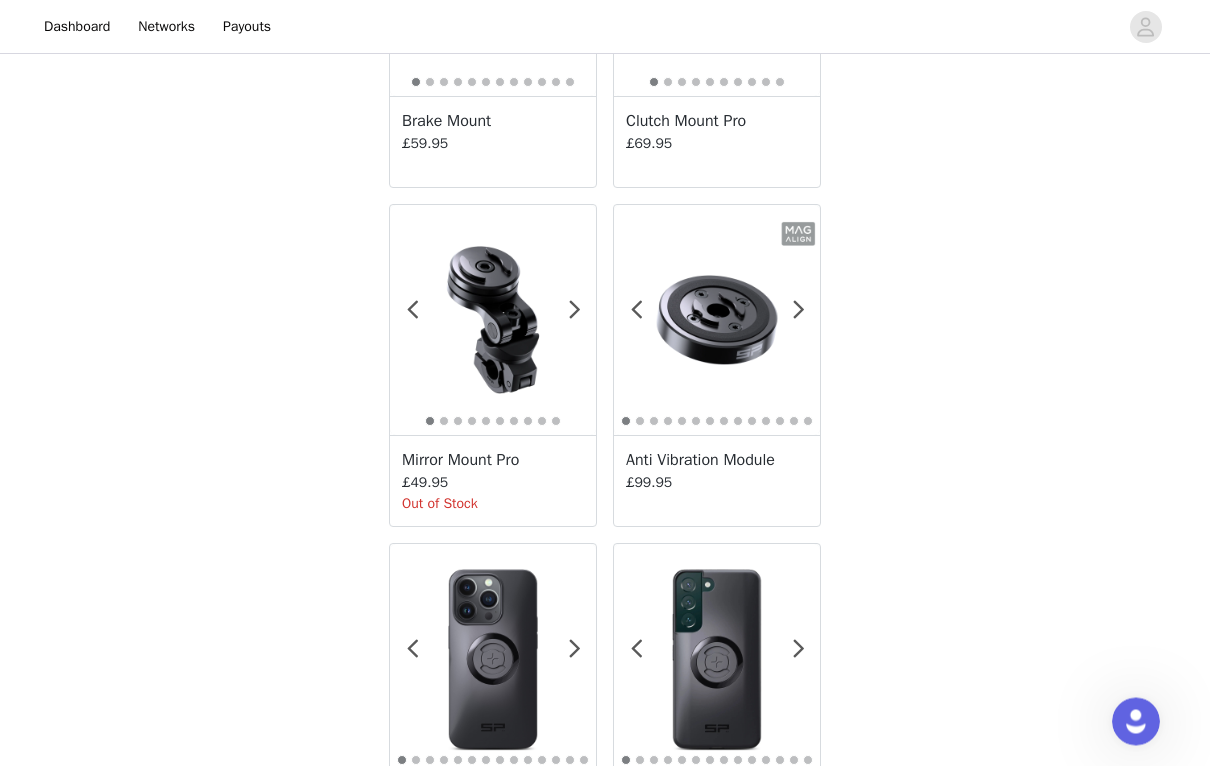 click on "£99.95" at bounding box center (717, 483) 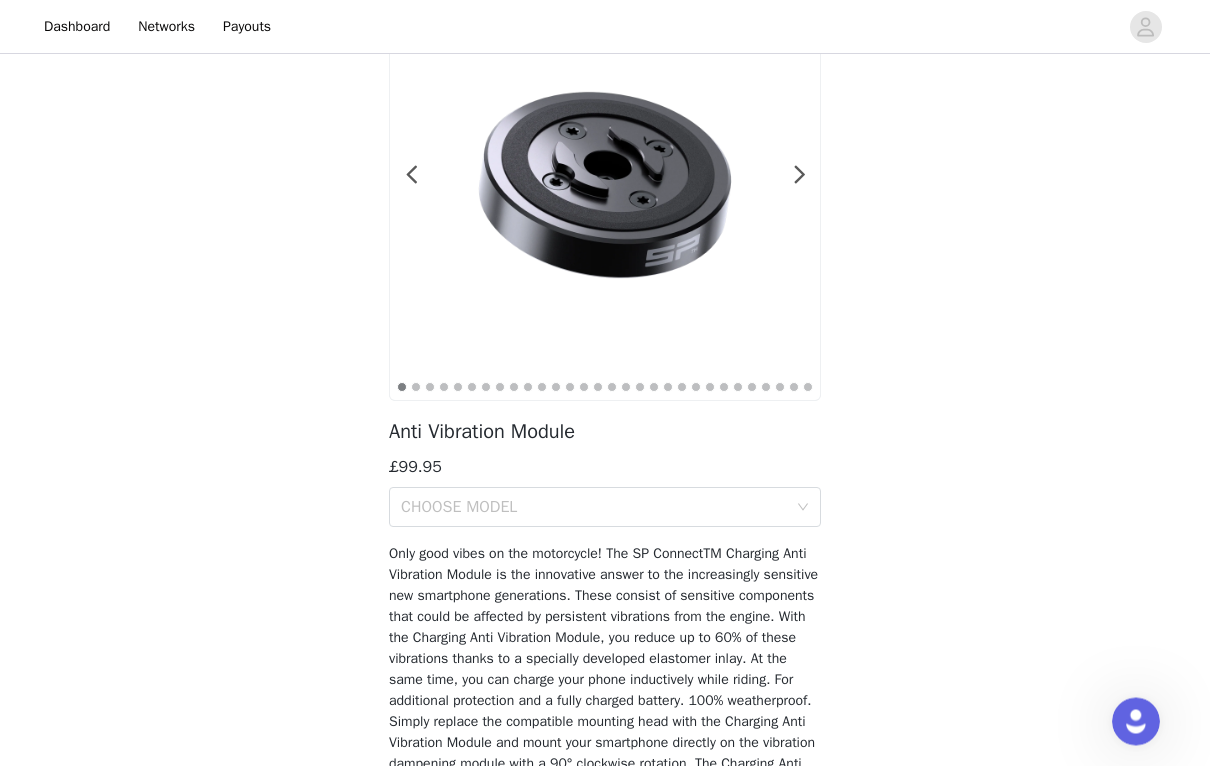 scroll, scrollTop: 161, scrollLeft: 0, axis: vertical 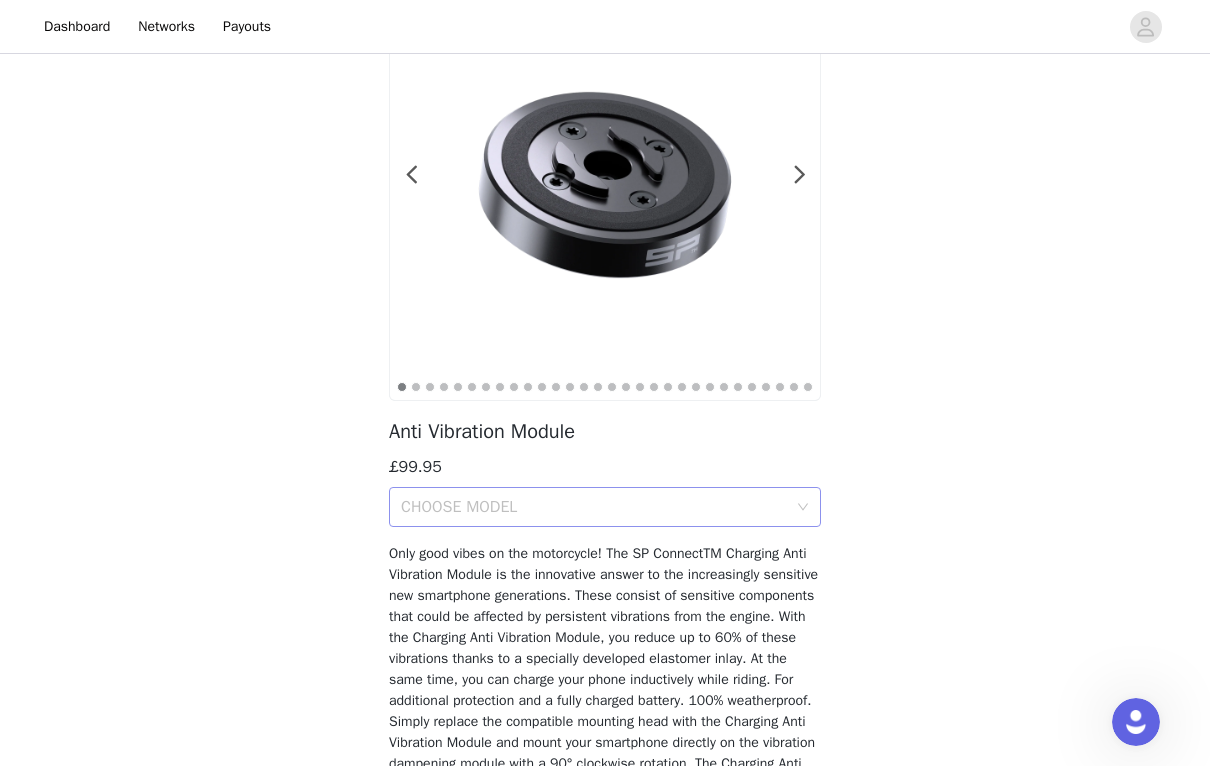 click on "CHOOSE MODEL" at bounding box center [594, 507] 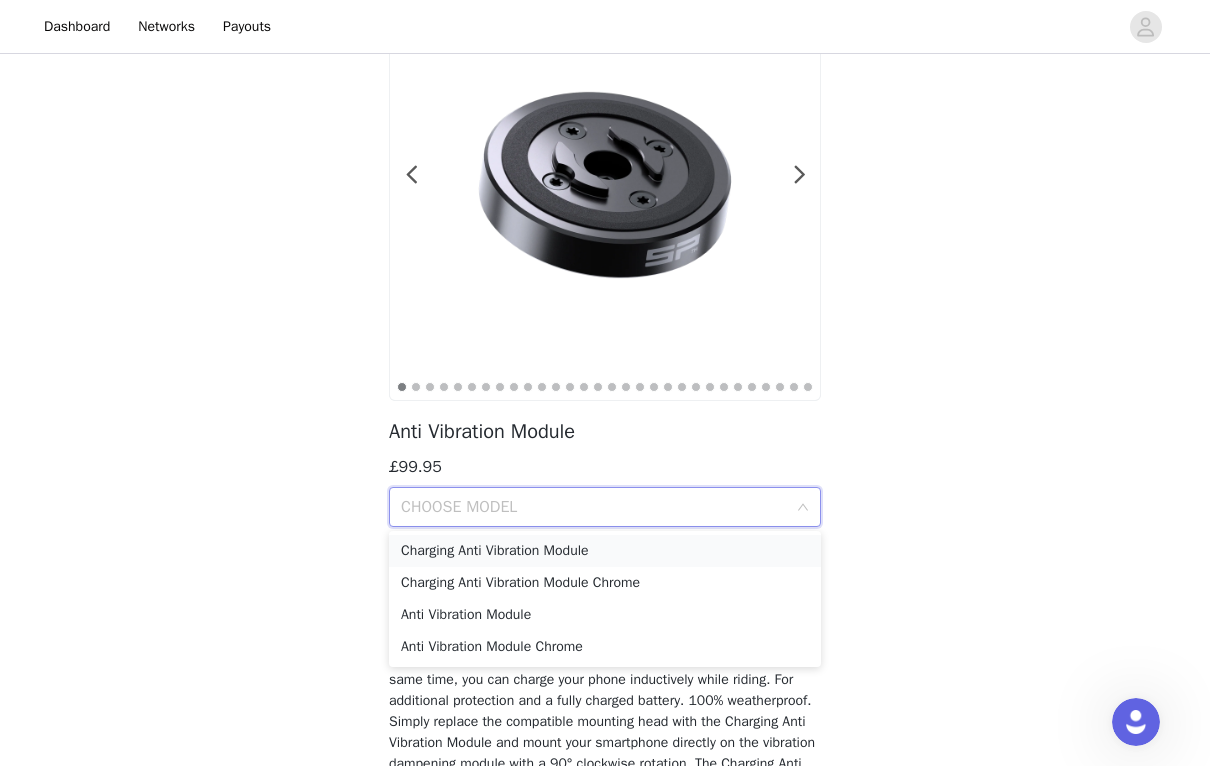 click on "Charging Anti Vibration Module" at bounding box center (605, 551) 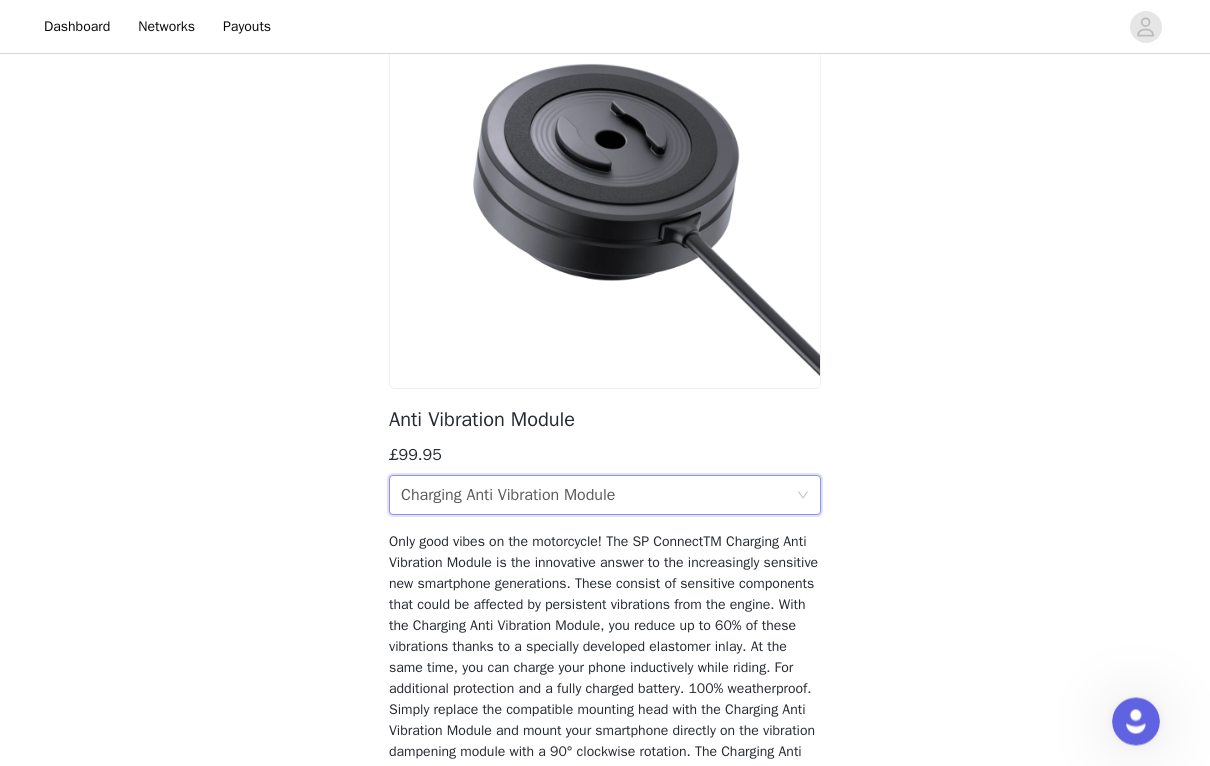 scroll, scrollTop: 327, scrollLeft: 0, axis: vertical 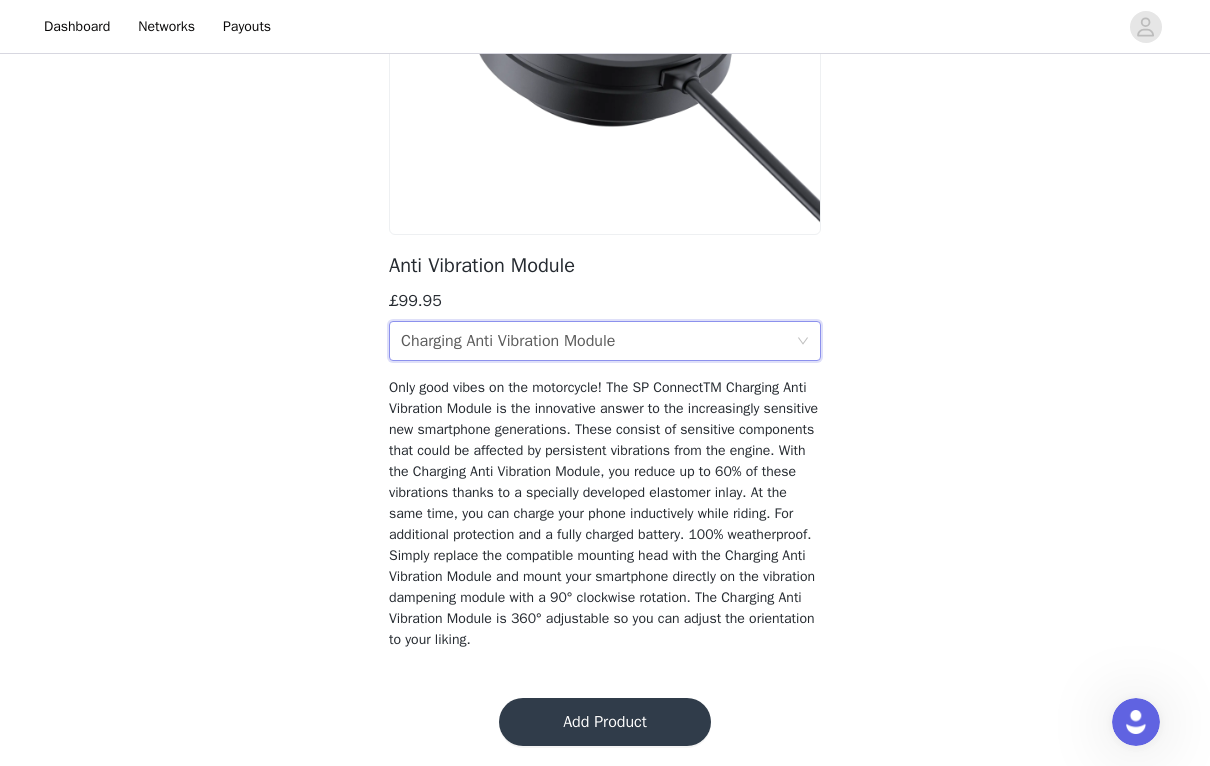 click on "Add Product" at bounding box center (605, 722) 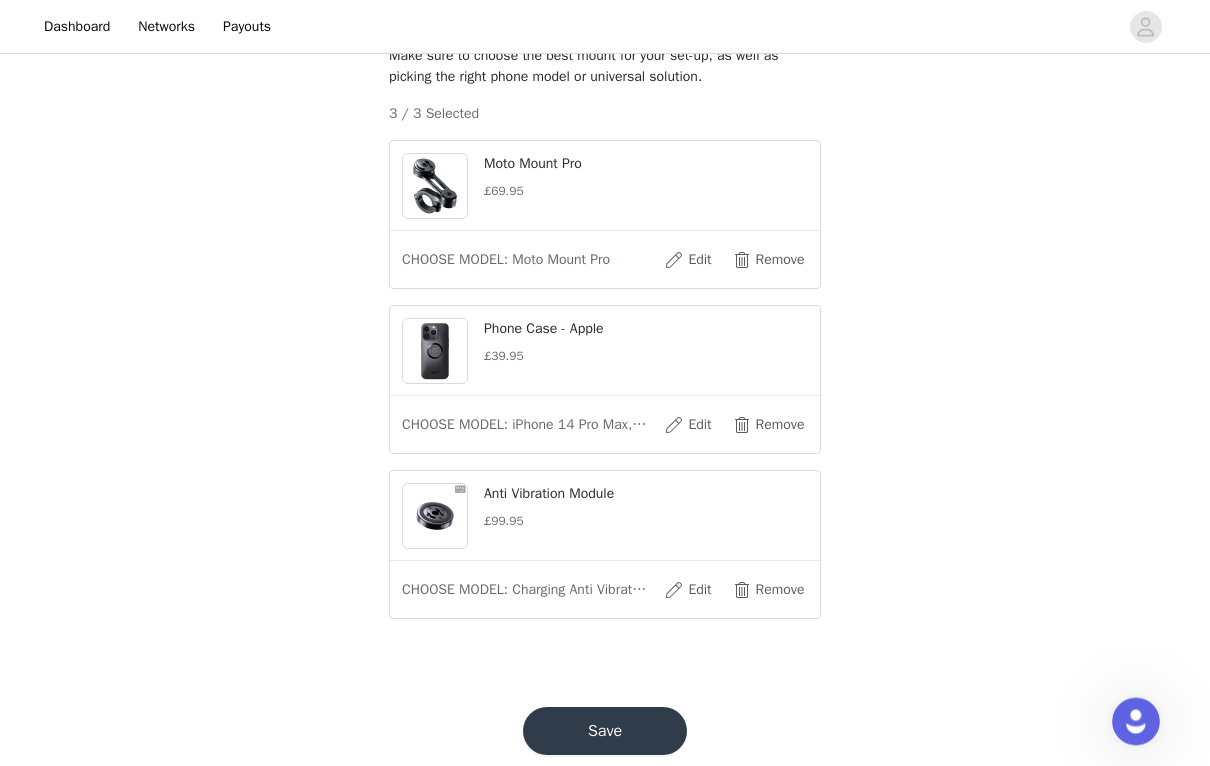 scroll, scrollTop: 389, scrollLeft: 0, axis: vertical 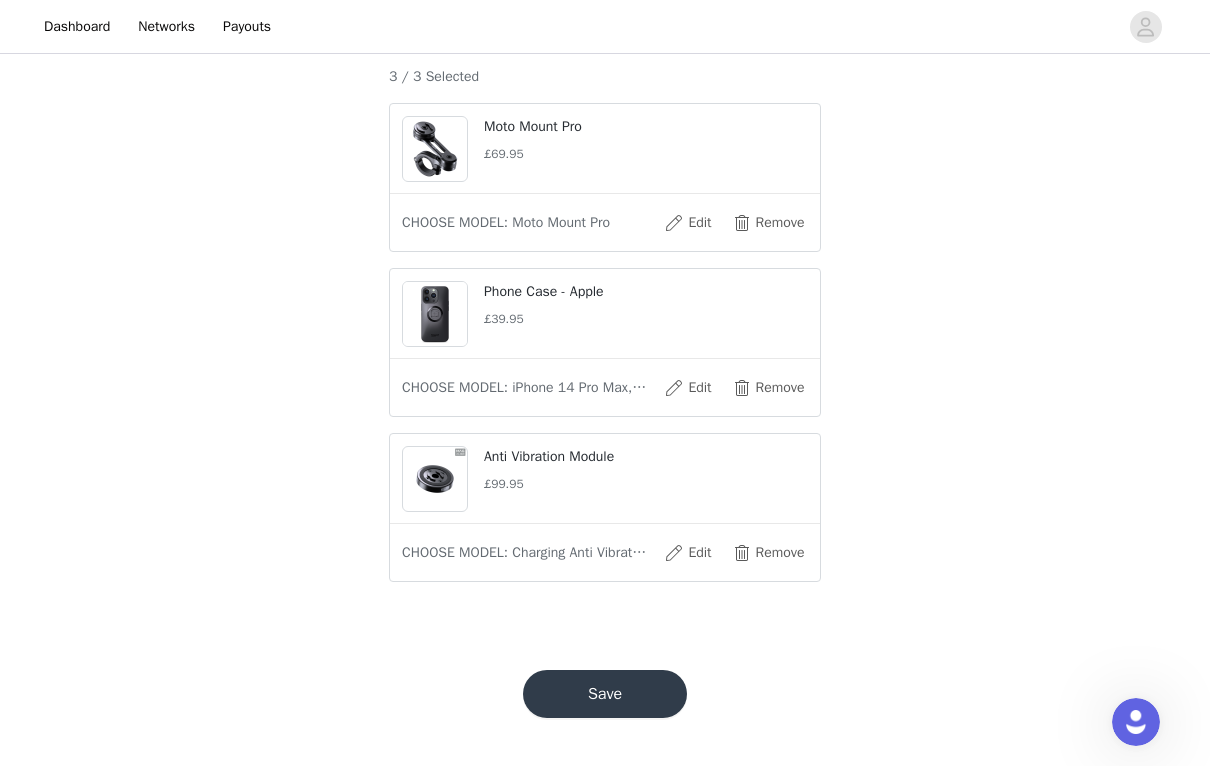 click on "Save" at bounding box center (605, 694) 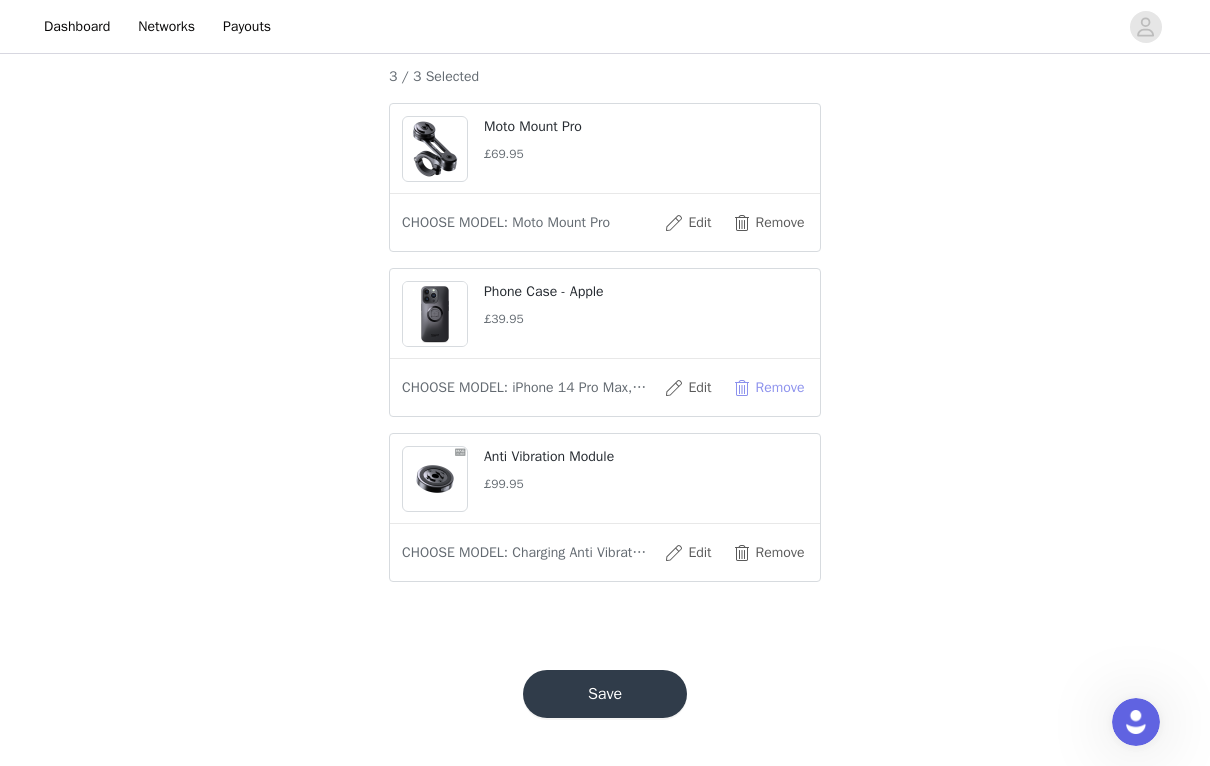 click on "Remove" at bounding box center [768, 388] 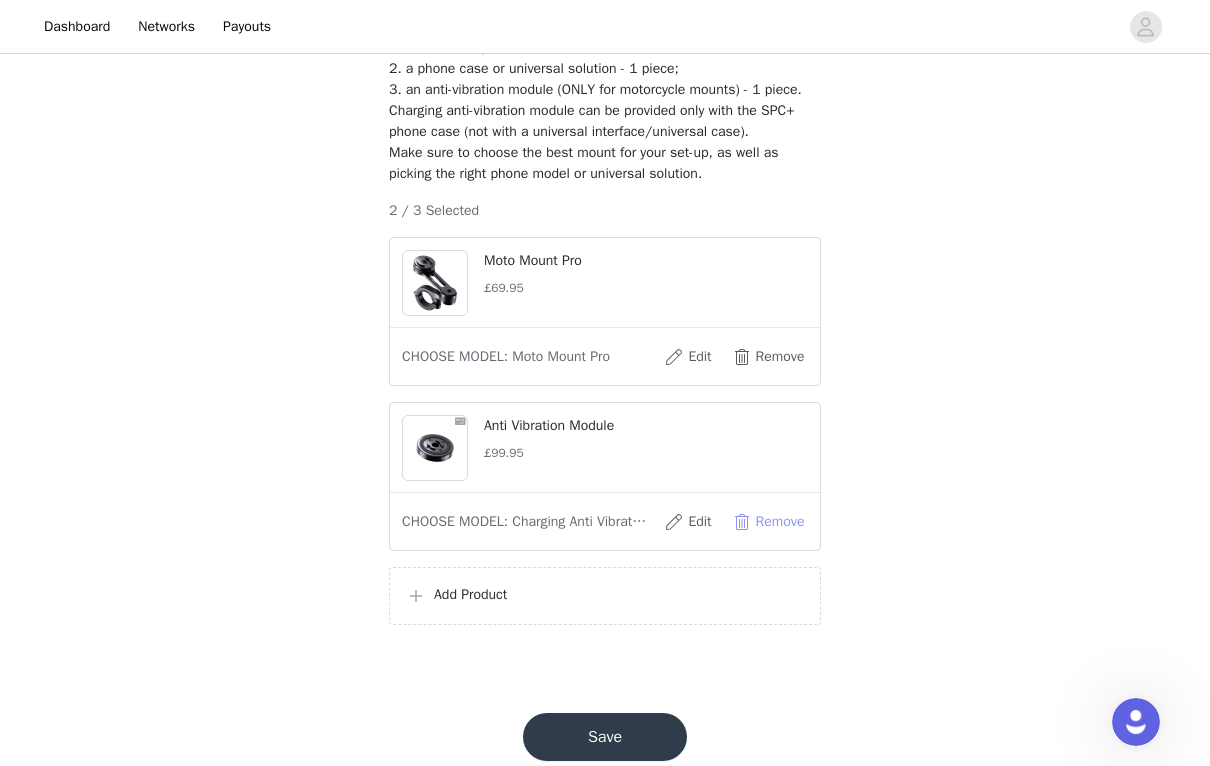 scroll, scrollTop: 298, scrollLeft: 0, axis: vertical 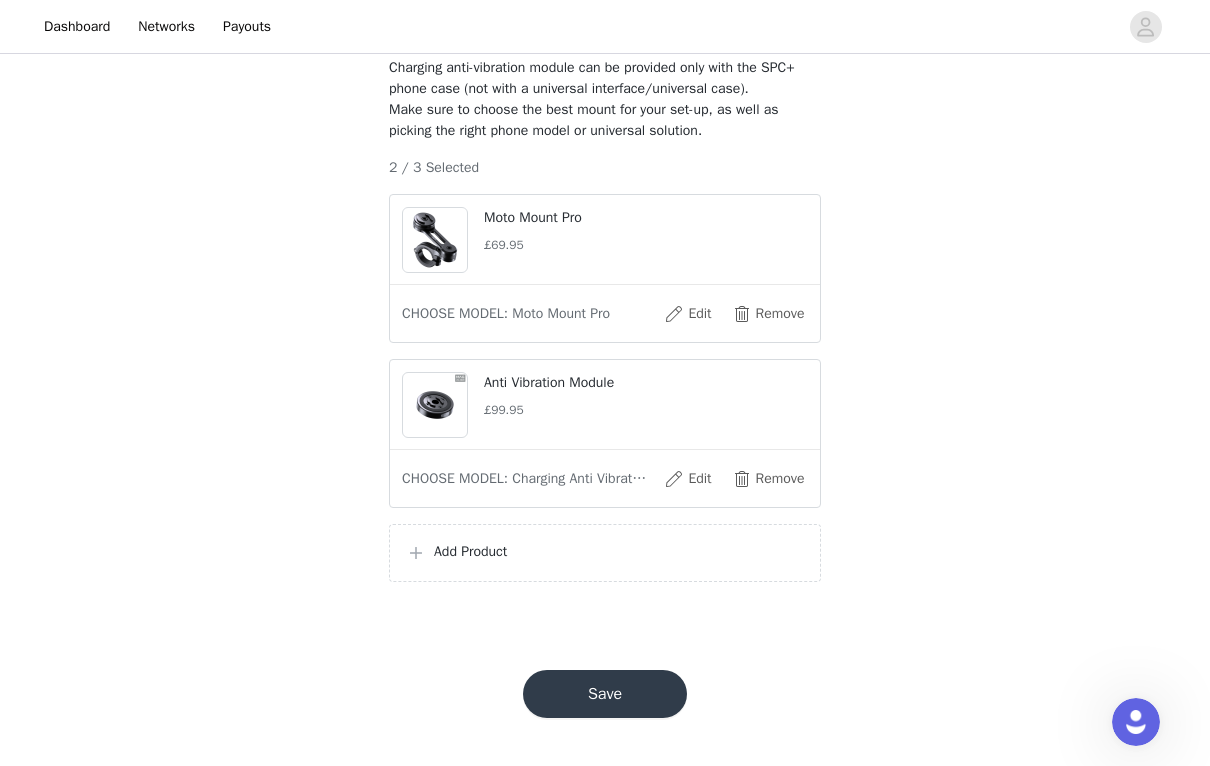 click on "Save" at bounding box center (605, 694) 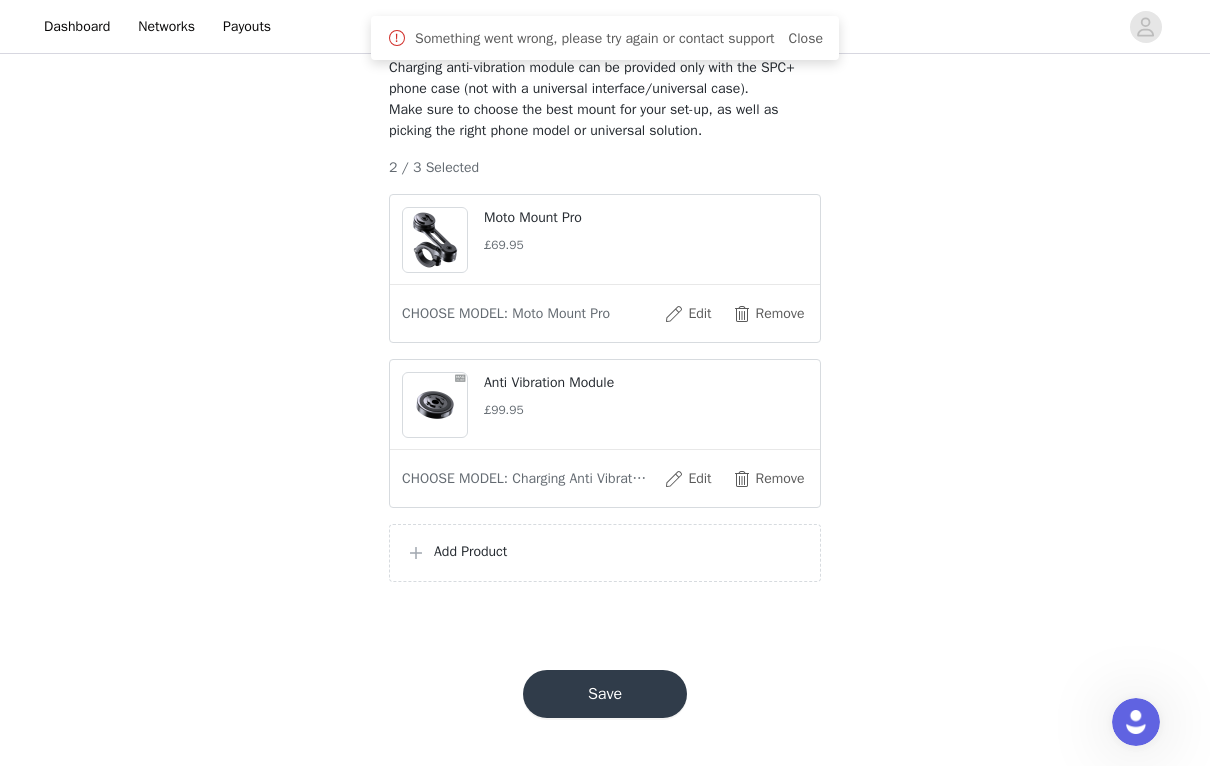 click on "Save" at bounding box center (605, 694) 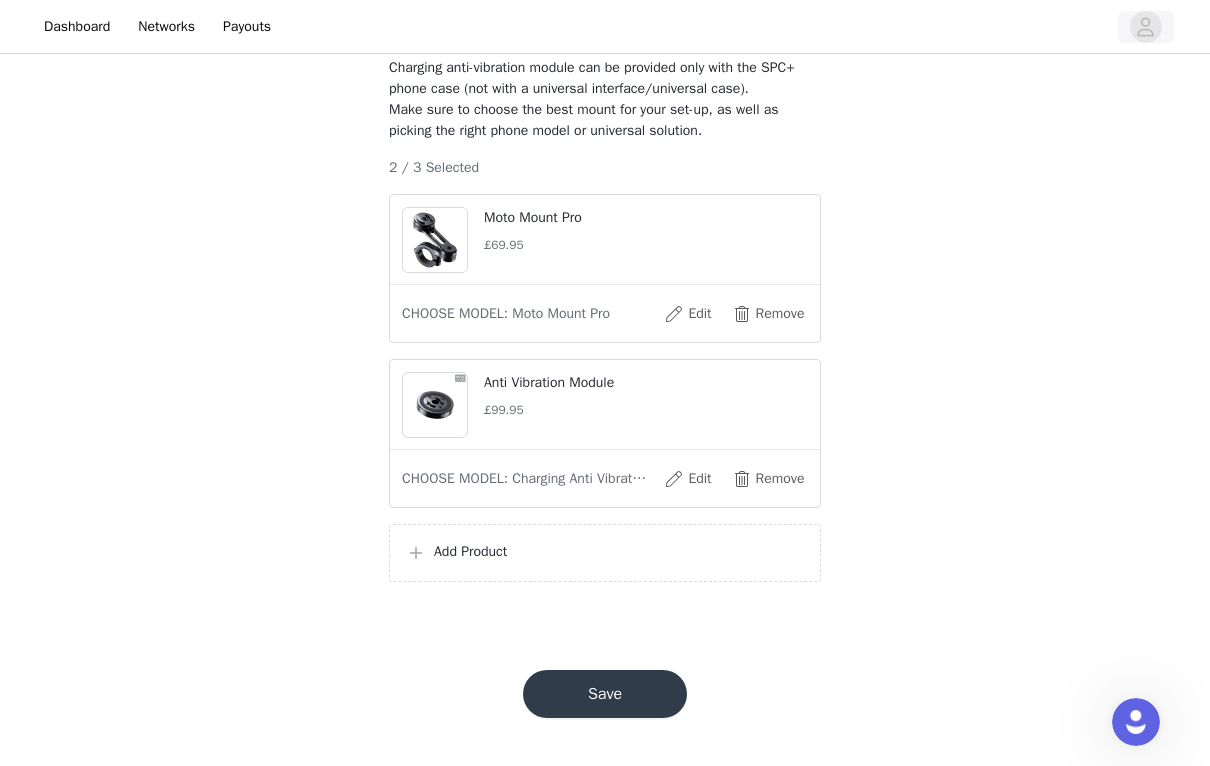 click 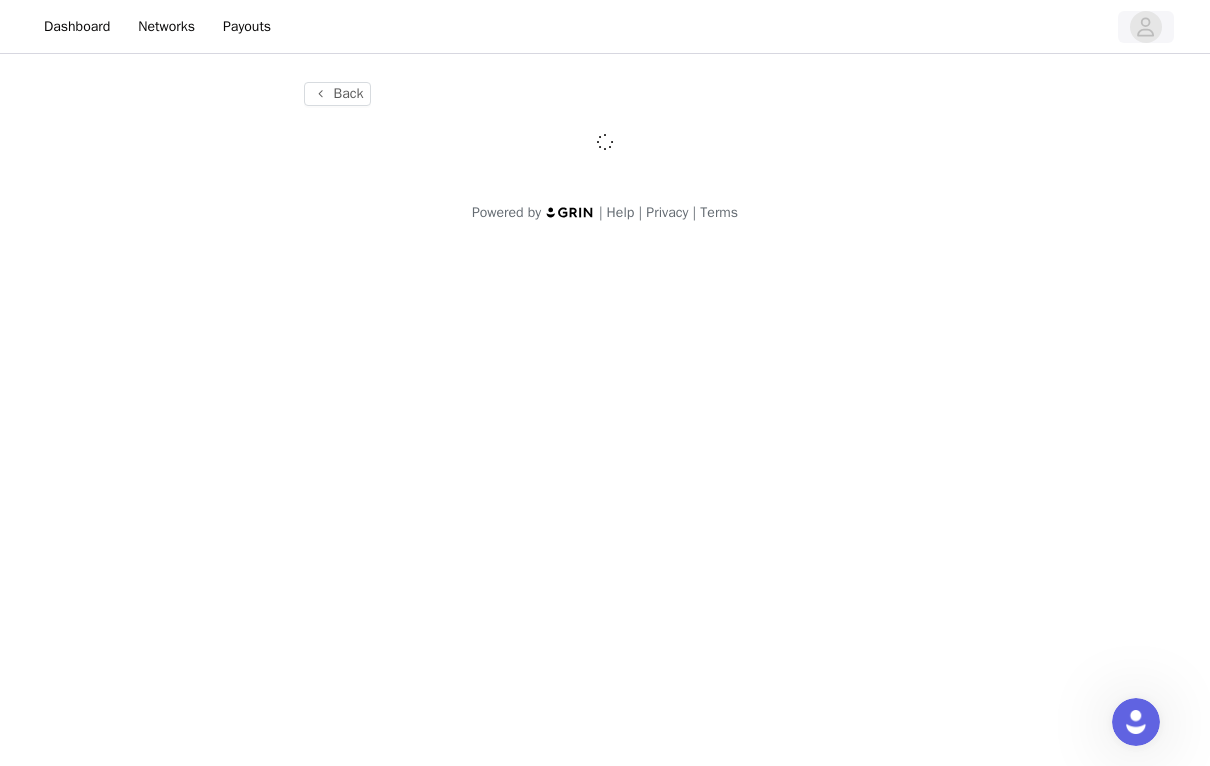 scroll, scrollTop: 0, scrollLeft: 0, axis: both 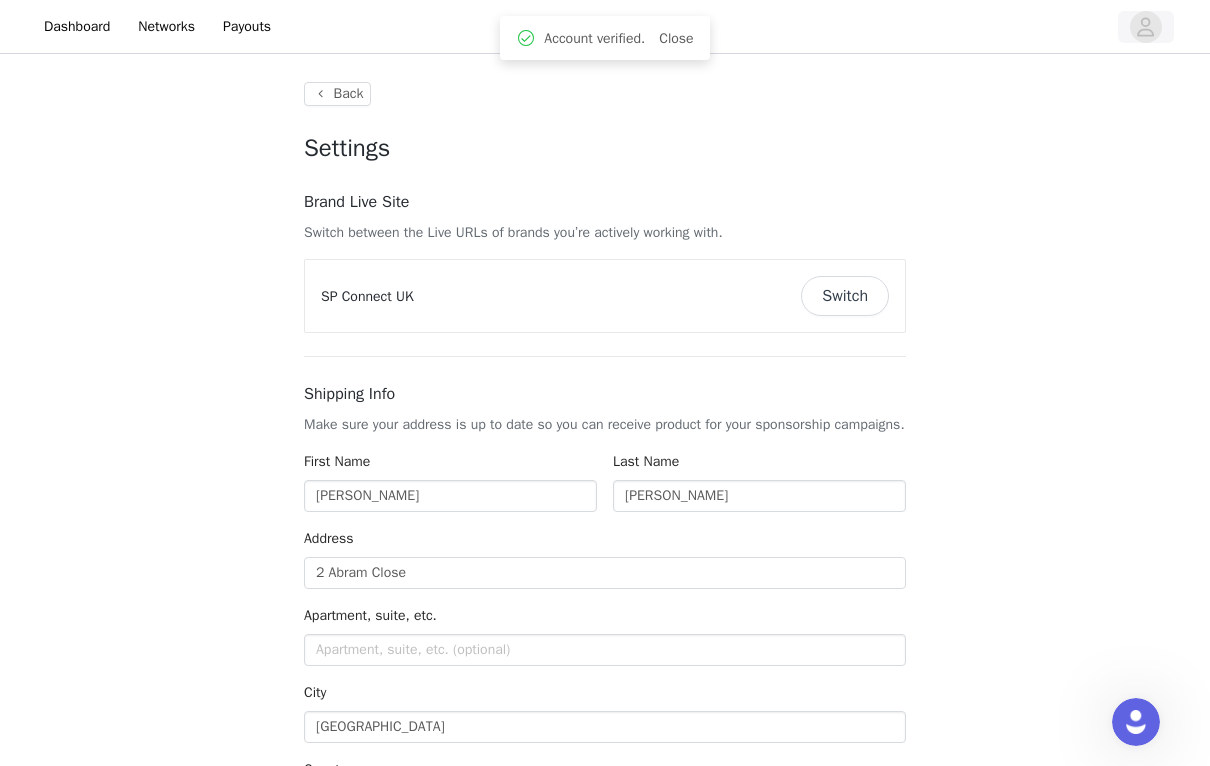 type on "+44 ([GEOGRAPHIC_DATA])" 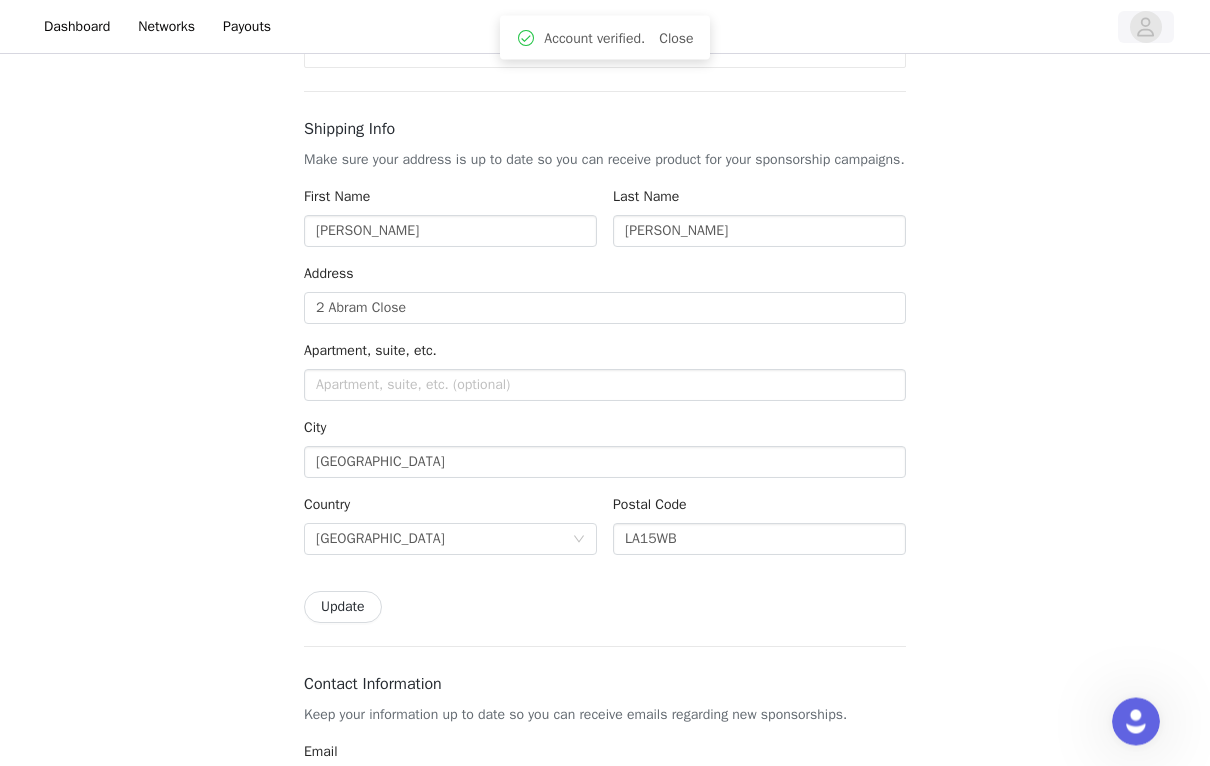 scroll, scrollTop: 265, scrollLeft: 0, axis: vertical 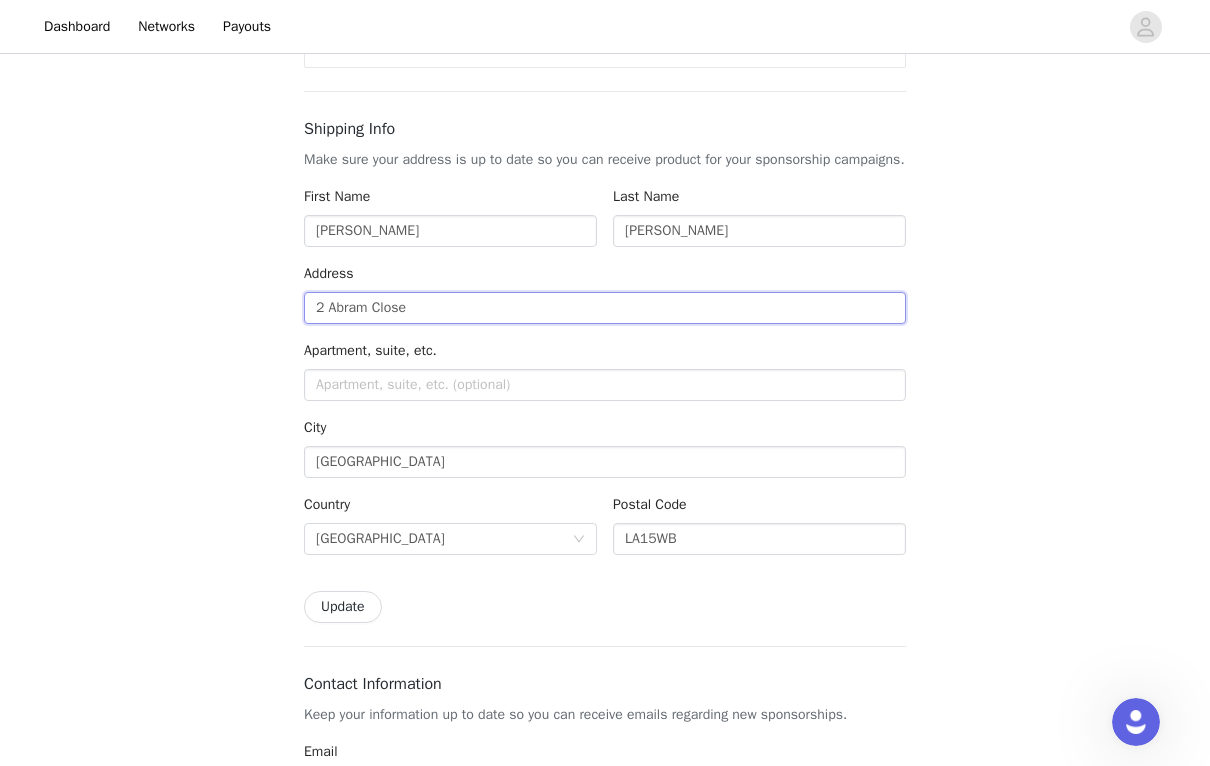 click on "2 Abram Close" at bounding box center [605, 308] 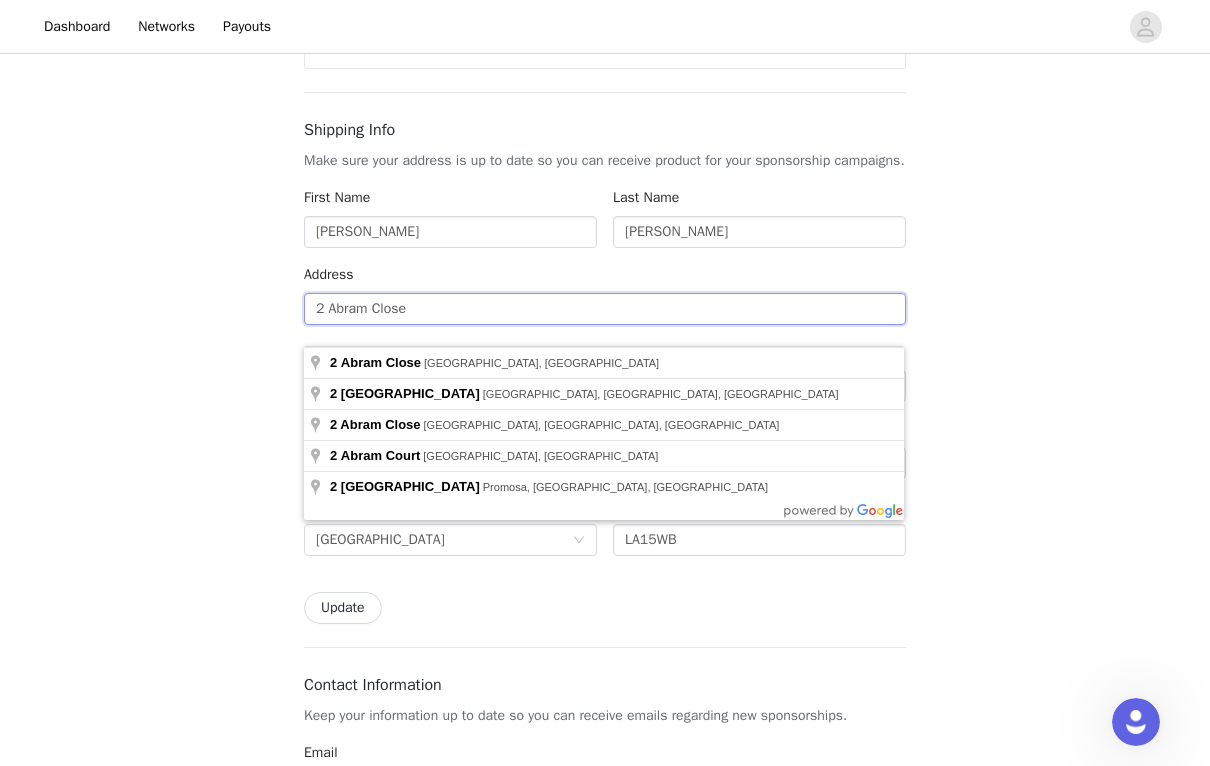 type on "2Abram Close" 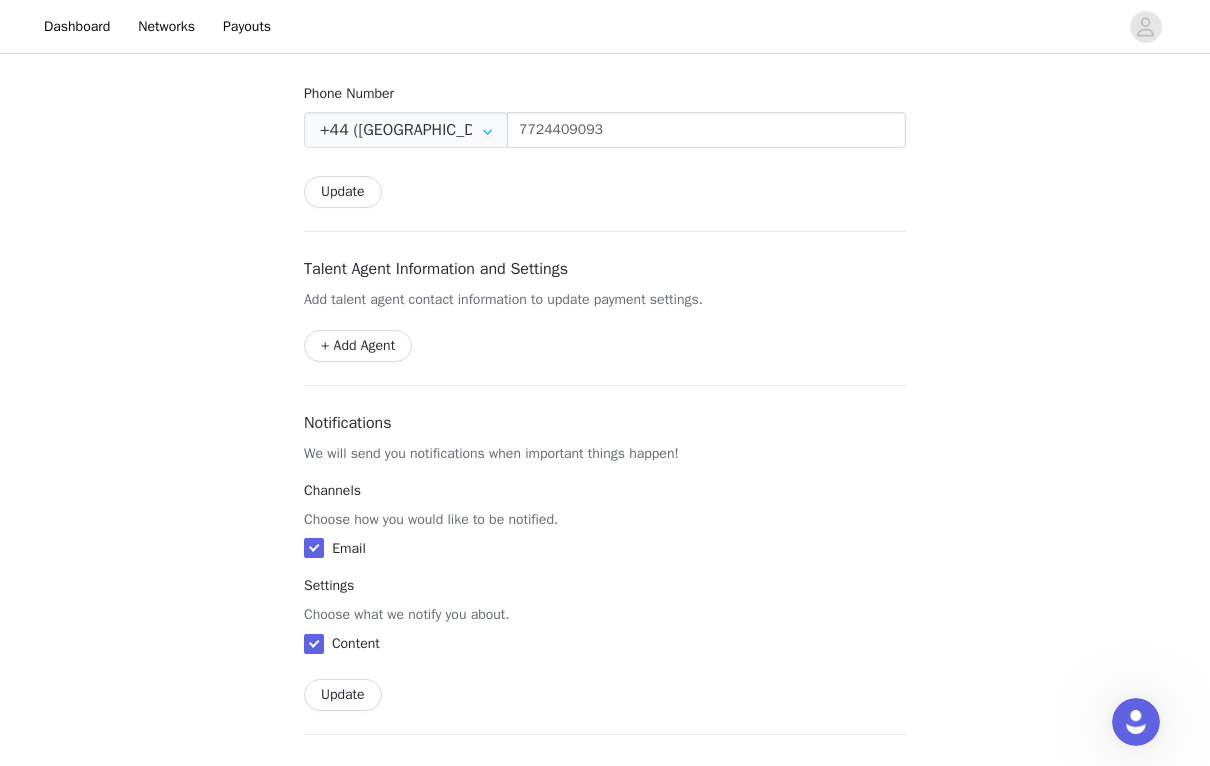 scroll, scrollTop: 1063, scrollLeft: 0, axis: vertical 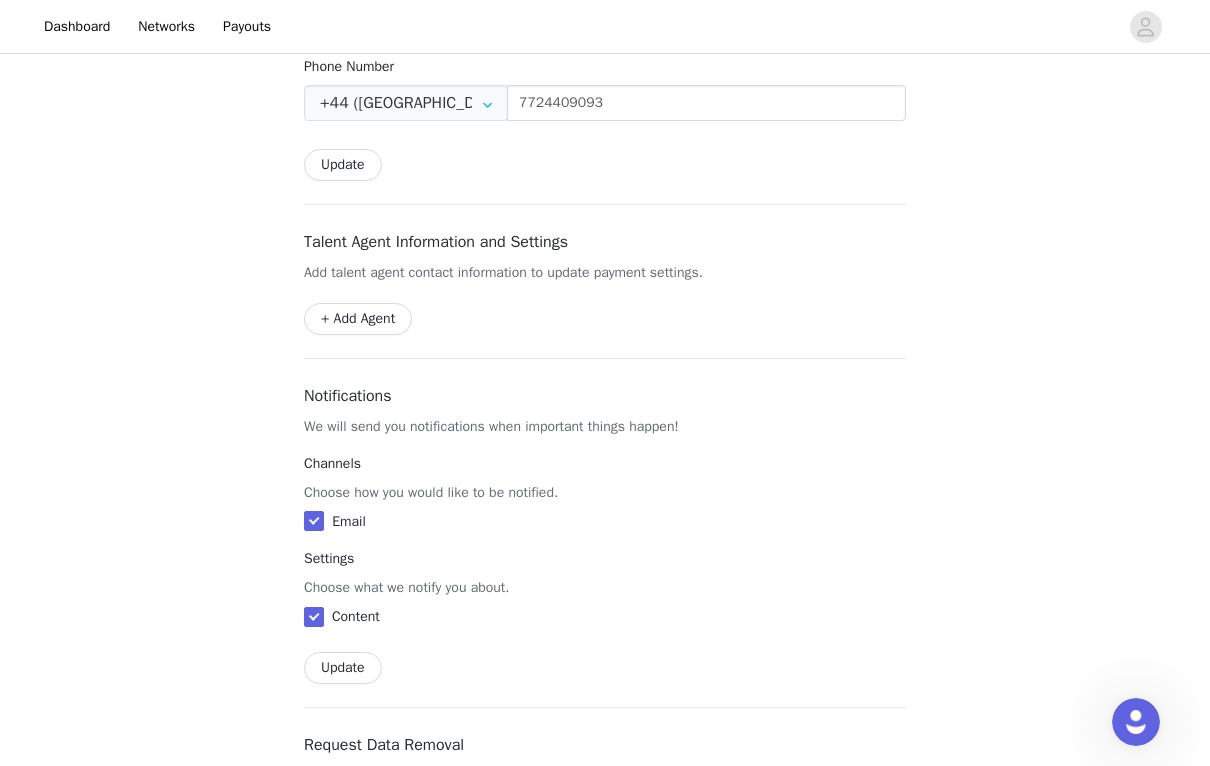 click on "Update" at bounding box center (343, 165) 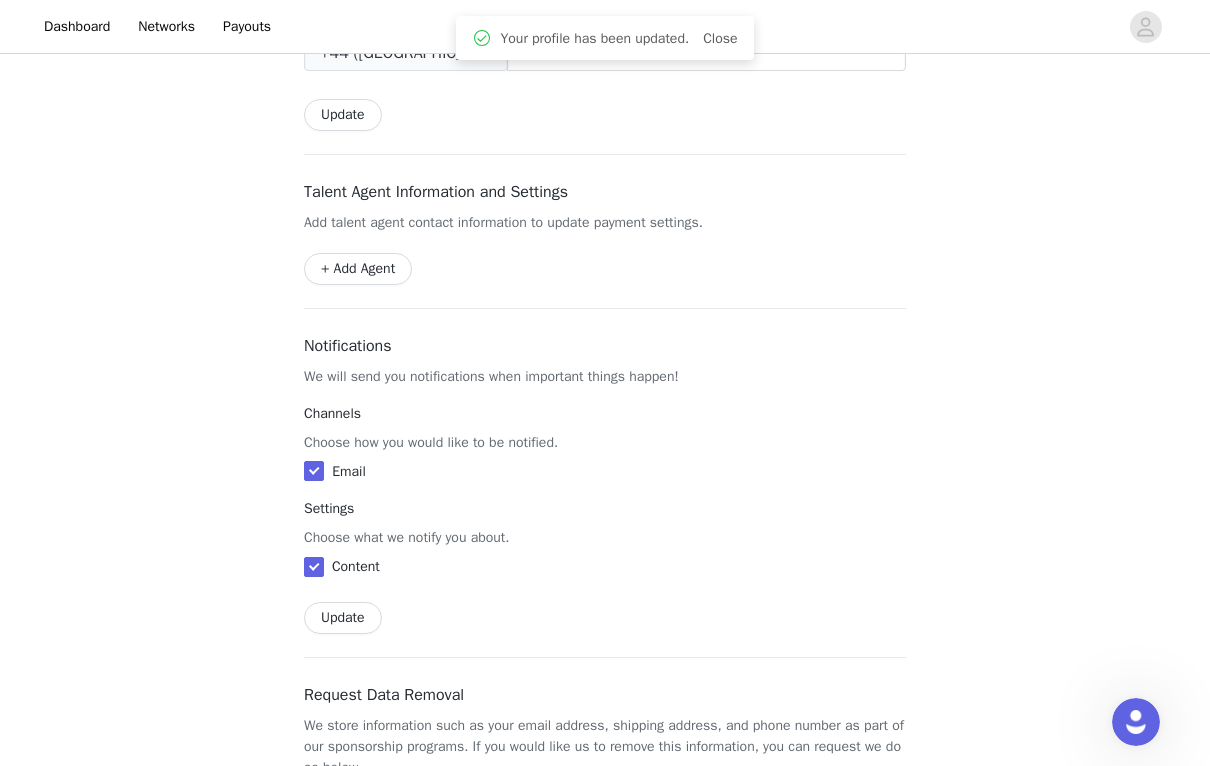 scroll, scrollTop: 1262, scrollLeft: 0, axis: vertical 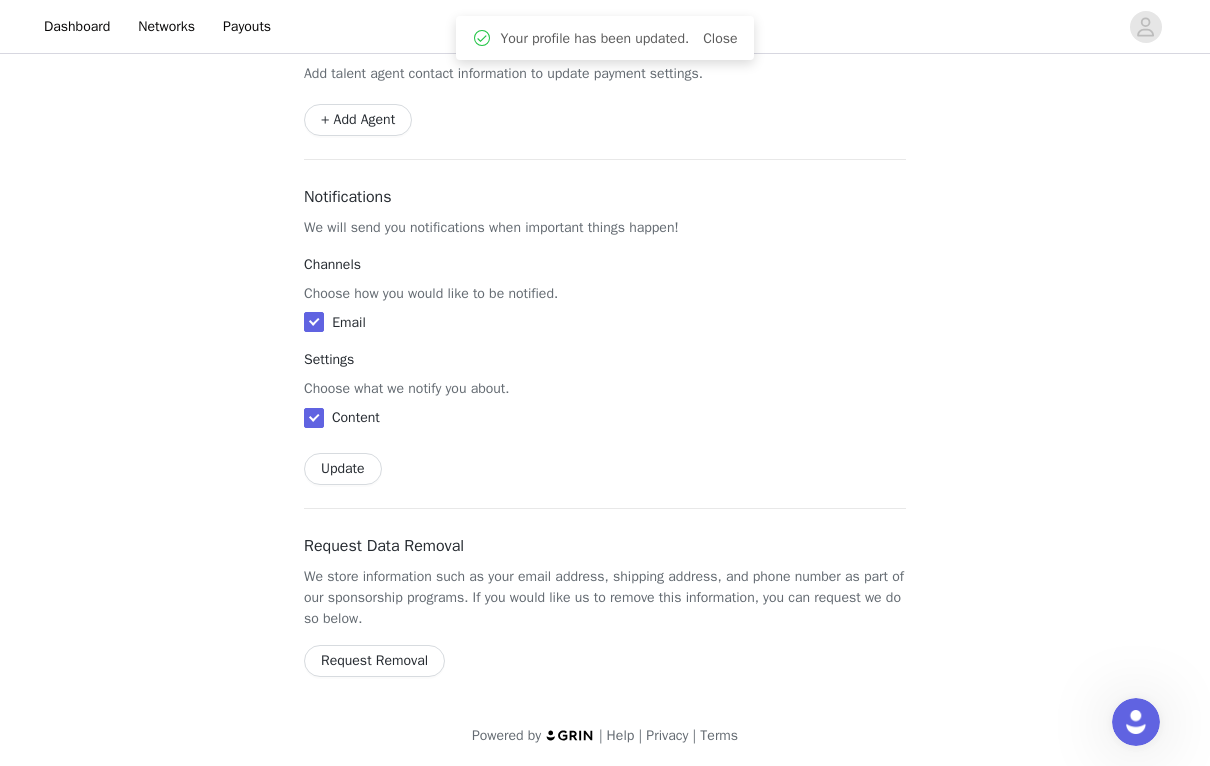 click on "Update" at bounding box center [343, 469] 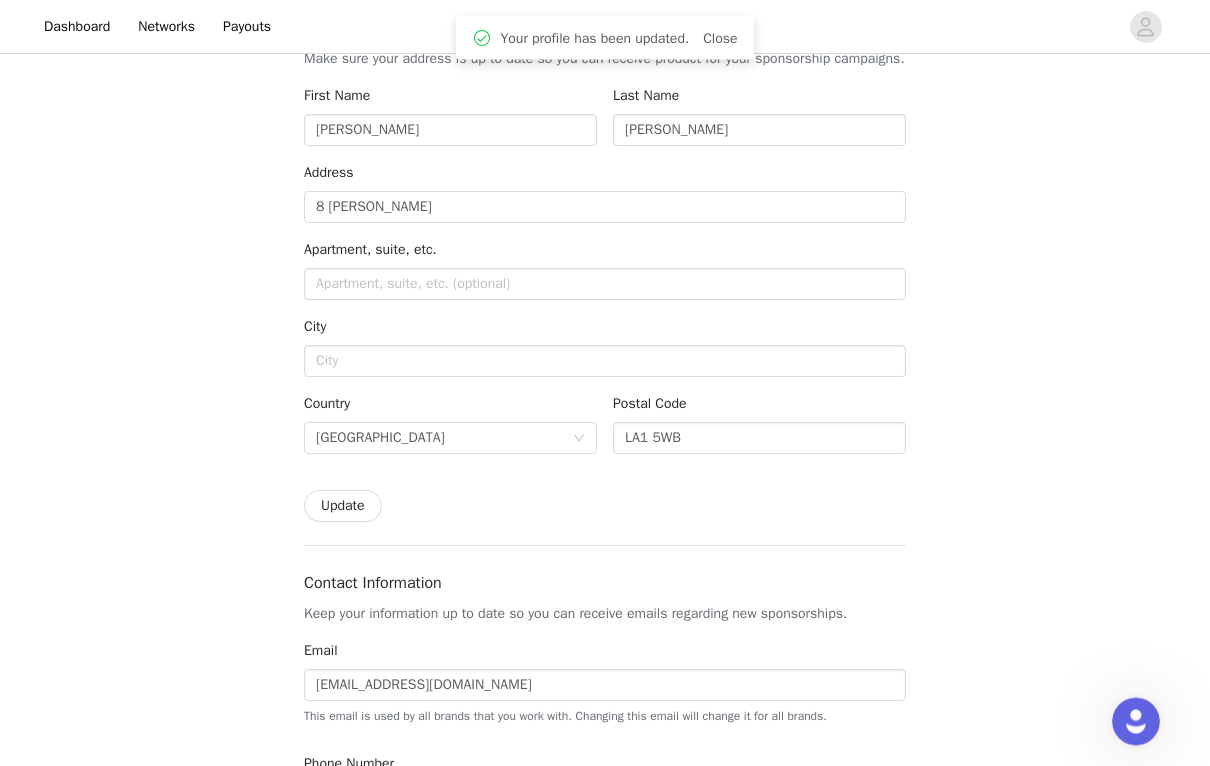 scroll, scrollTop: 0, scrollLeft: 0, axis: both 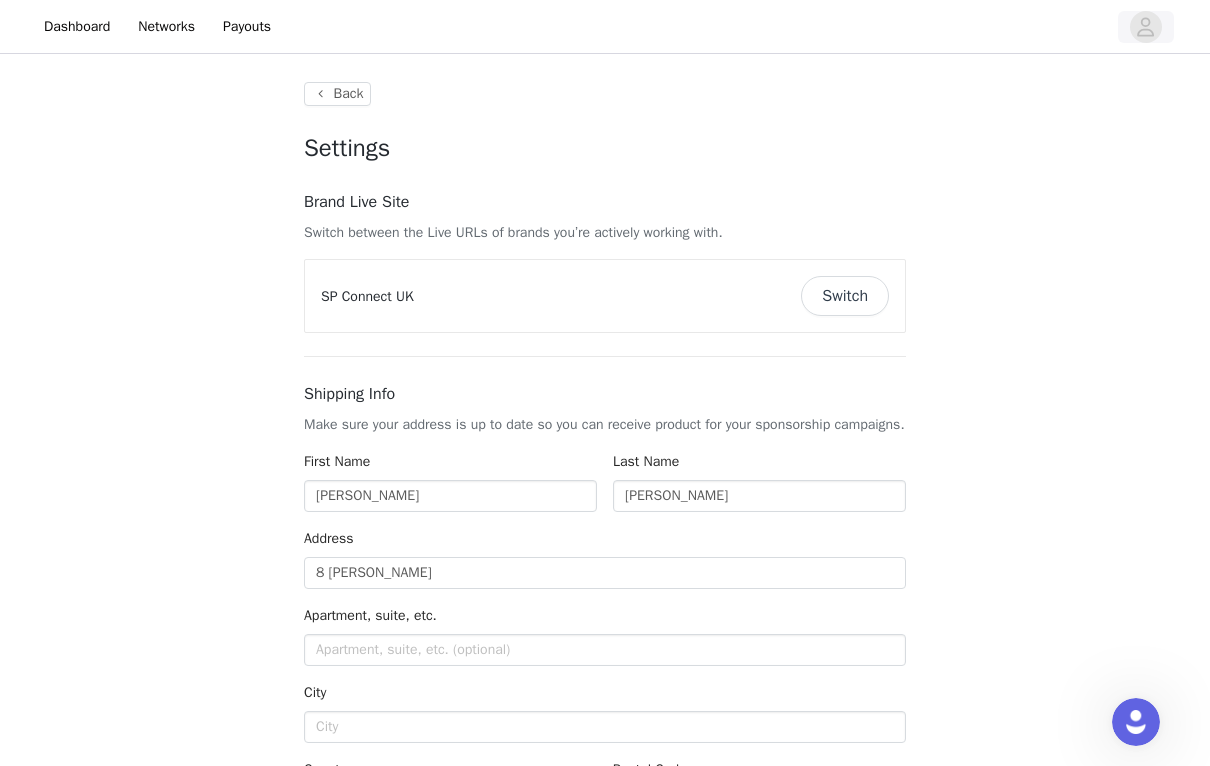click 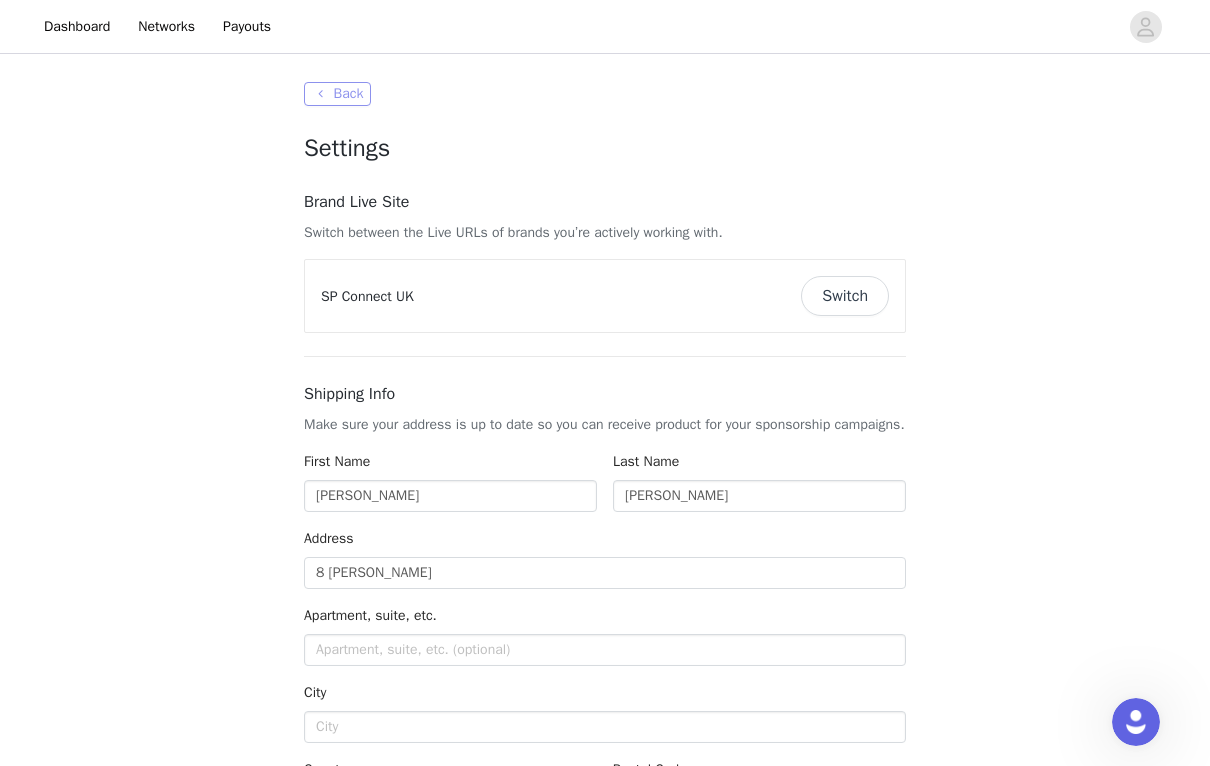 click on "Back" at bounding box center (337, 94) 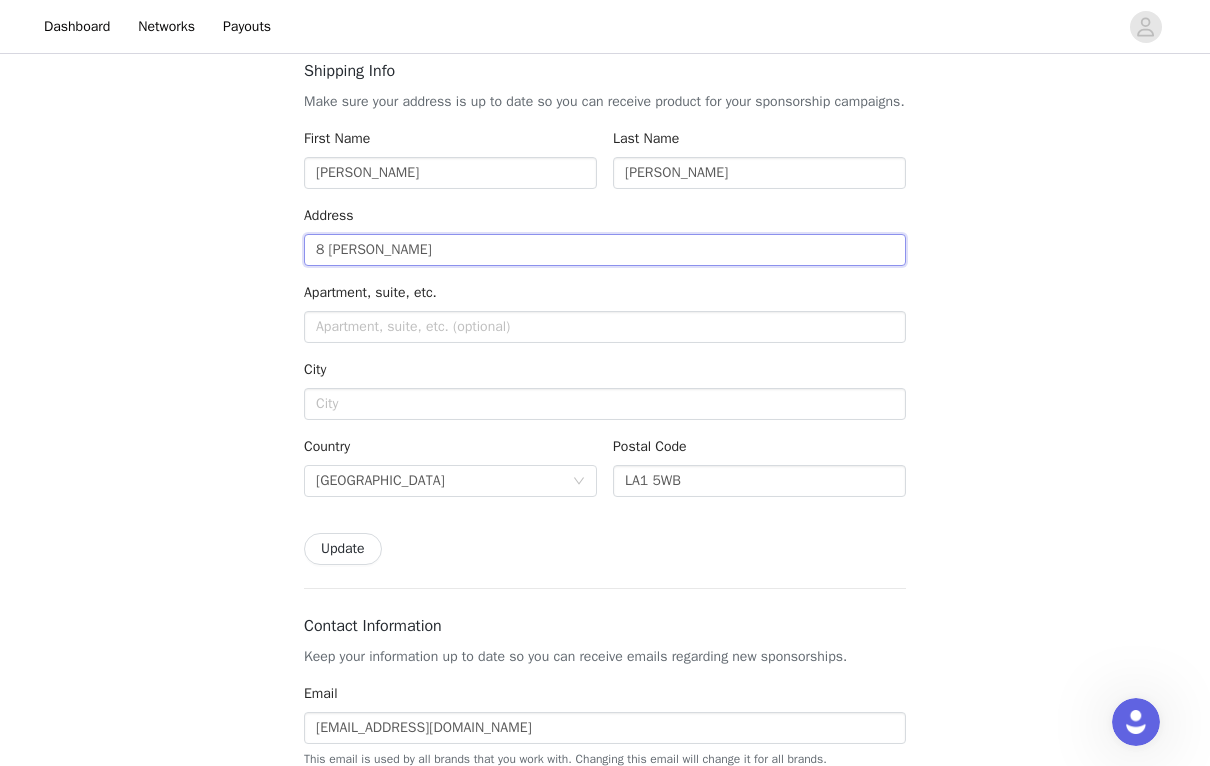 click on "8 [PERSON_NAME]" at bounding box center (605, 250) 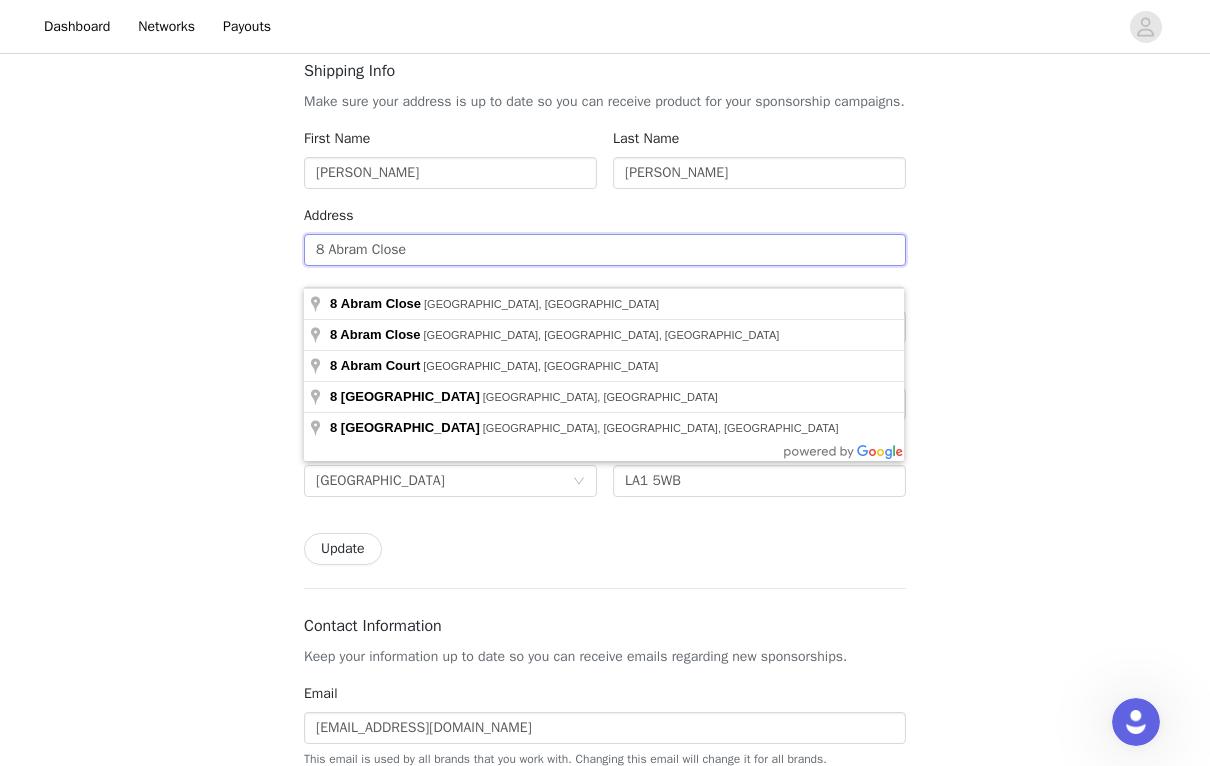 type on "8 Abram Close" 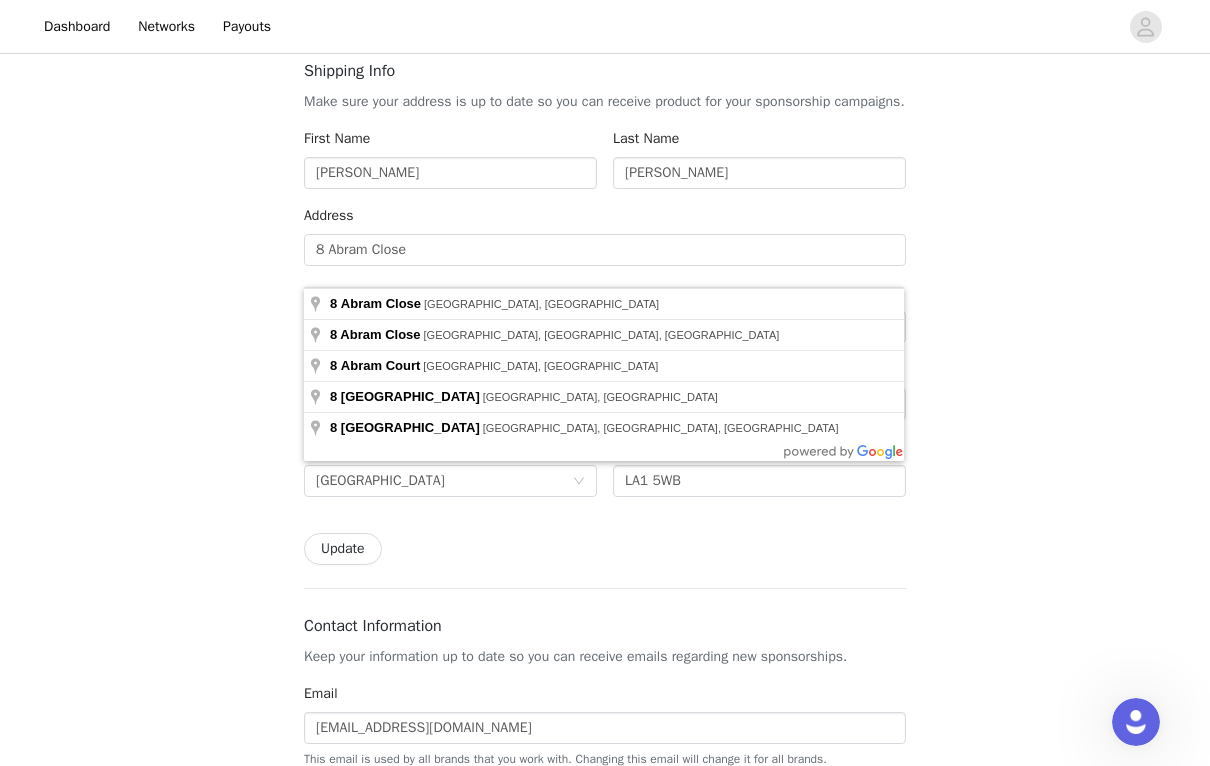 click on "Back   Settings       Brand Live Site
Switch between the Live URLs of brands you’re actively working with.
SP Connect UK   Switch          Shipping Info
Make sure your address is up to date so you can receive product for your sponsorship
campaigns.
First Name [PERSON_NAME]   Last Name [PERSON_NAME]   Address 8 [PERSON_NAME] Close   Apartment, suite, etc.   City   Country
[GEOGRAPHIC_DATA]
Postal Code LA1 5WB   Update     Contact Information
Keep your information up to date so you can receive emails regarding new sponsorships.
Email [EMAIL_ADDRESS][DOMAIN_NAME] This email is used by all brands that you work with. Changing this email will change it for all brands.   Phone Number +44 ([GEOGRAPHIC_DATA]) +1 ([GEOGRAPHIC_DATA]) +1 ([GEOGRAPHIC_DATA]) +44 ([GEOGRAPHIC_DATA]) +61 ([GEOGRAPHIC_DATA]) +55 ([GEOGRAPHIC_DATA]) +52 ([GEOGRAPHIC_DATA]) +86 ([GEOGRAPHIC_DATA]) +91 ([GEOGRAPHIC_DATA])" at bounding box center [605, 722] 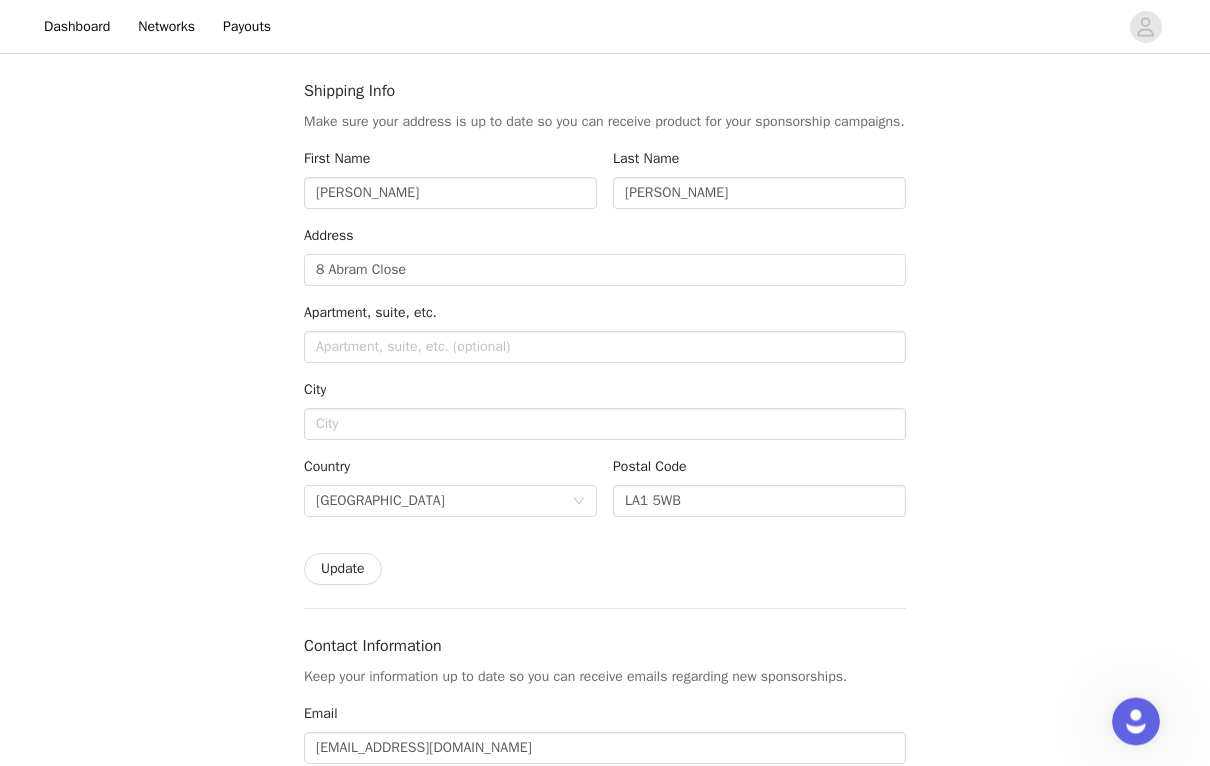 scroll, scrollTop: 0, scrollLeft: 0, axis: both 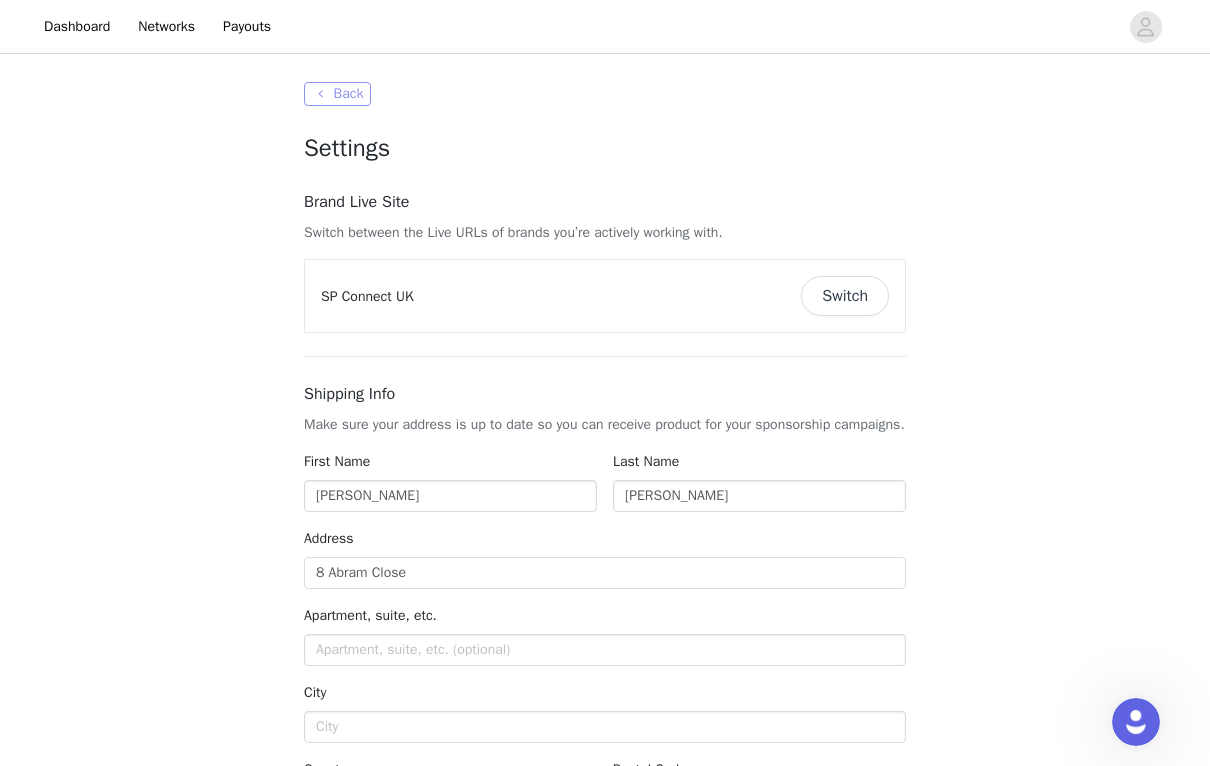 click on "Back" at bounding box center [337, 94] 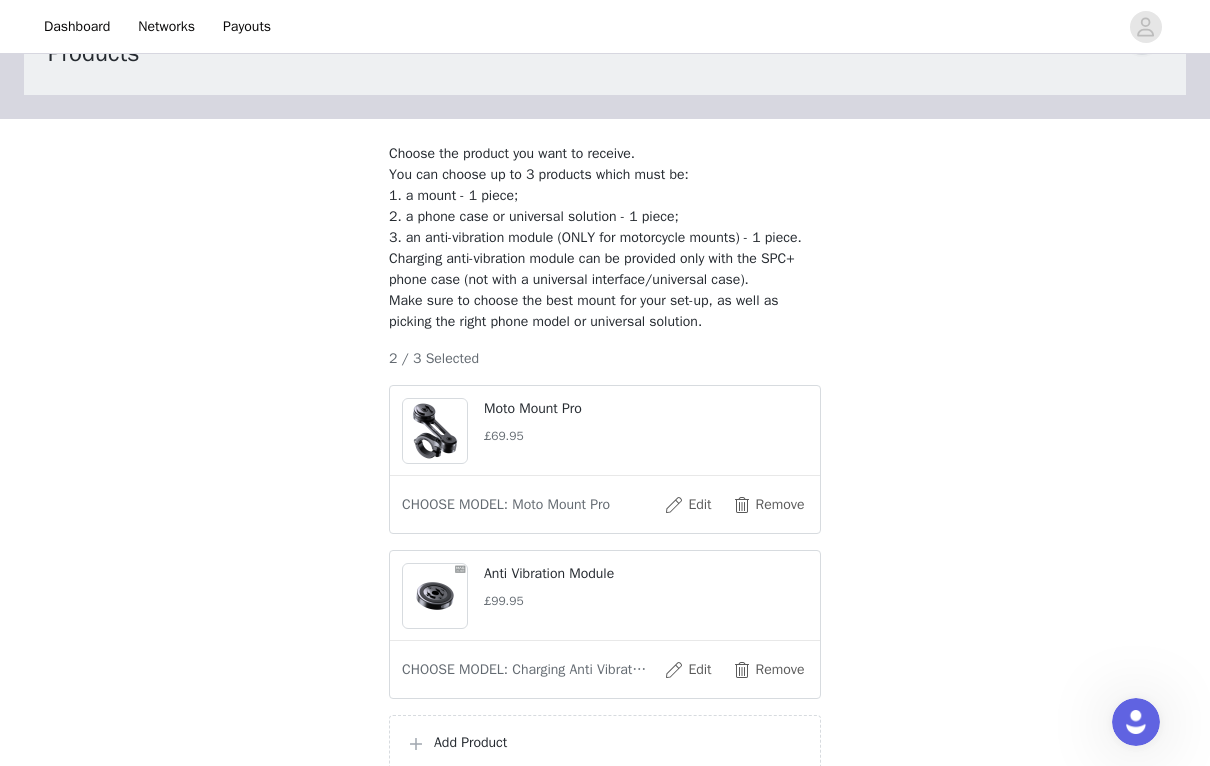 scroll, scrollTop: 298, scrollLeft: 0, axis: vertical 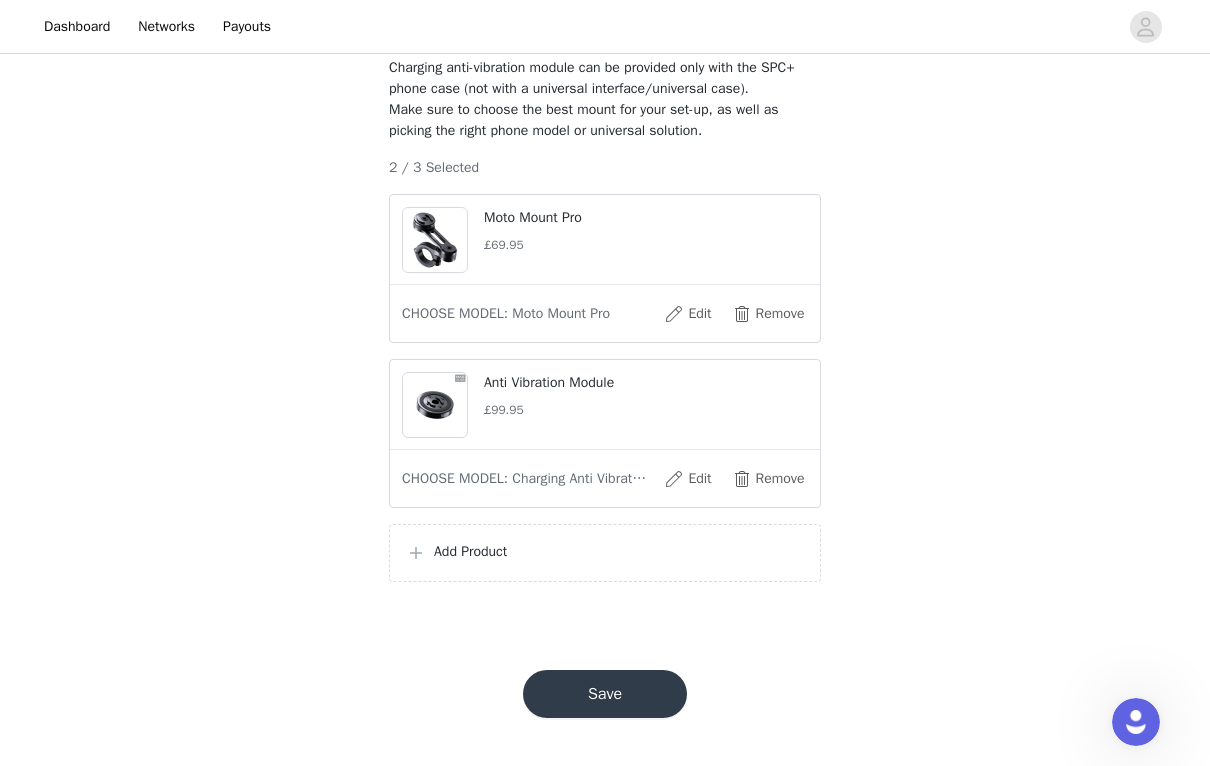click on "Save" at bounding box center [605, 694] 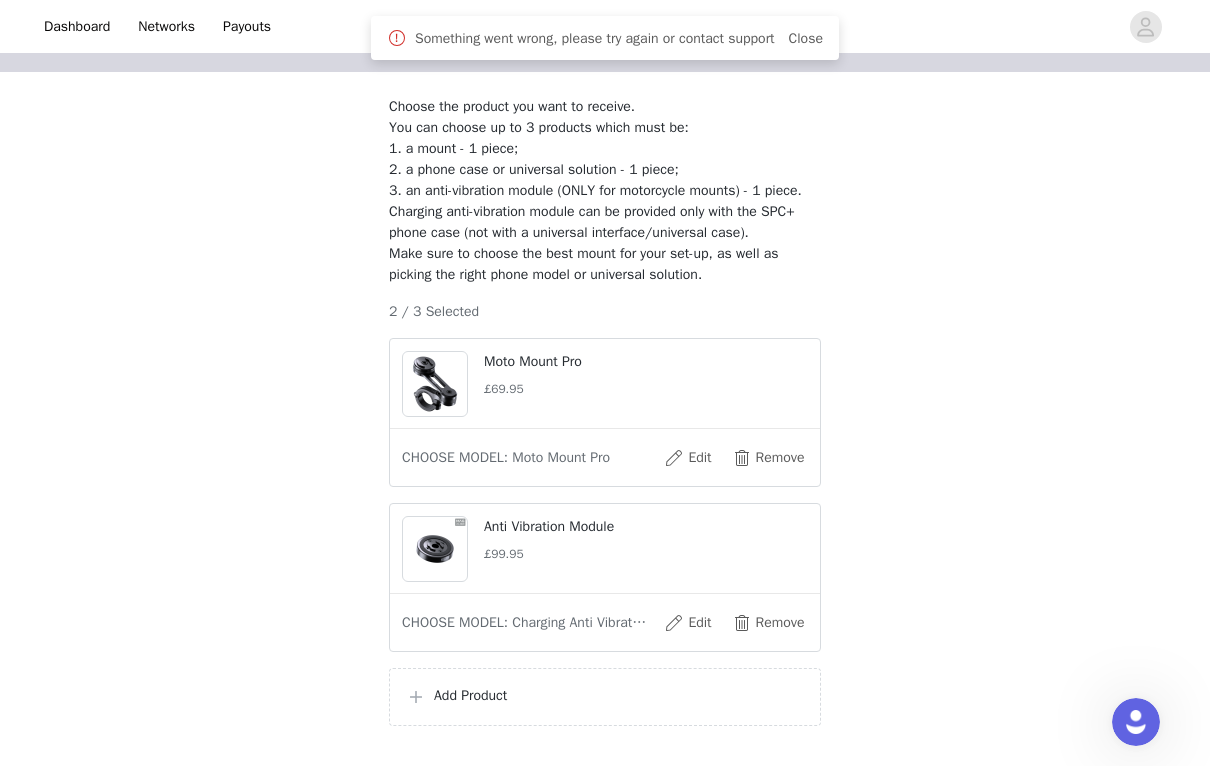 scroll, scrollTop: 0, scrollLeft: 0, axis: both 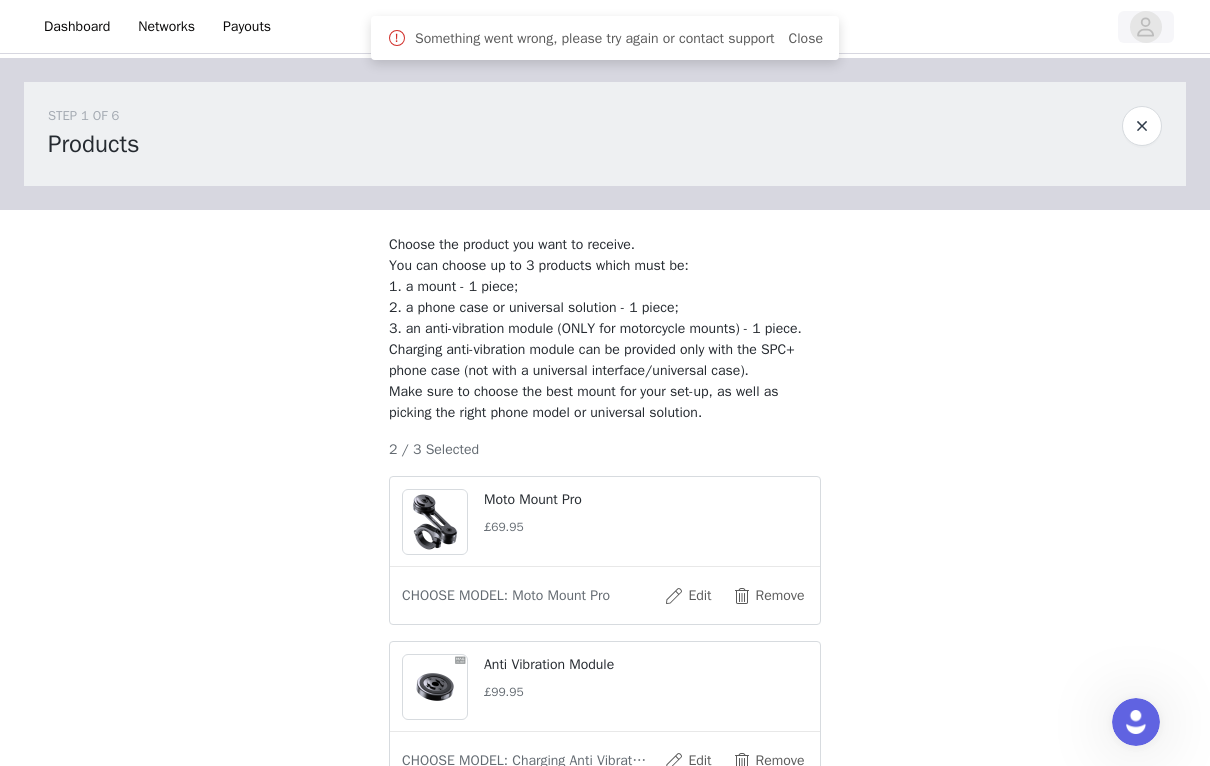 click 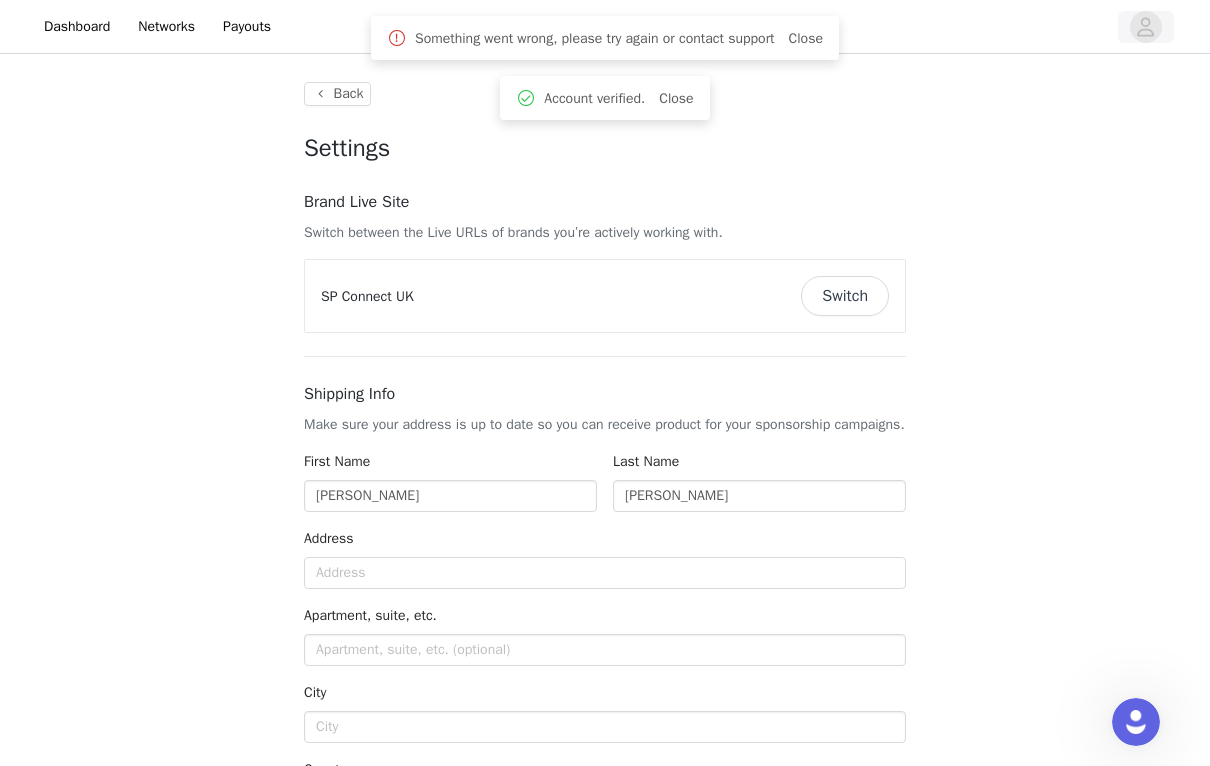 type on "+44 ([GEOGRAPHIC_DATA])" 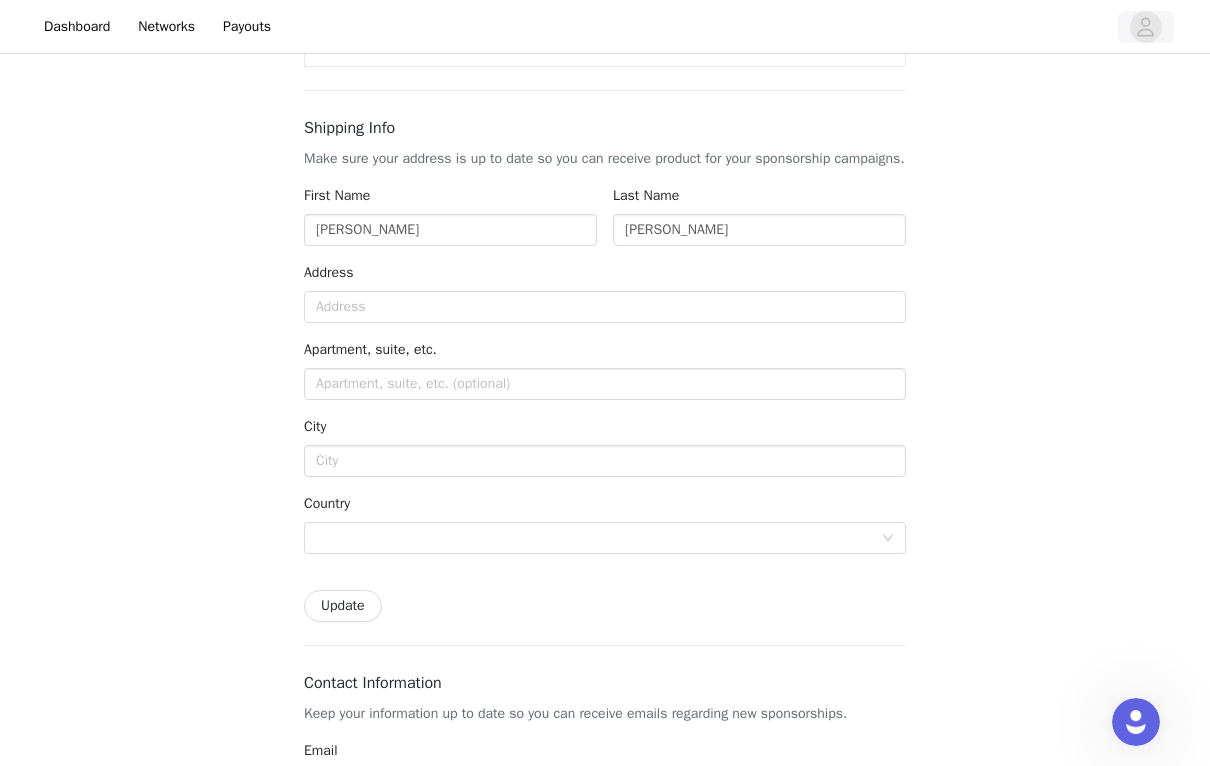 scroll, scrollTop: 0, scrollLeft: 0, axis: both 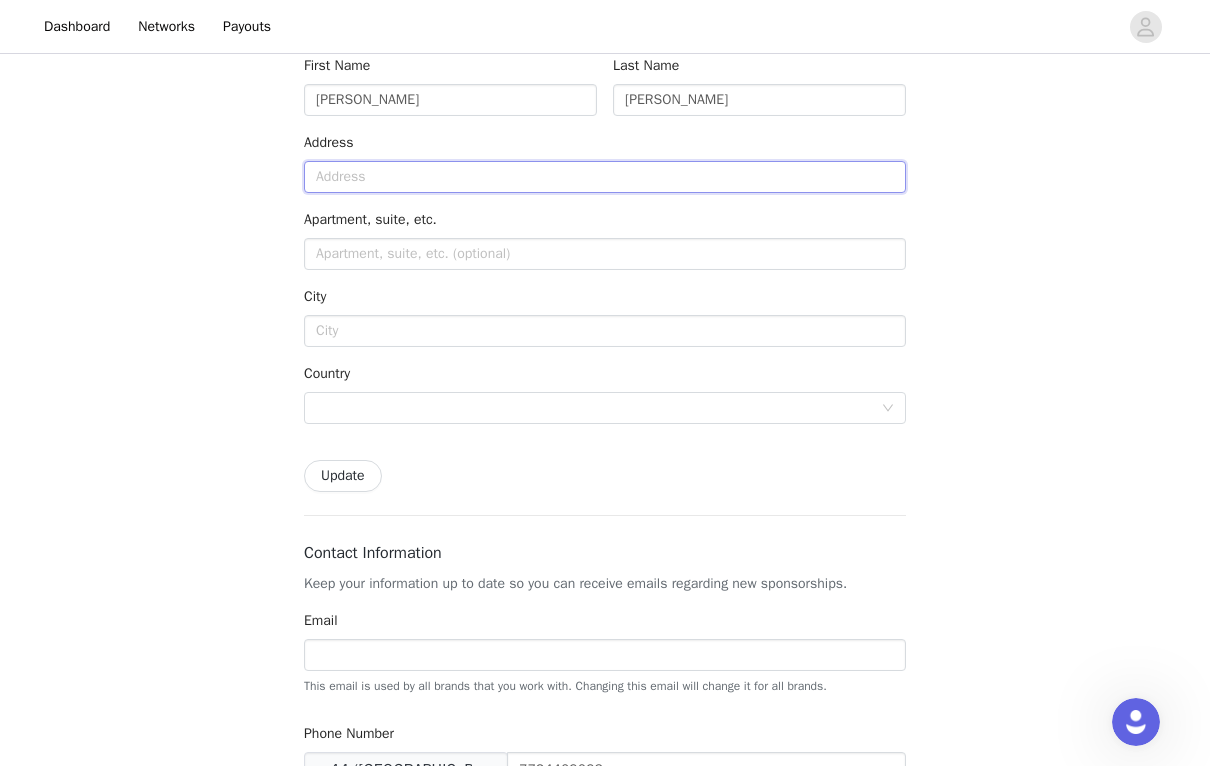click at bounding box center (605, 177) 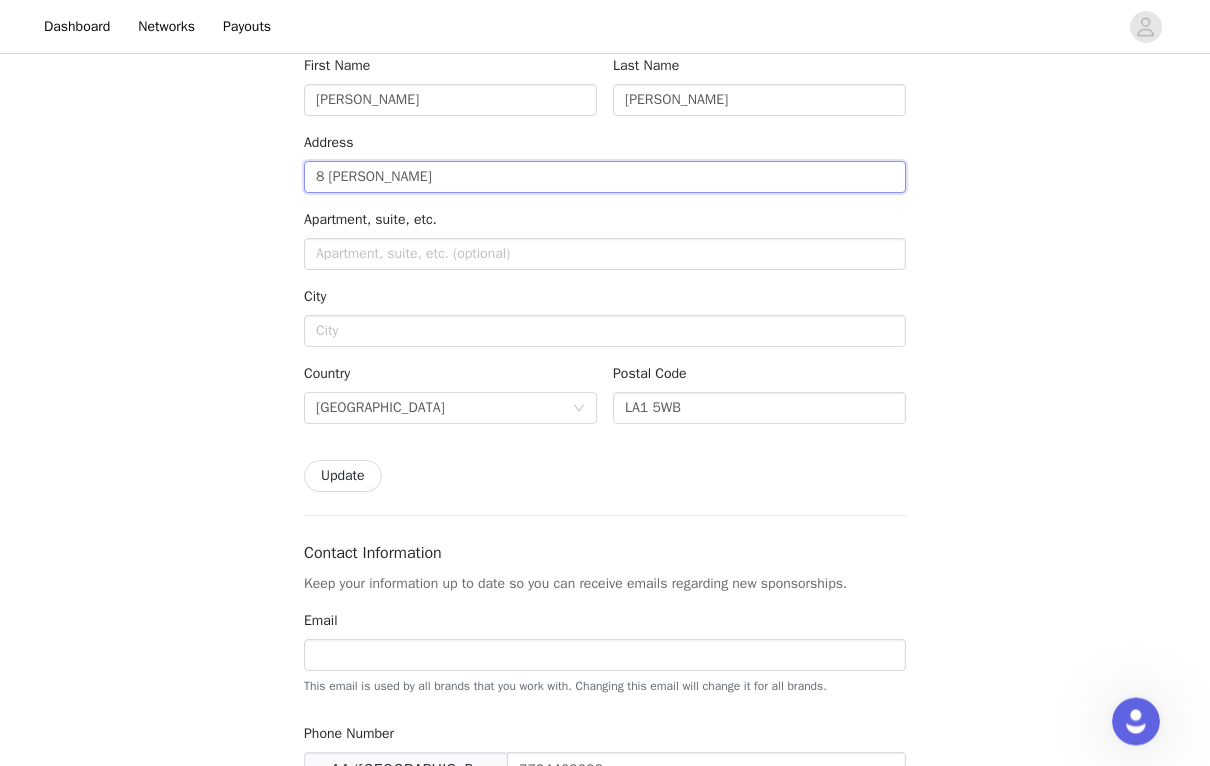 click on "8 [PERSON_NAME]" at bounding box center [605, 178] 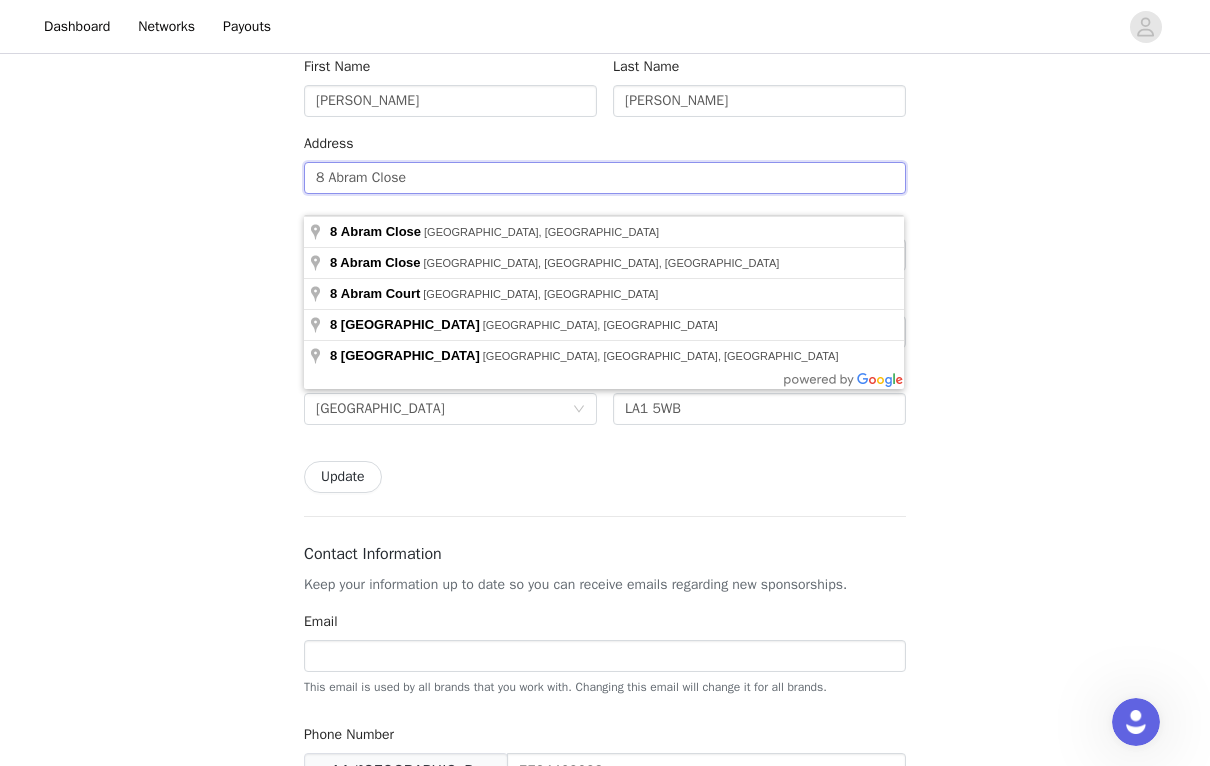 type on "8 Abram Close" 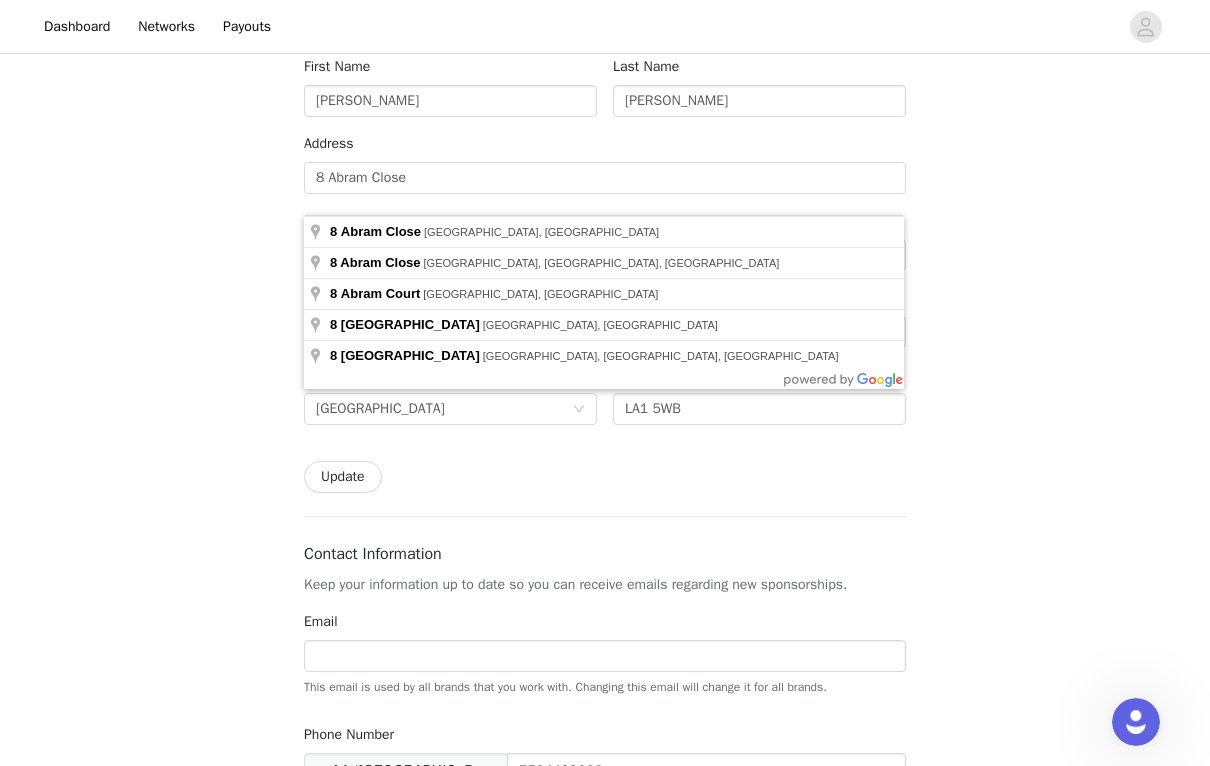 click on "Back   Settings       Brand Live Site
Switch between the Live URLs of brands you’re actively working with.
SP Connect UK   Switch          Shipping Info
Make sure your address is up to date so you can receive product for your sponsorship
campaigns.
First Name [PERSON_NAME]   Last Name [PERSON_NAME]   Address 8 [PERSON_NAME] Close   Apartment, suite, etc.   City   Country
[GEOGRAPHIC_DATA]
Postal Code LA1 5WB   Update     Contact Information
Keep your information up to date so you can receive emails regarding new sponsorships.
Email This email is used by all brands that you work with. Changing this email will change it for all brands.   Phone Number +44 ([GEOGRAPHIC_DATA]) +1 ([GEOGRAPHIC_DATA]) +1 ([GEOGRAPHIC_DATA]) +44 ([GEOGRAPHIC_DATA]) +61 ([GEOGRAPHIC_DATA]) +55 ([GEOGRAPHIC_DATA]) +52 ([GEOGRAPHIC_DATA]) +86 ([GEOGRAPHIC_DATA]) +91 ([GEOGRAPHIC_DATA]) +7 ([GEOGRAPHIC_DATA]) +39 ([GEOGRAPHIC_DATA])" at bounding box center (605, 650) 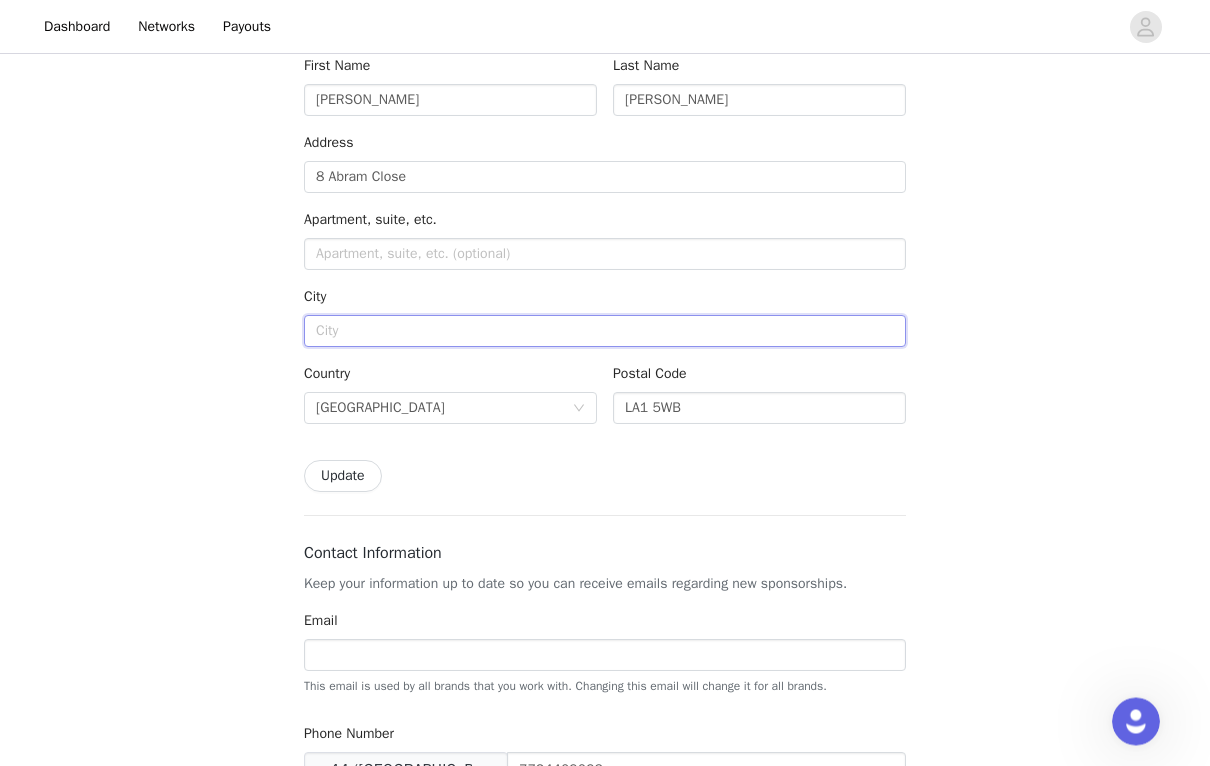 click at bounding box center (605, 332) 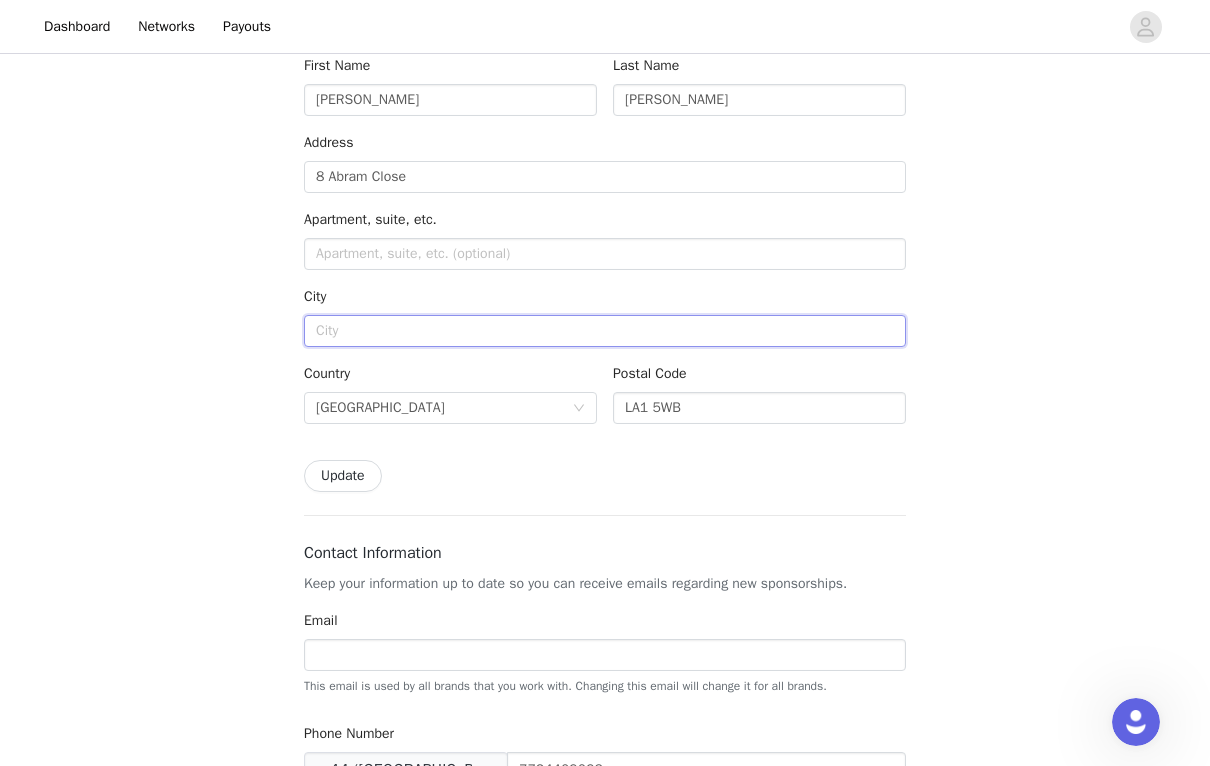 scroll, scrollTop: 395, scrollLeft: 0, axis: vertical 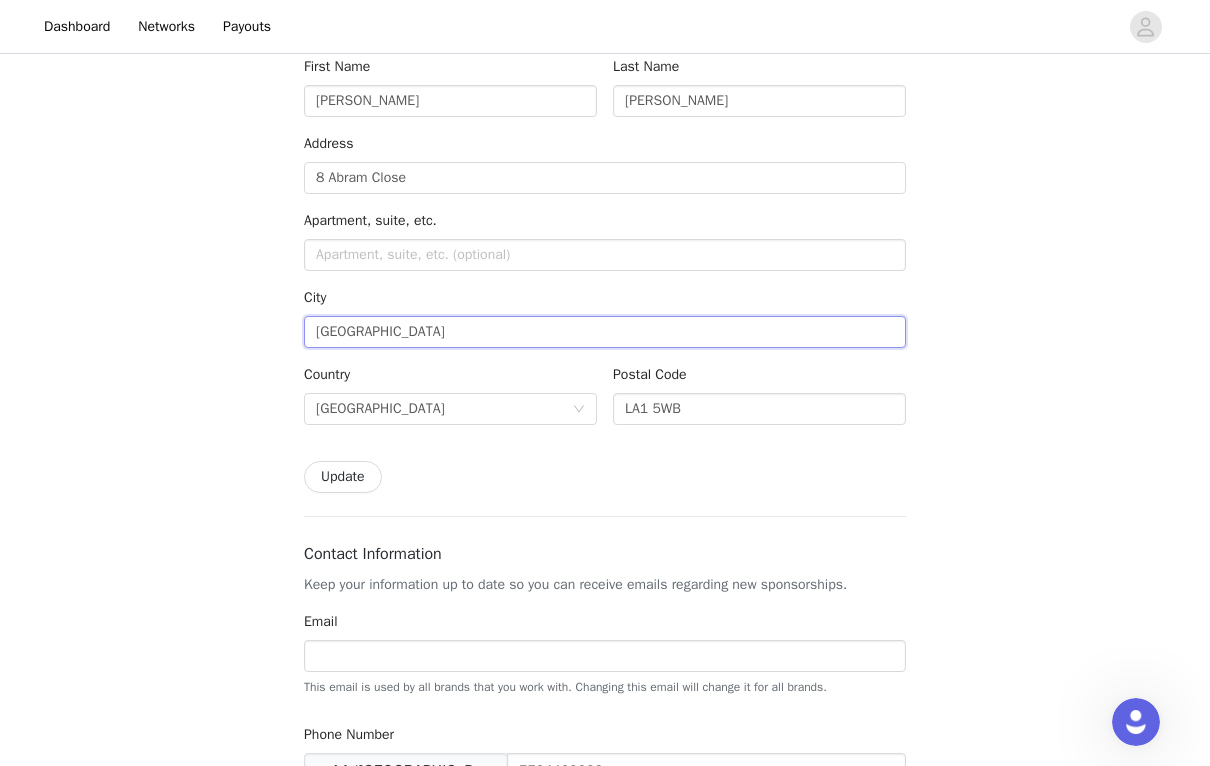 type on "[GEOGRAPHIC_DATA]" 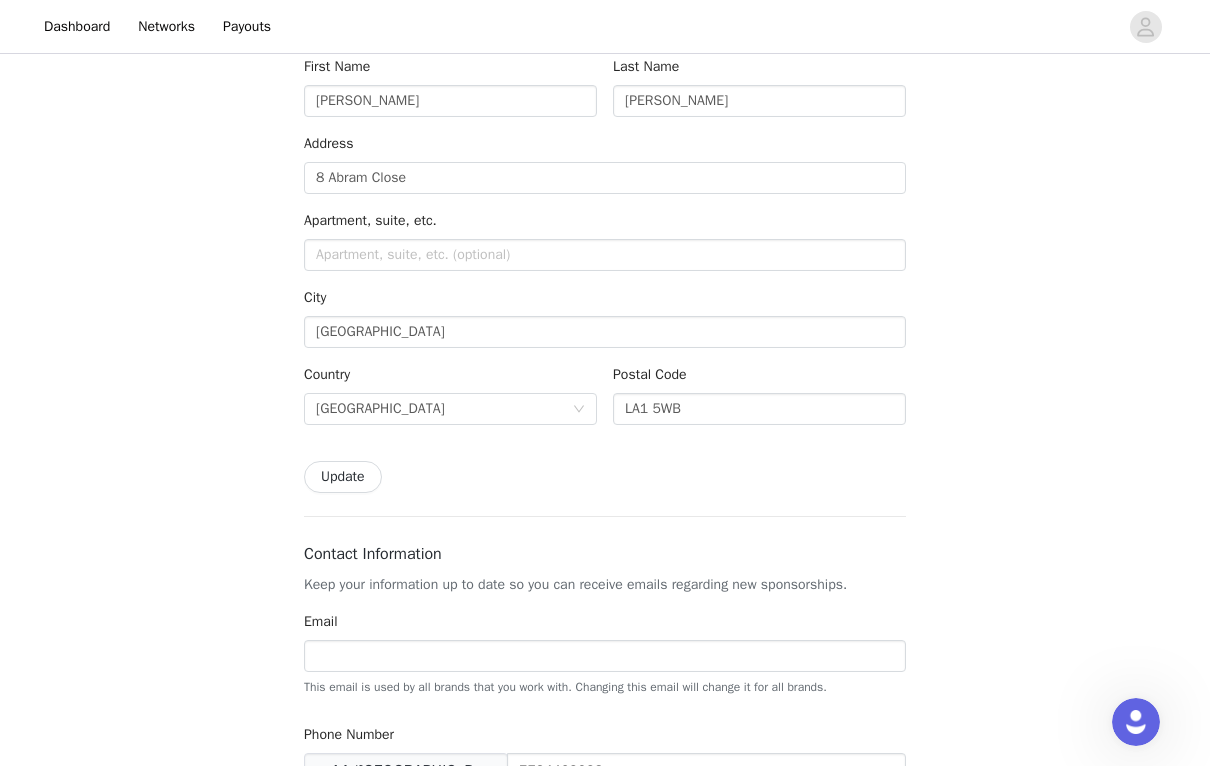 click on "Back   Settings       Brand Live Site
Switch between the Live URLs of brands you’re actively working with.
SP Connect UK   Switch          Shipping Info
Make sure your address is up to date so you can receive product for your sponsorship
campaigns.
First Name [PERSON_NAME]   Last Name [PERSON_NAME]   Address 8 [PERSON_NAME] Close   Apartment, suite, etc.   City Lancaster   Country
[GEOGRAPHIC_DATA]
Postal Code LA1 5WB   Update     Contact Information
Keep your information up to date so you can receive emails regarding new sponsorships.
Email This email is used by all brands that you work with. Changing this email will change it for all brands.   Phone Number +44 ([GEOGRAPHIC_DATA]) +1 ([GEOGRAPHIC_DATA]) +1 ([GEOGRAPHIC_DATA]) +44 ([GEOGRAPHIC_DATA]) +61 ([GEOGRAPHIC_DATA]) +55 ([GEOGRAPHIC_DATA]) +52 ([GEOGRAPHIC_DATA]) +86 ([GEOGRAPHIC_DATA]) +91 ([GEOGRAPHIC_DATA]) +7 ([GEOGRAPHIC_DATA])" at bounding box center (605, 650) 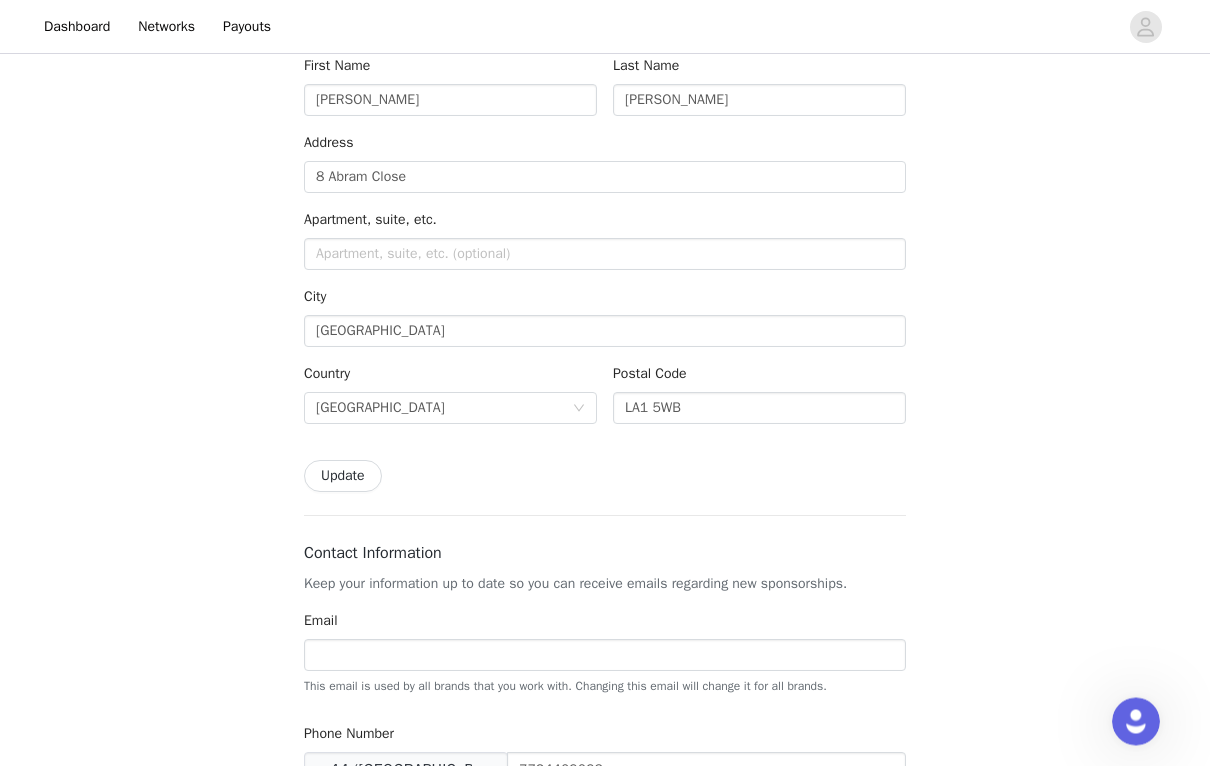 click on "Settings       Brand Live Site
Switch between the Live URLs of brands you’re actively working with.
SP Connect UK   Switch          Shipping Info
Make sure your address is up to date so you can receive product for your sponsorship
campaigns.
First Name [PERSON_NAME]   Last Name [PERSON_NAME]   Address 8 [PERSON_NAME] Close   Apartment, suite, etc.   City Lancaster   Country
[GEOGRAPHIC_DATA]
Postal Code LA1 5WB   Update     Contact Information
Keep your information up to date so you can receive emails regarding new sponsorships.
Email This email is used by all brands that you work with. Changing this email will change it for all brands.   Phone Number +44 ([GEOGRAPHIC_DATA]) +1 ([GEOGRAPHIC_DATA]) +1 ([GEOGRAPHIC_DATA]) +44 ([GEOGRAPHIC_DATA]) +61 ([GEOGRAPHIC_DATA]) +55 ([GEOGRAPHIC_DATA]) +52 ([GEOGRAPHIC_DATA]) +86 ([GEOGRAPHIC_DATA]) +91 ([GEOGRAPHIC_DATA]) +7 ([GEOGRAPHIC_DATA]) +39 ([GEOGRAPHIC_DATA])" at bounding box center [605, 639] 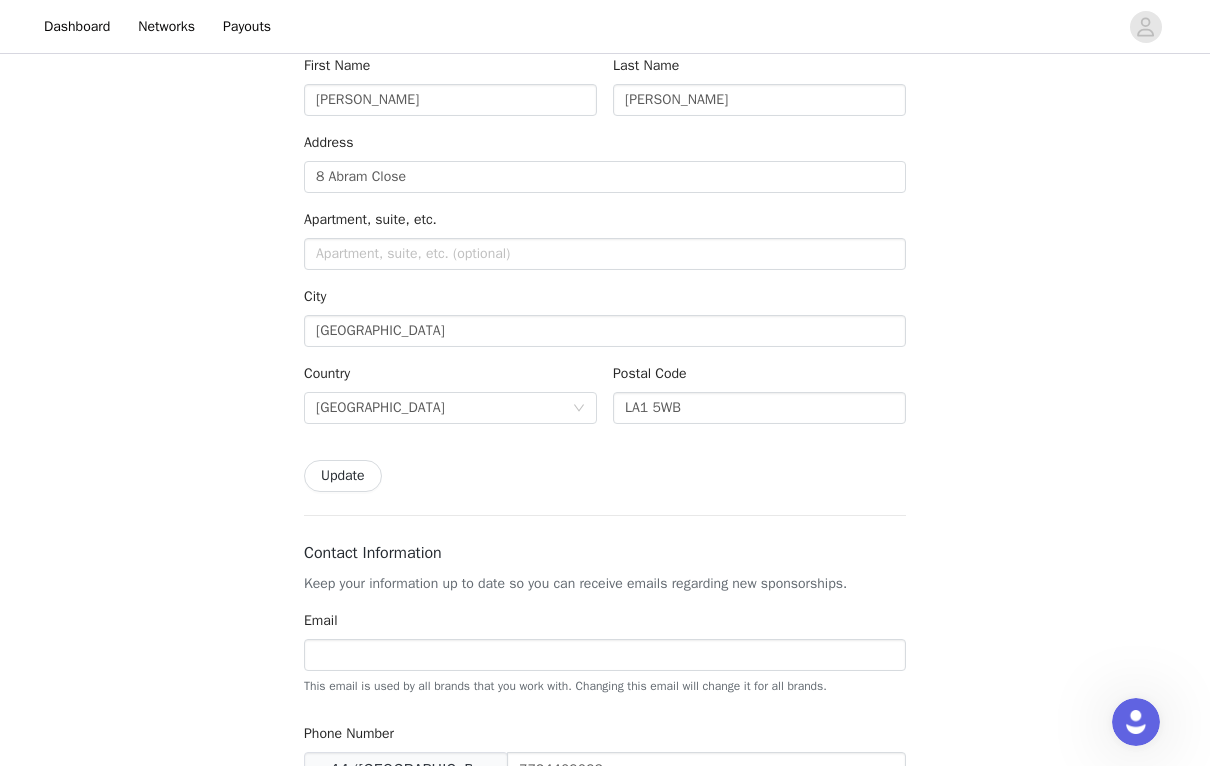click on "Update" at bounding box center (343, 476) 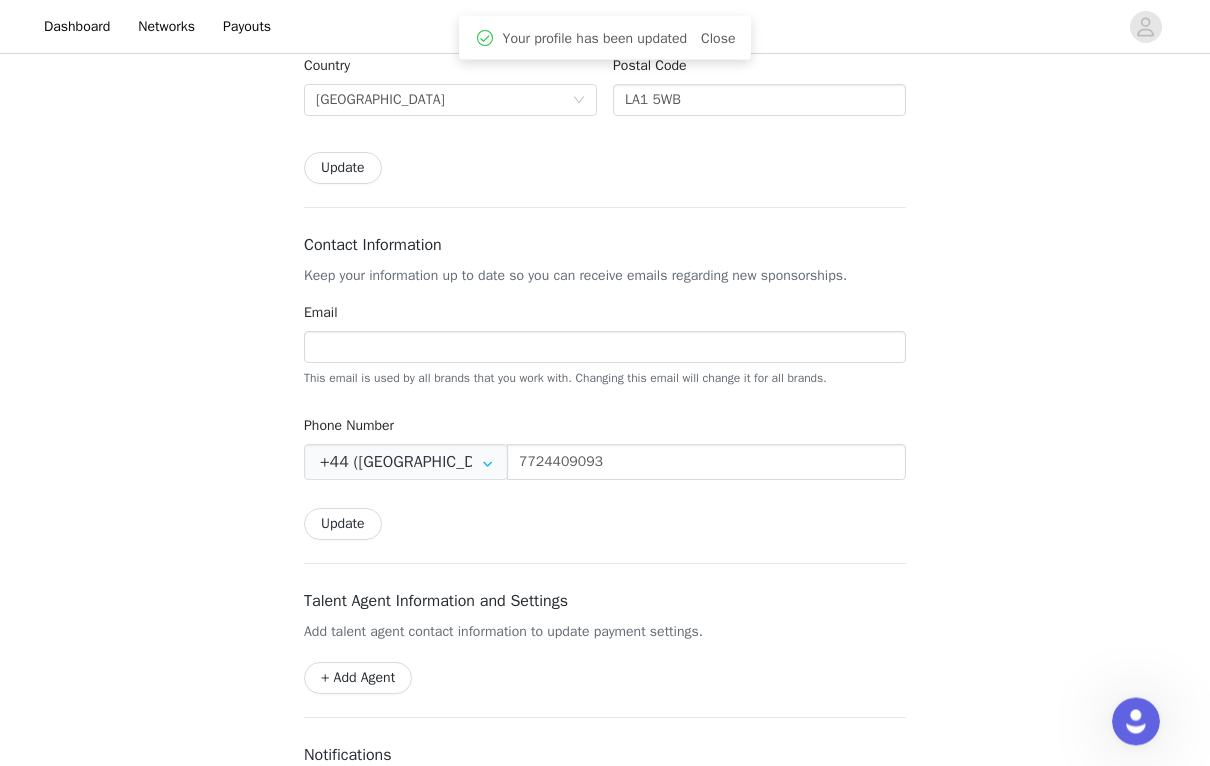 scroll, scrollTop: 809, scrollLeft: 0, axis: vertical 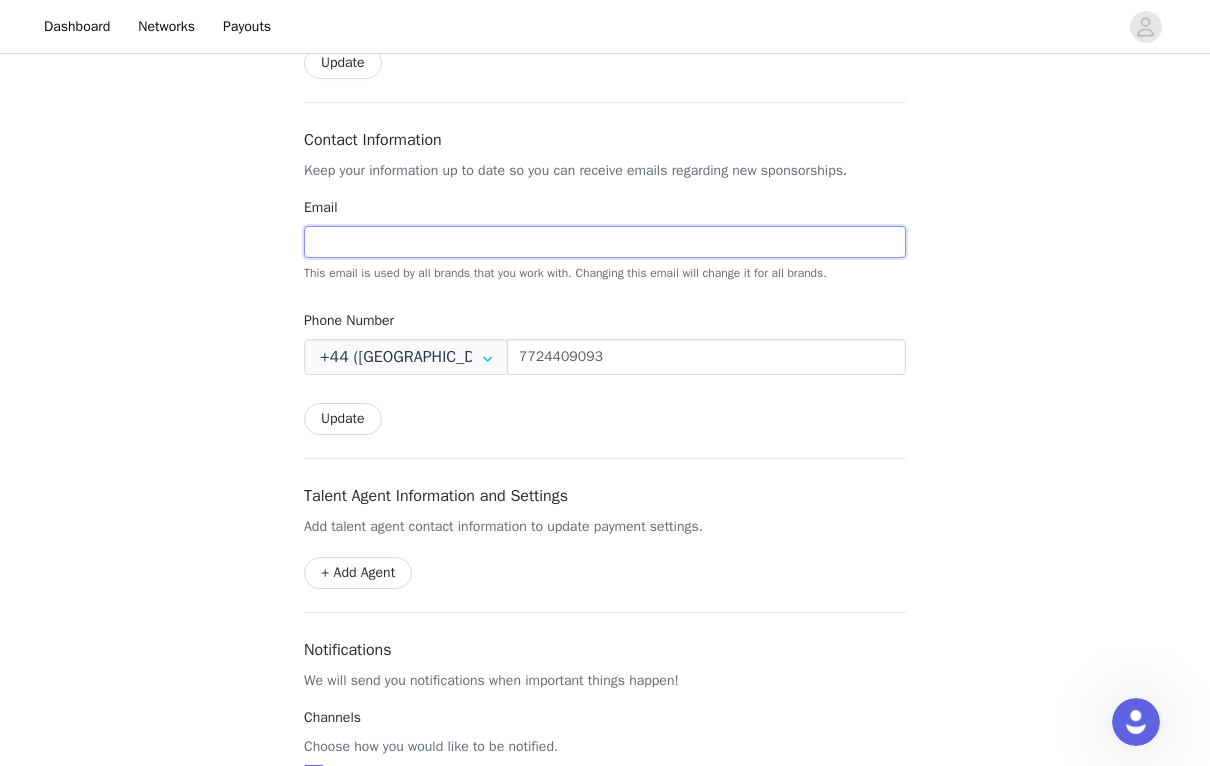click at bounding box center [605, 242] 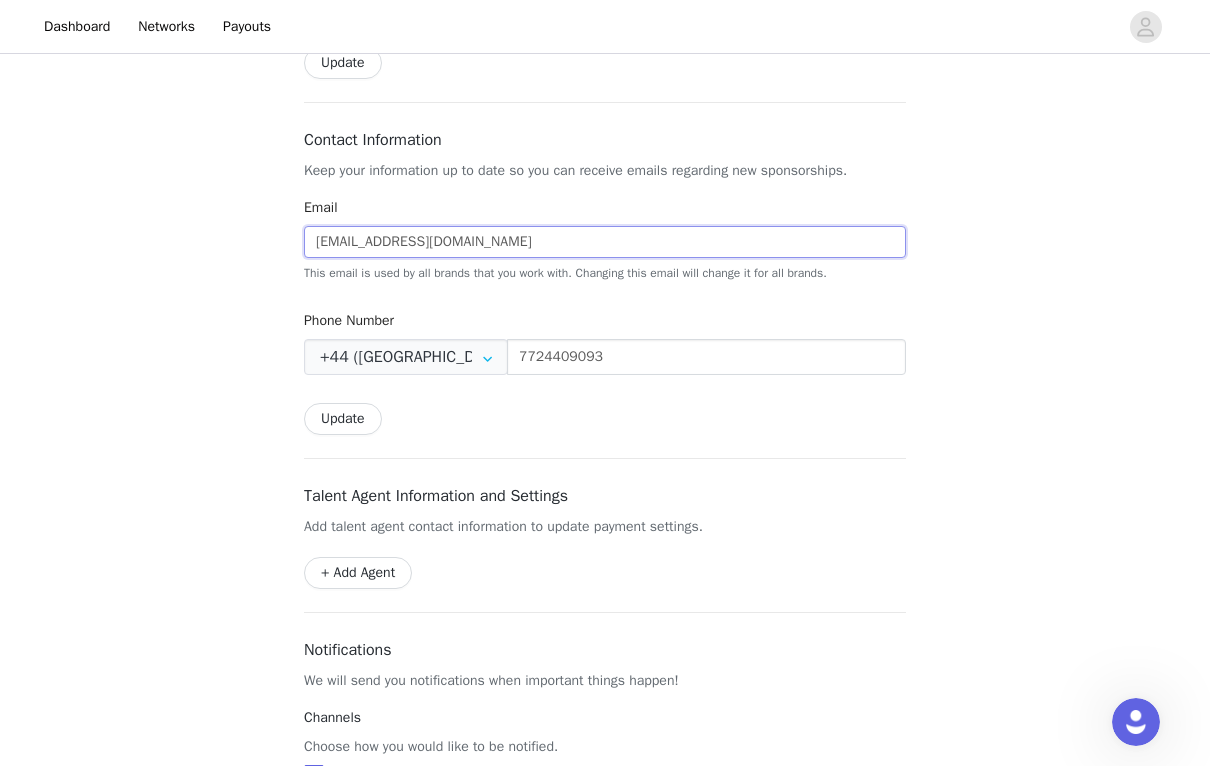 type on "[EMAIL_ADDRESS][DOMAIN_NAME]" 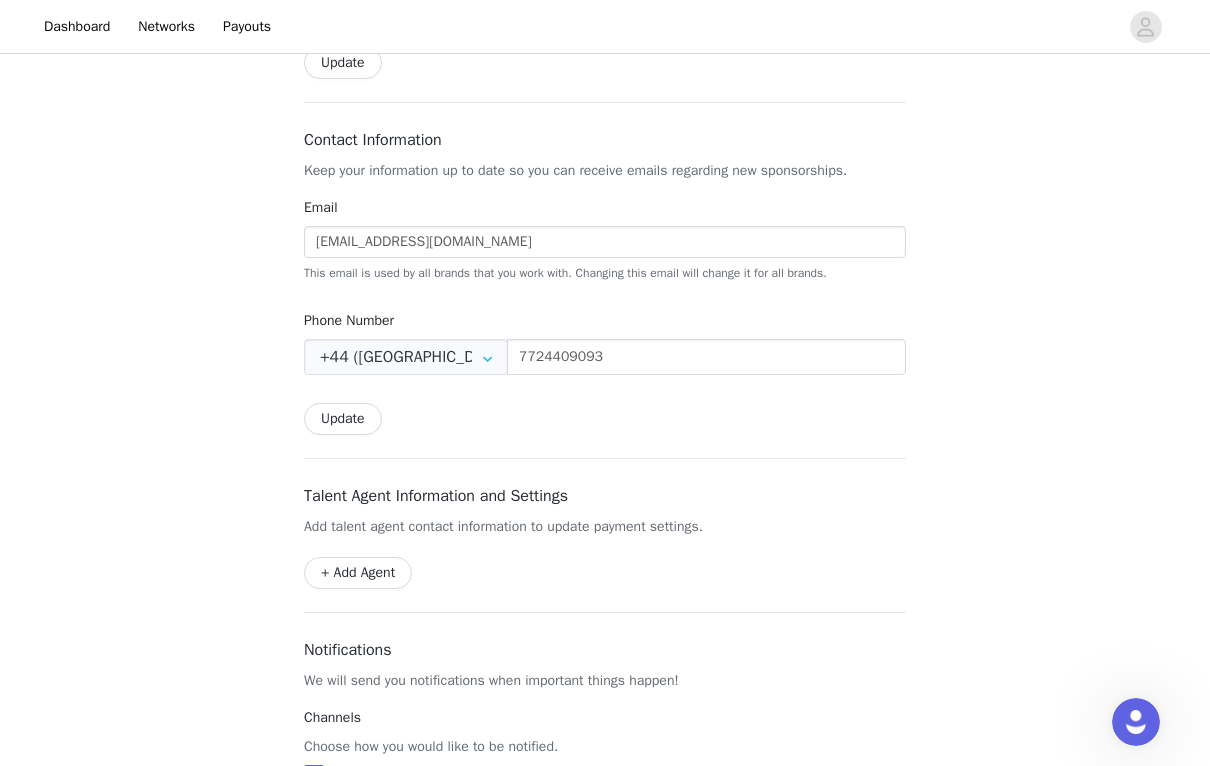 click on "Back   Settings       Brand Live Site
Switch between the Live URLs of brands you’re actively working with.
SP Connect UK   Switch          Shipping Info
Make sure your address is up to date so you can receive product for your sponsorship
campaigns.
First Name [PERSON_NAME]   Last Name [PERSON_NAME]   Address 8 [PERSON_NAME] Close   Apartment, suite, etc.   City Lancaster   Country
[GEOGRAPHIC_DATA]
Postal Code LA1 5WB   Update     Contact Information
Keep your information up to date so you can receive emails regarding new sponsorships.
Email [EMAIL_ADDRESS][DOMAIN_NAME] This email is used by all brands that you work with. Changing this email will change it for all brands.   Phone Number +44 ([GEOGRAPHIC_DATA]) +1 ([GEOGRAPHIC_DATA]) +1 ([GEOGRAPHIC_DATA]) +44 ([GEOGRAPHIC_DATA]) +61 ([GEOGRAPHIC_DATA]) +55 ([GEOGRAPHIC_DATA]) +52 ([GEOGRAPHIC_DATA]) +86 ([GEOGRAPHIC_DATA]) +53 ([GEOGRAPHIC_DATA])" at bounding box center [605, 236] 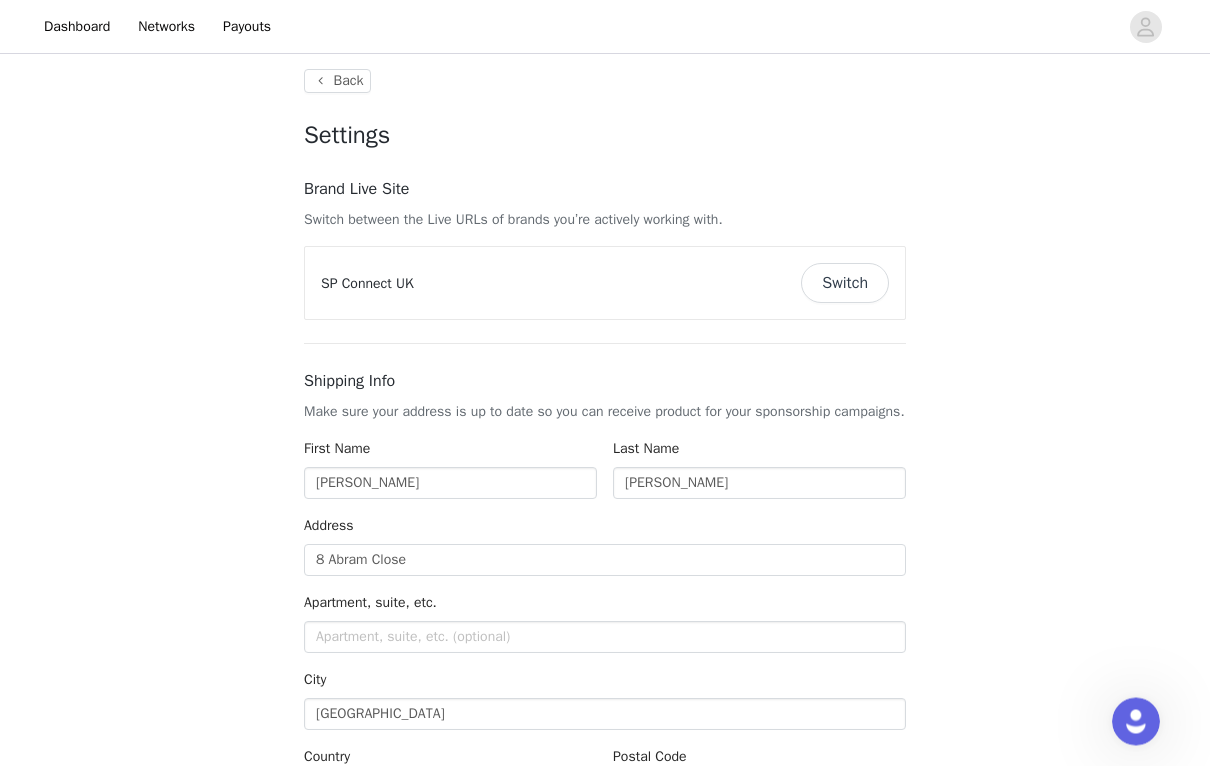 scroll, scrollTop: 0, scrollLeft: 0, axis: both 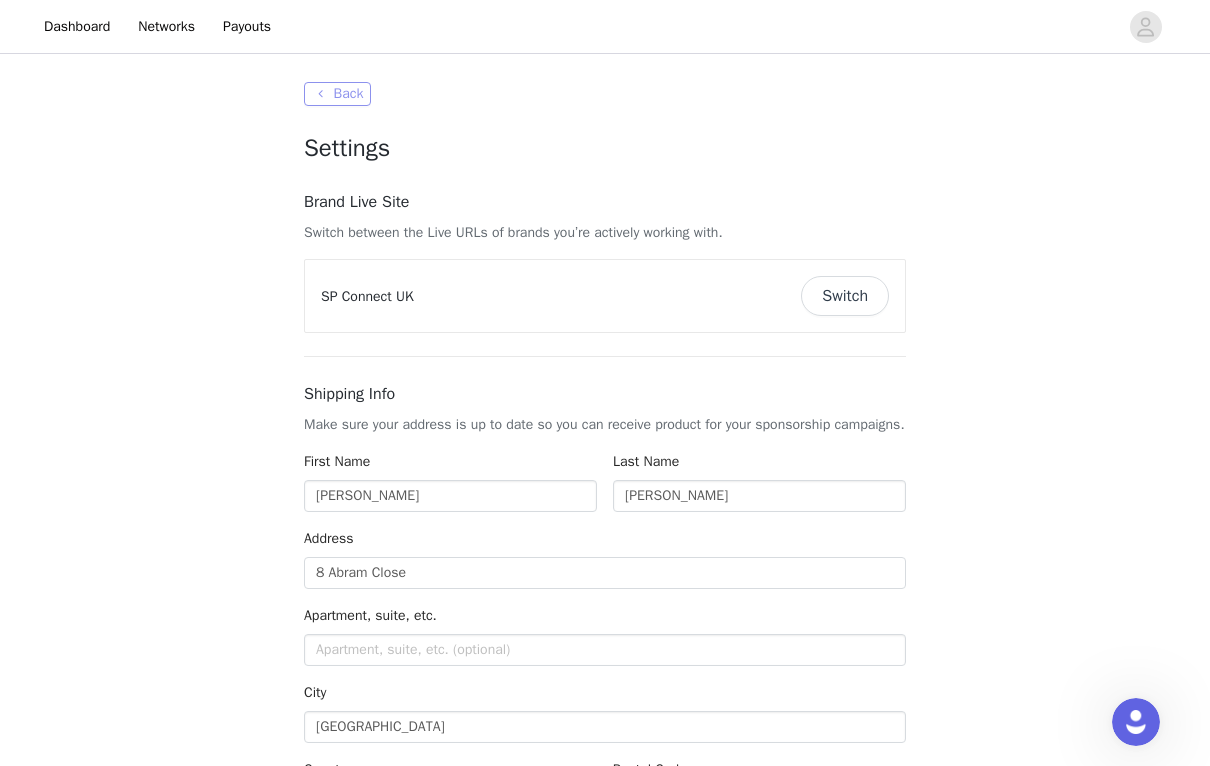 click on "Back" at bounding box center [337, 94] 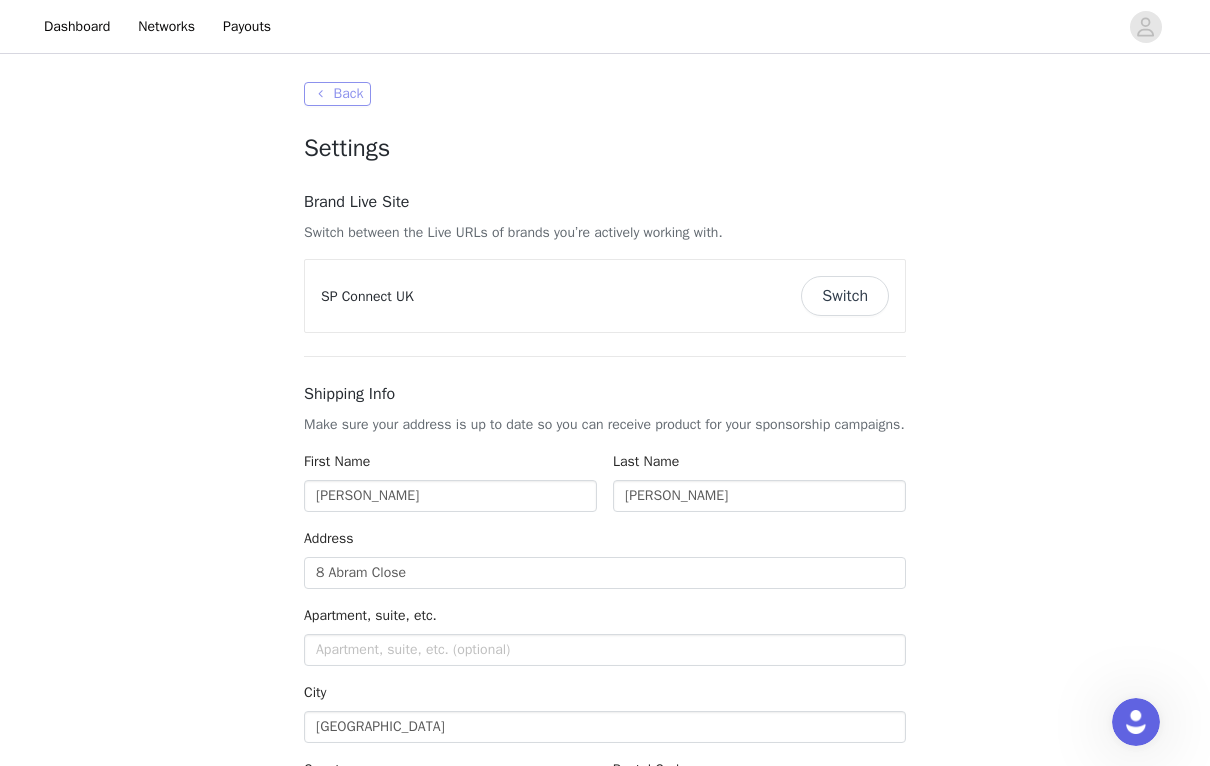click on "Back" at bounding box center [337, 94] 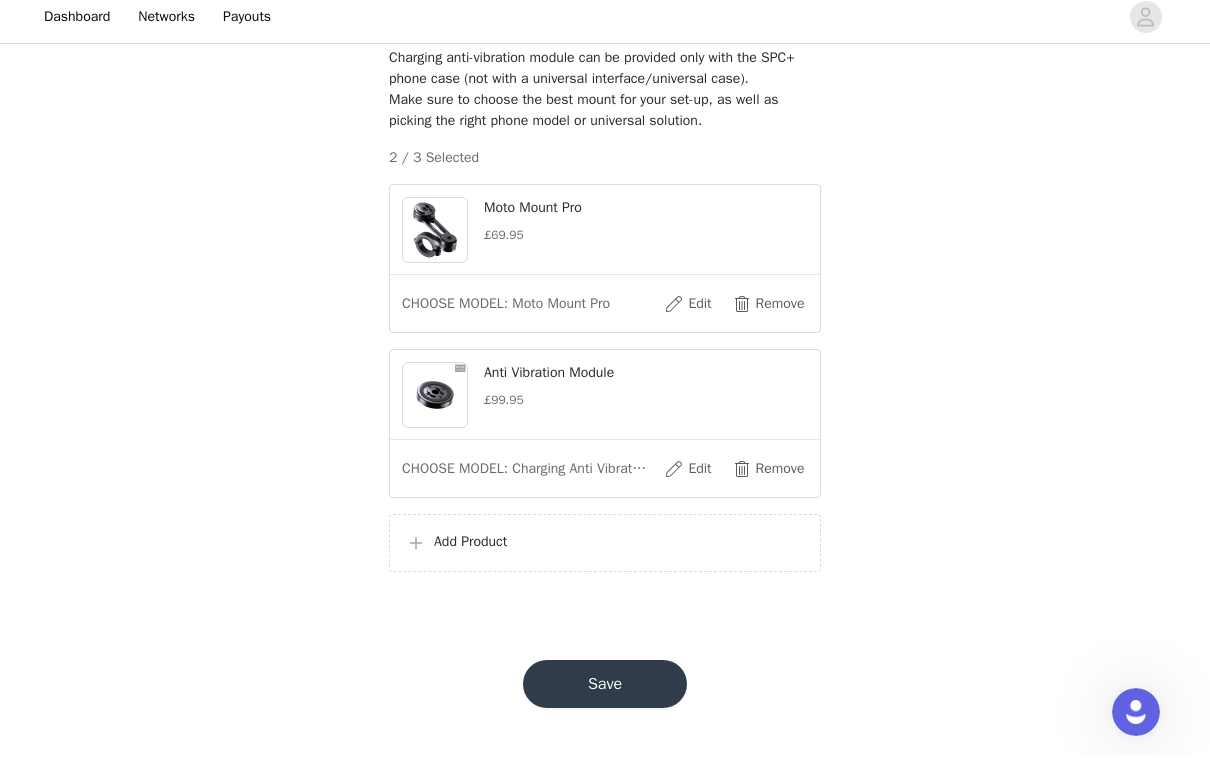 scroll, scrollTop: 298, scrollLeft: 0, axis: vertical 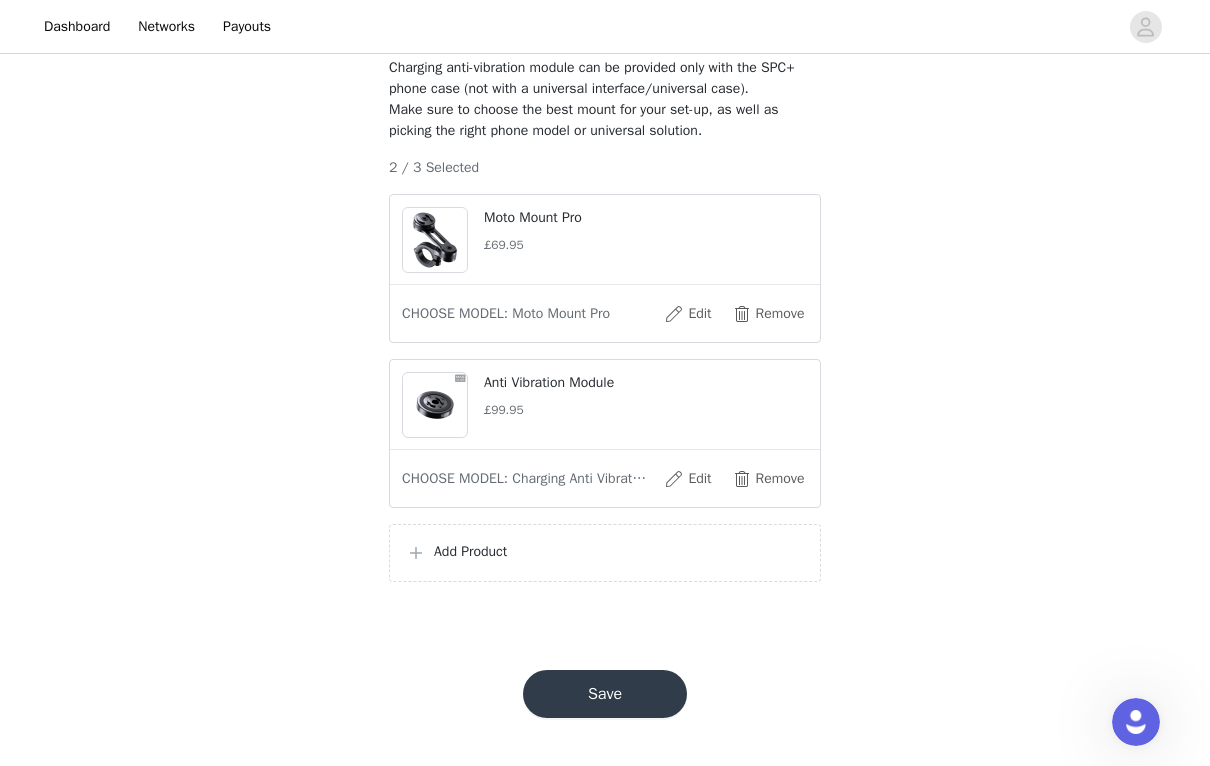 click on "Save" at bounding box center [605, 694] 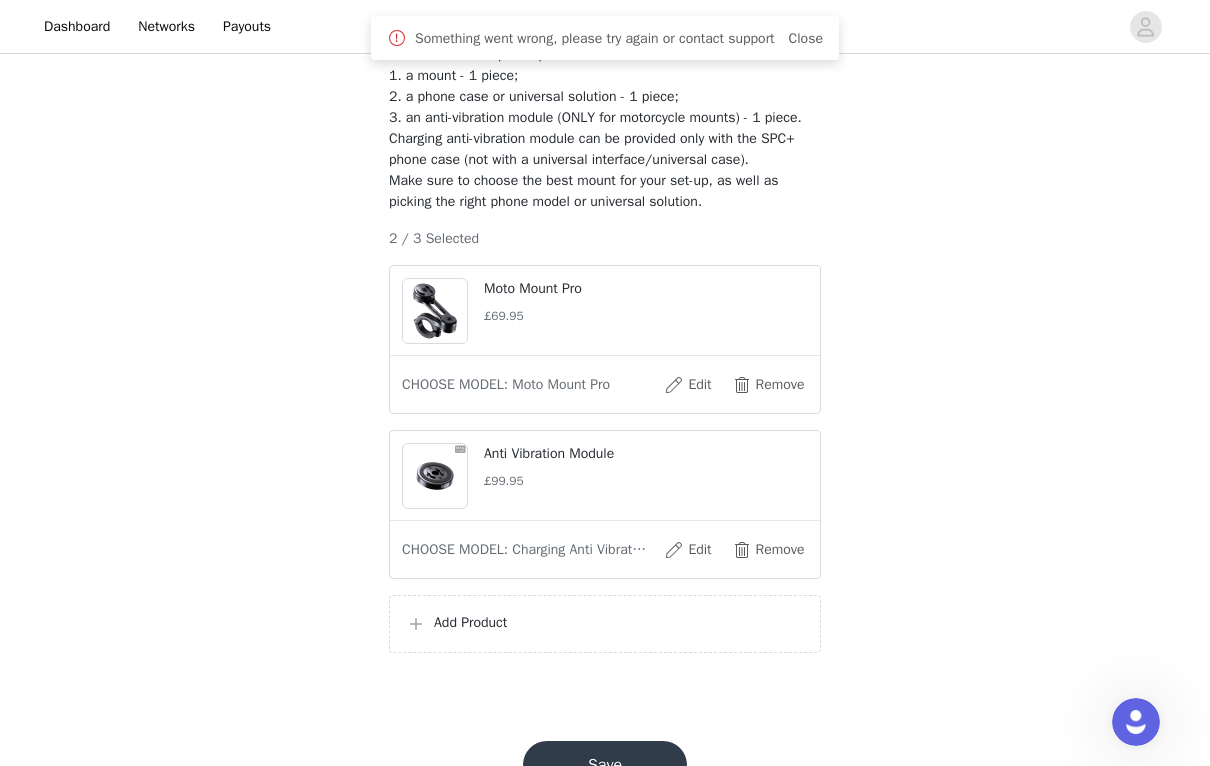 scroll, scrollTop: 0, scrollLeft: 0, axis: both 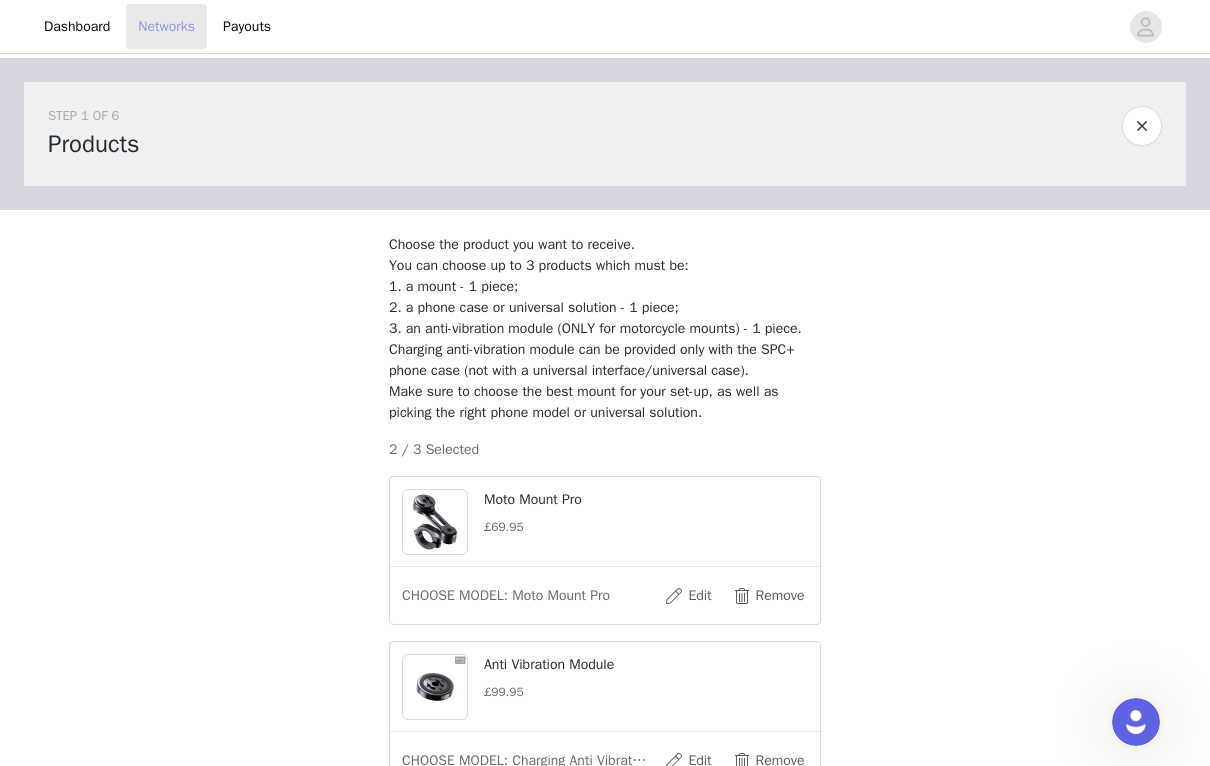 click on "Networks" at bounding box center (166, 26) 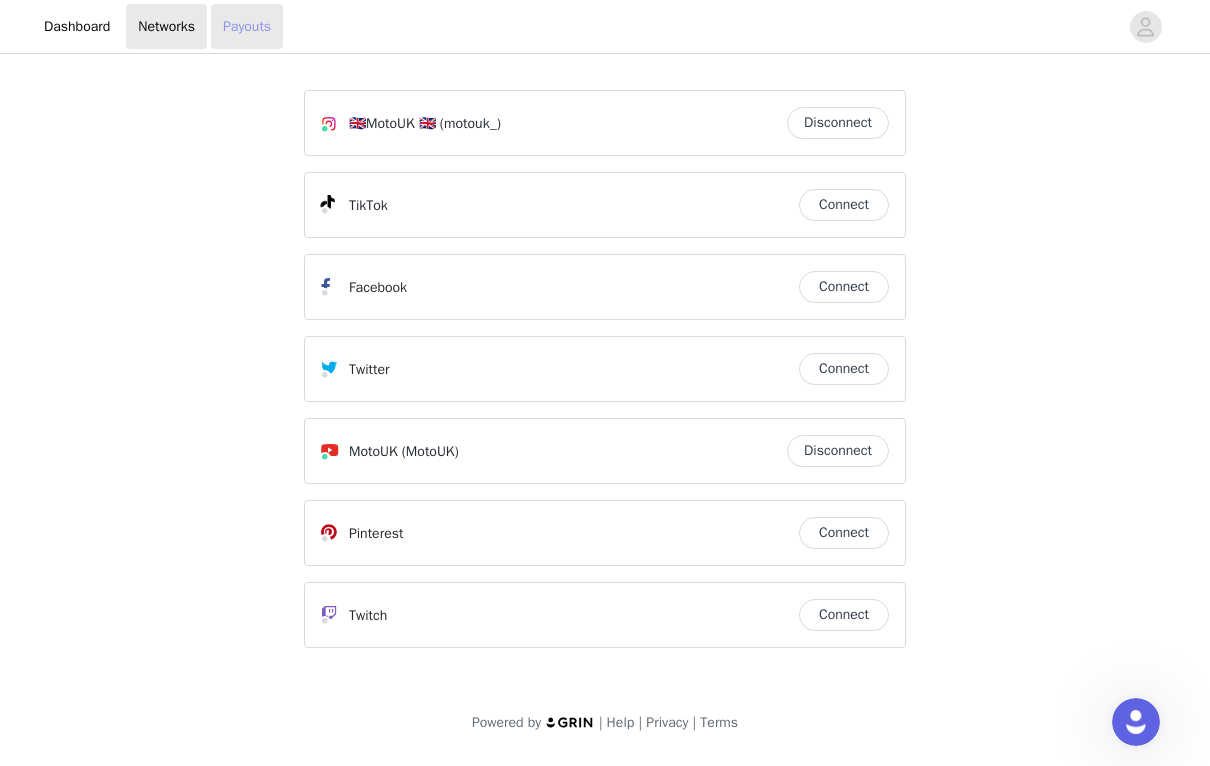 click on "Payouts" at bounding box center (247, 26) 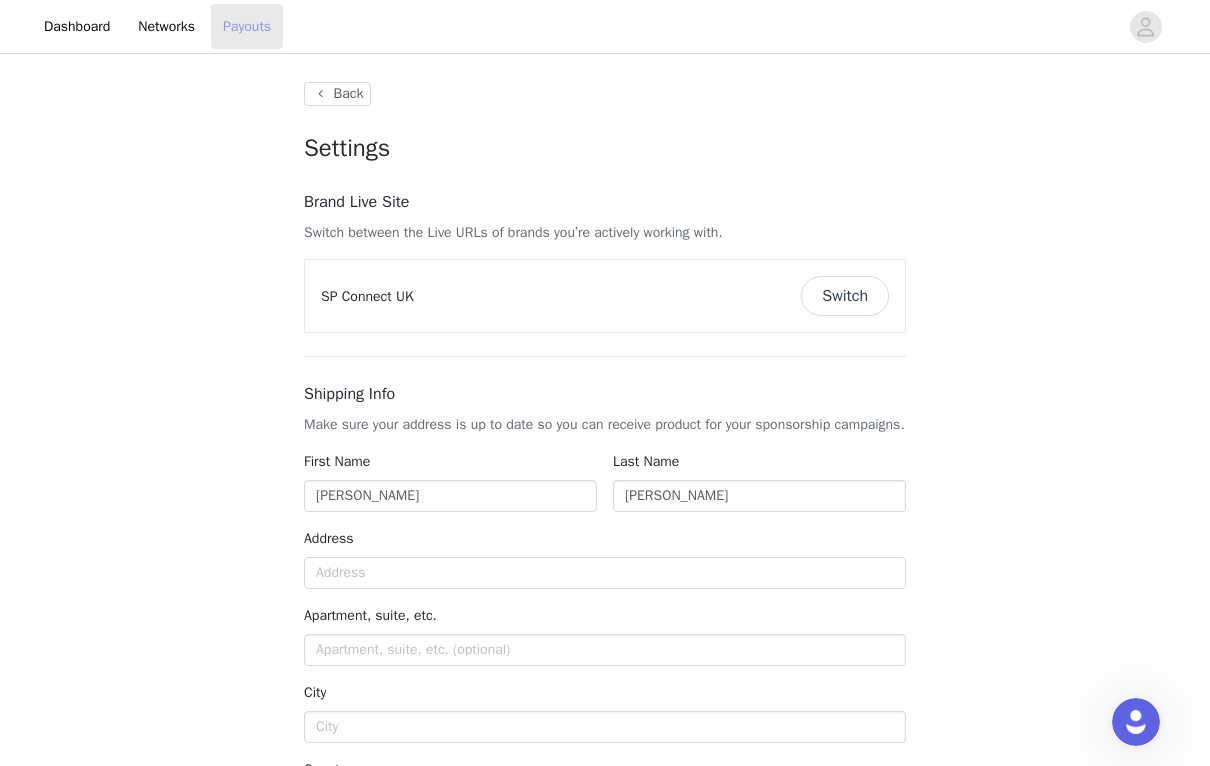 type on "+44 ([GEOGRAPHIC_DATA])" 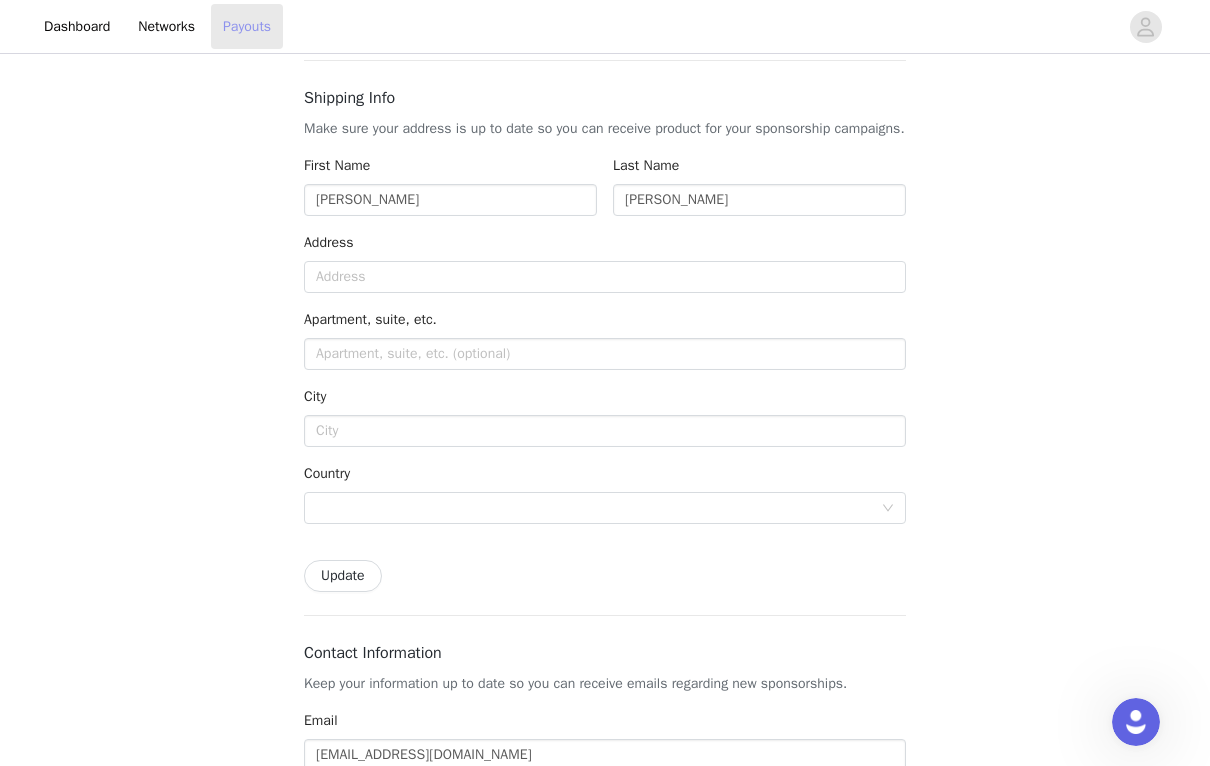 scroll, scrollTop: 354, scrollLeft: 0, axis: vertical 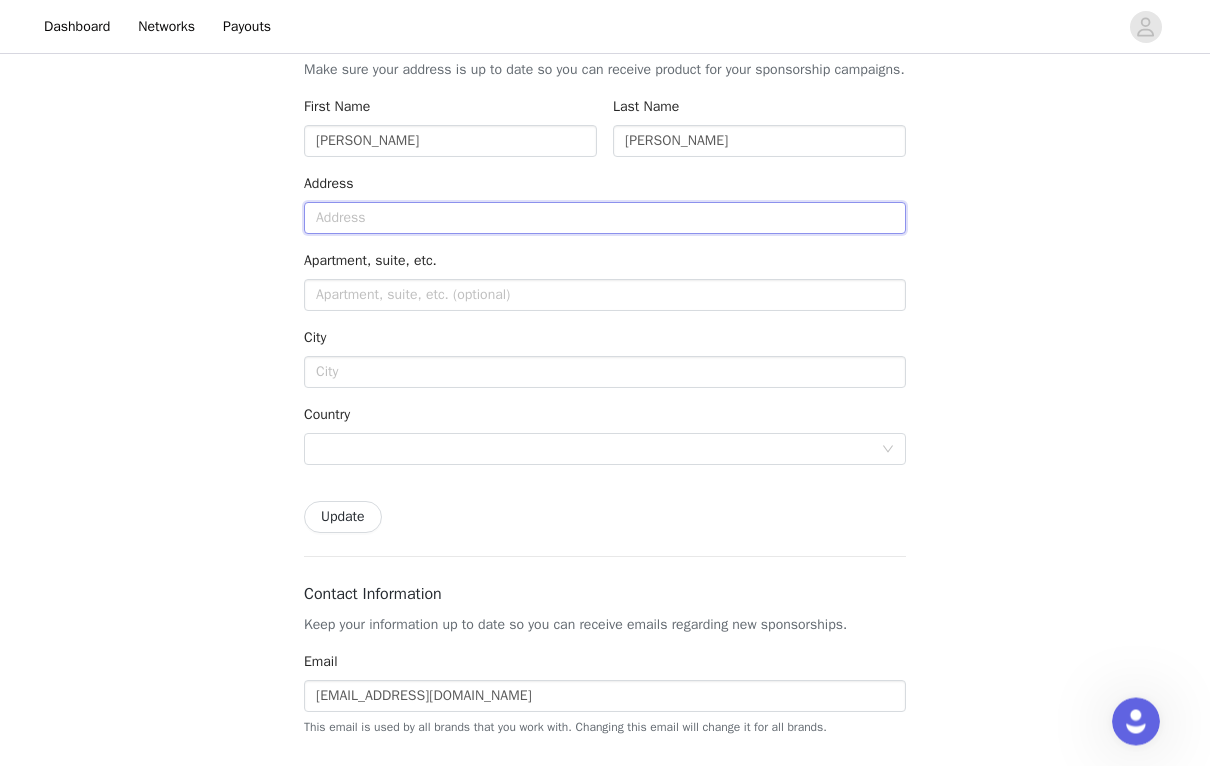 click at bounding box center [605, 219] 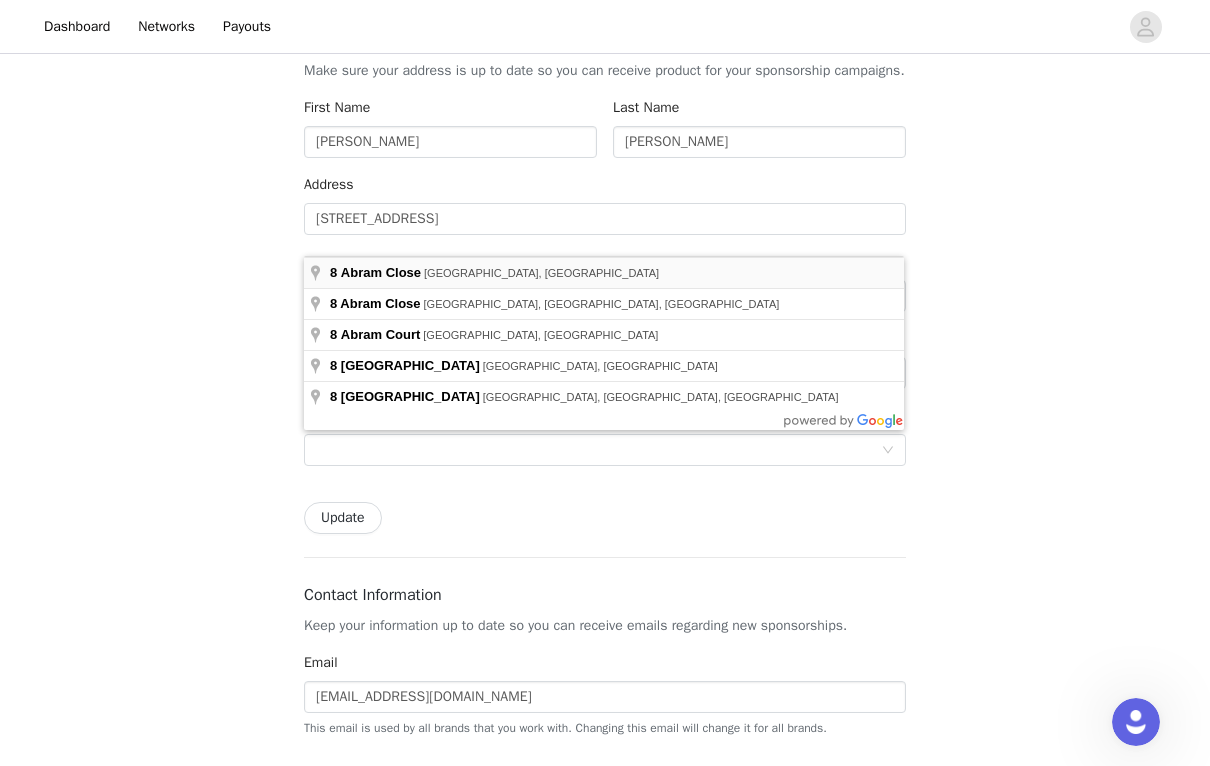 type on "8 [PERSON_NAME]" 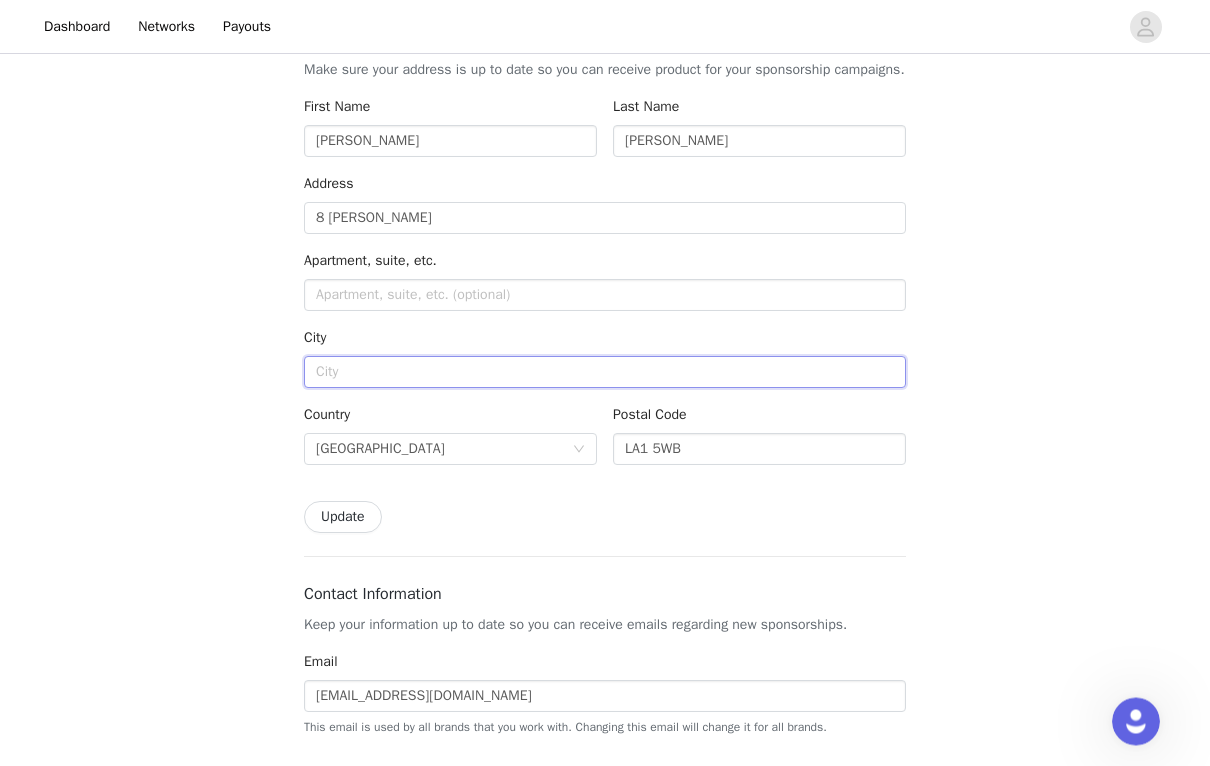 click at bounding box center (605, 373) 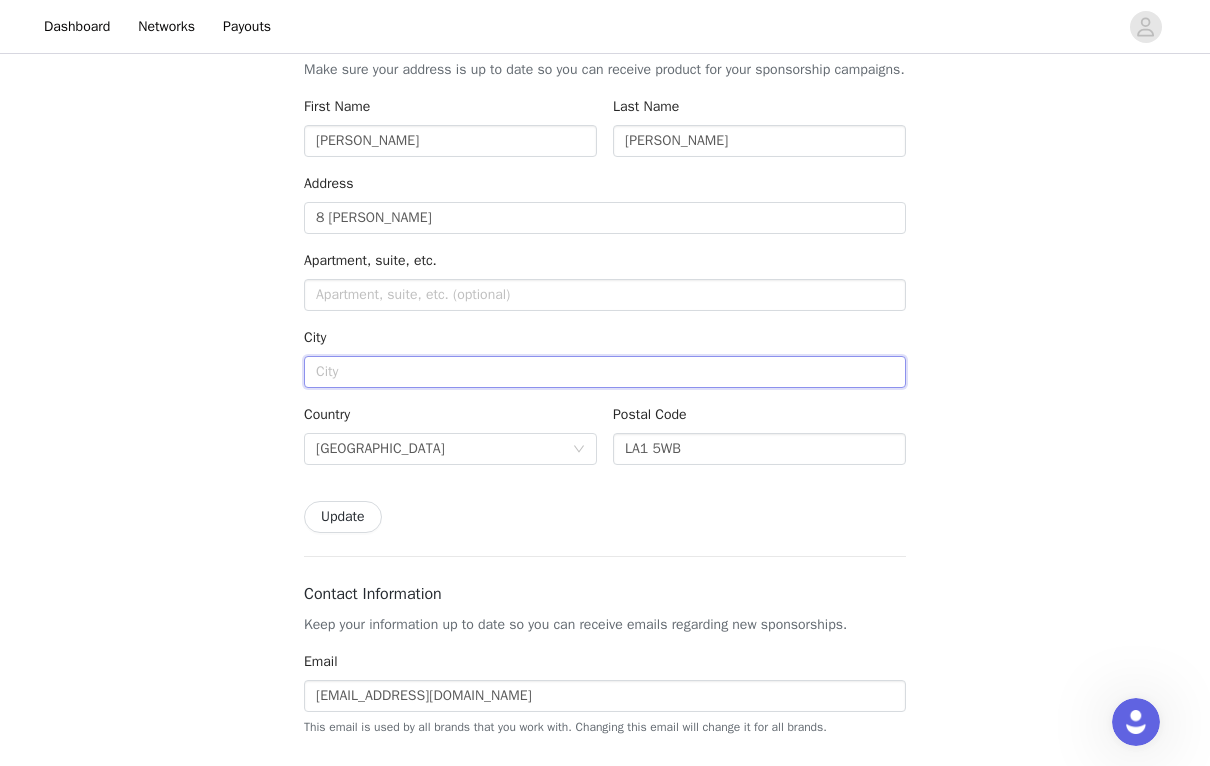 scroll, scrollTop: 354, scrollLeft: 0, axis: vertical 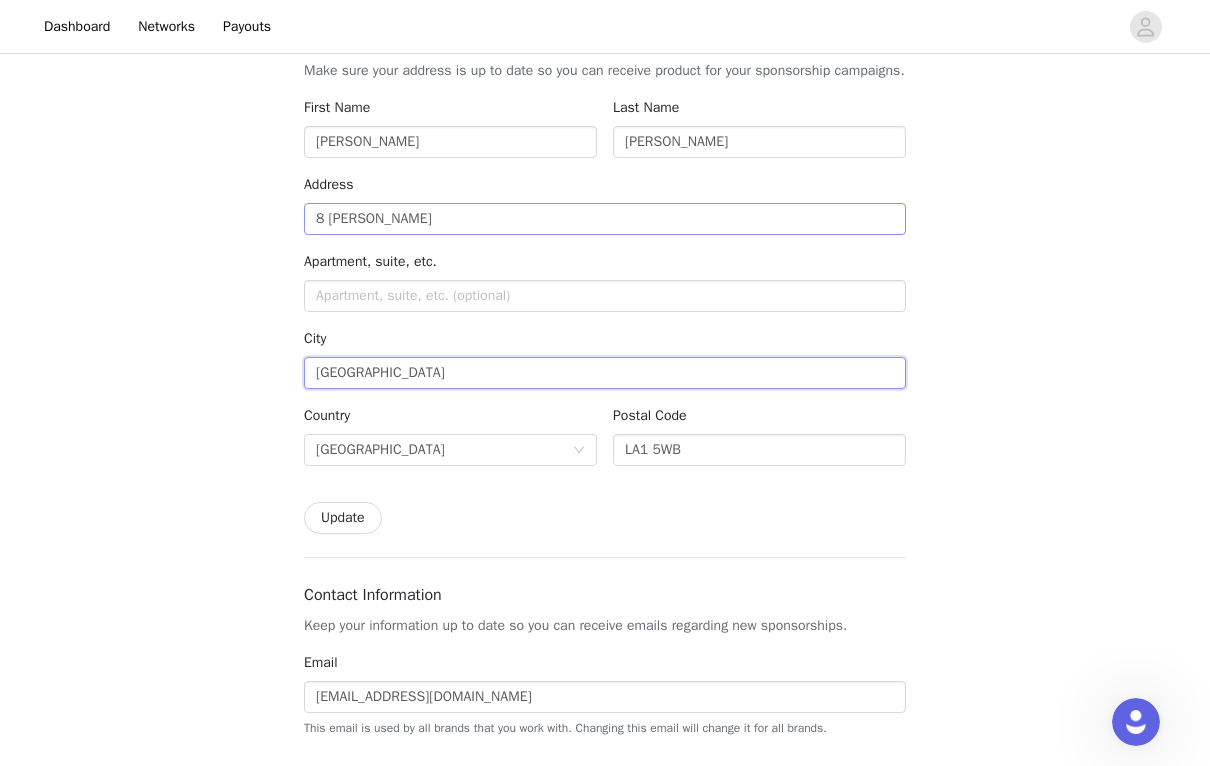 type on "[GEOGRAPHIC_DATA]" 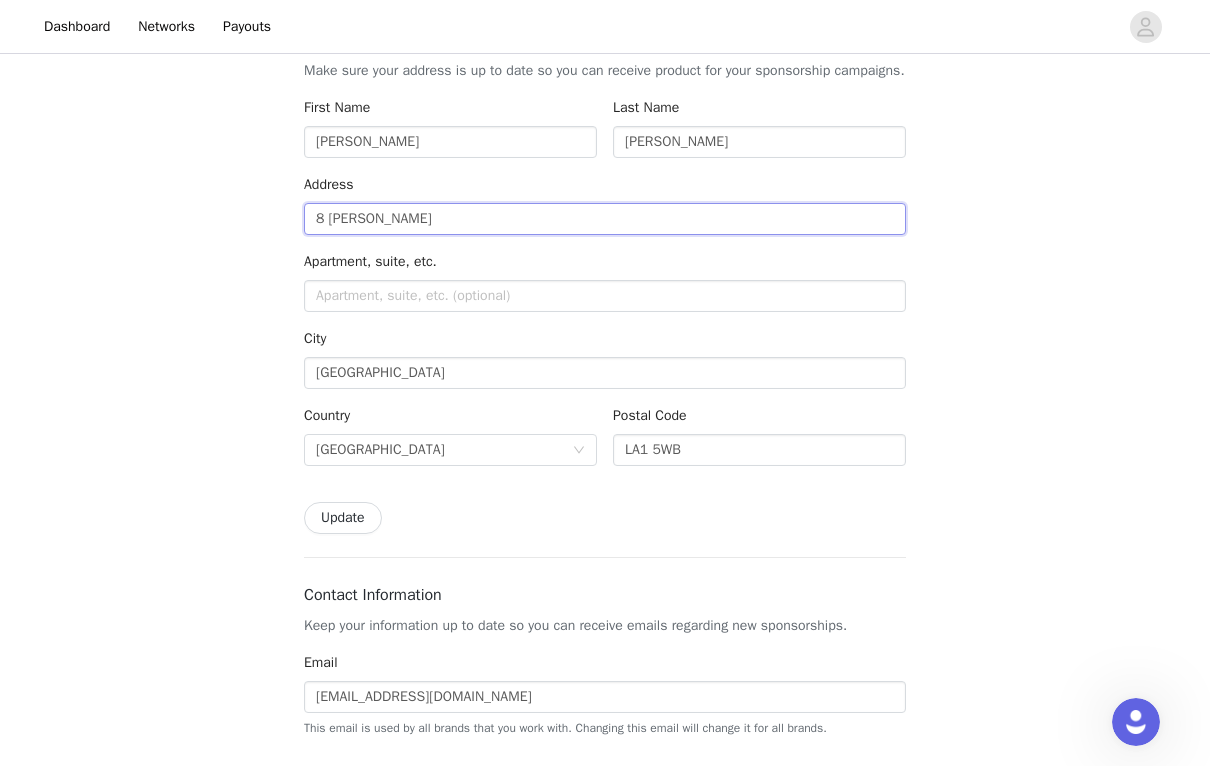 click on "8 [PERSON_NAME]" at bounding box center (605, 219) 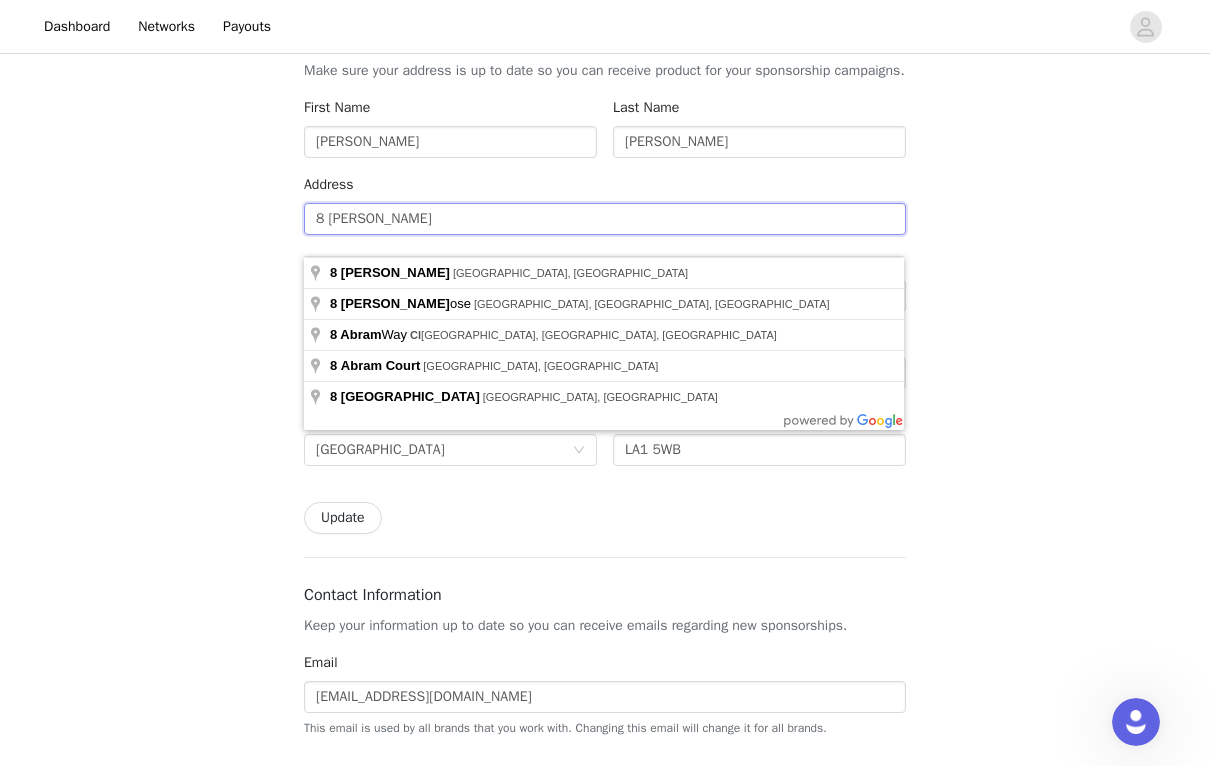type on "8 [PERSON_NAME]" 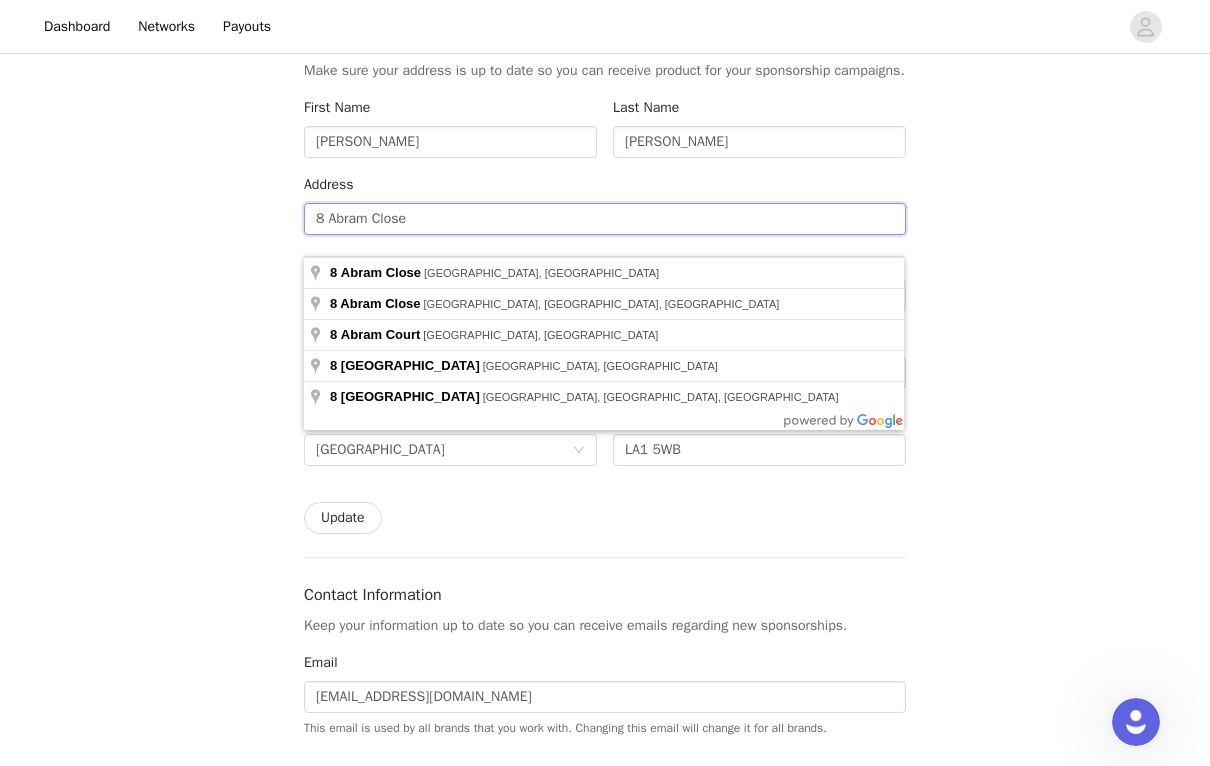 type on "8 Abram Close" 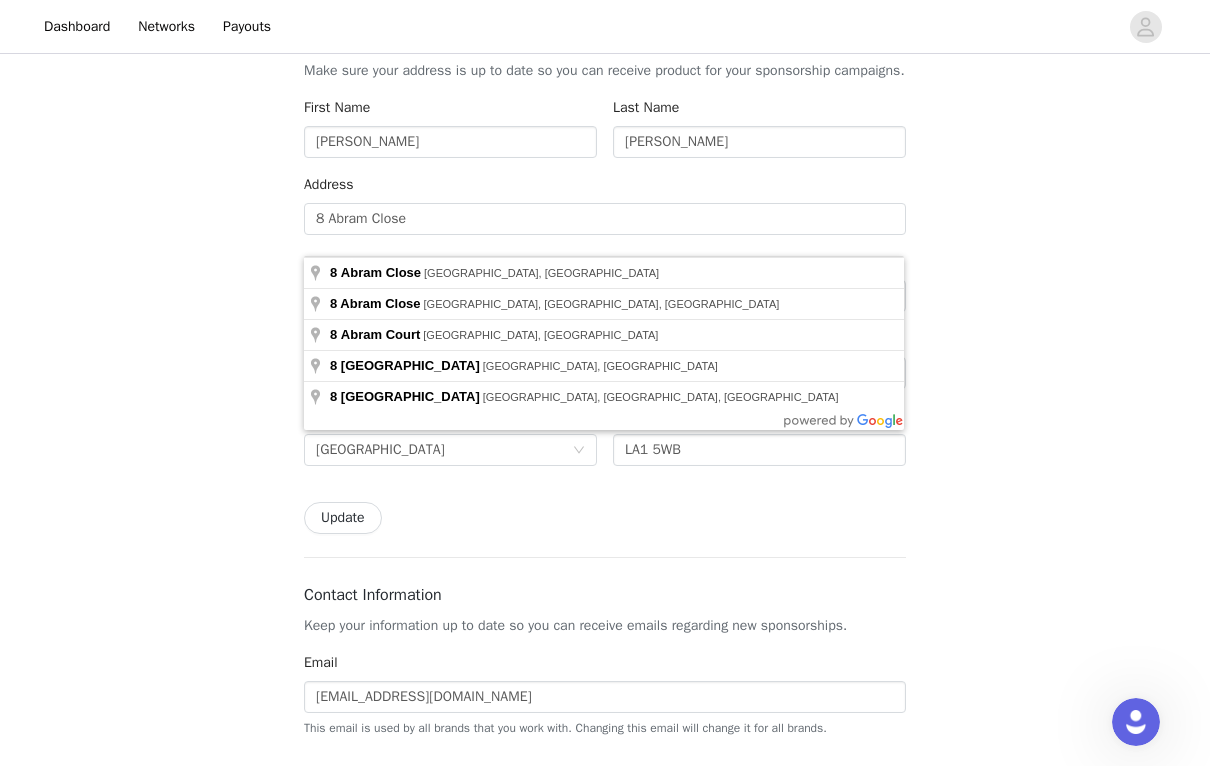 click on "Update" at bounding box center [605, 518] 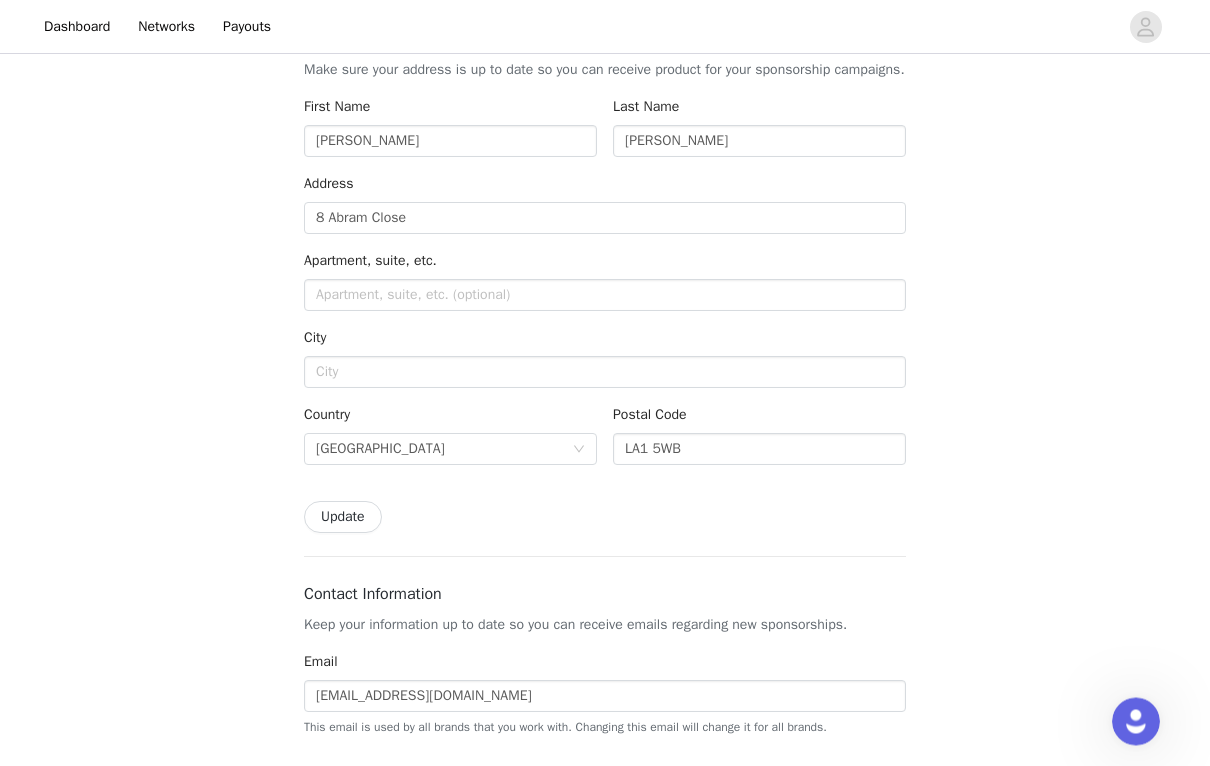 click on "Update" at bounding box center [343, 518] 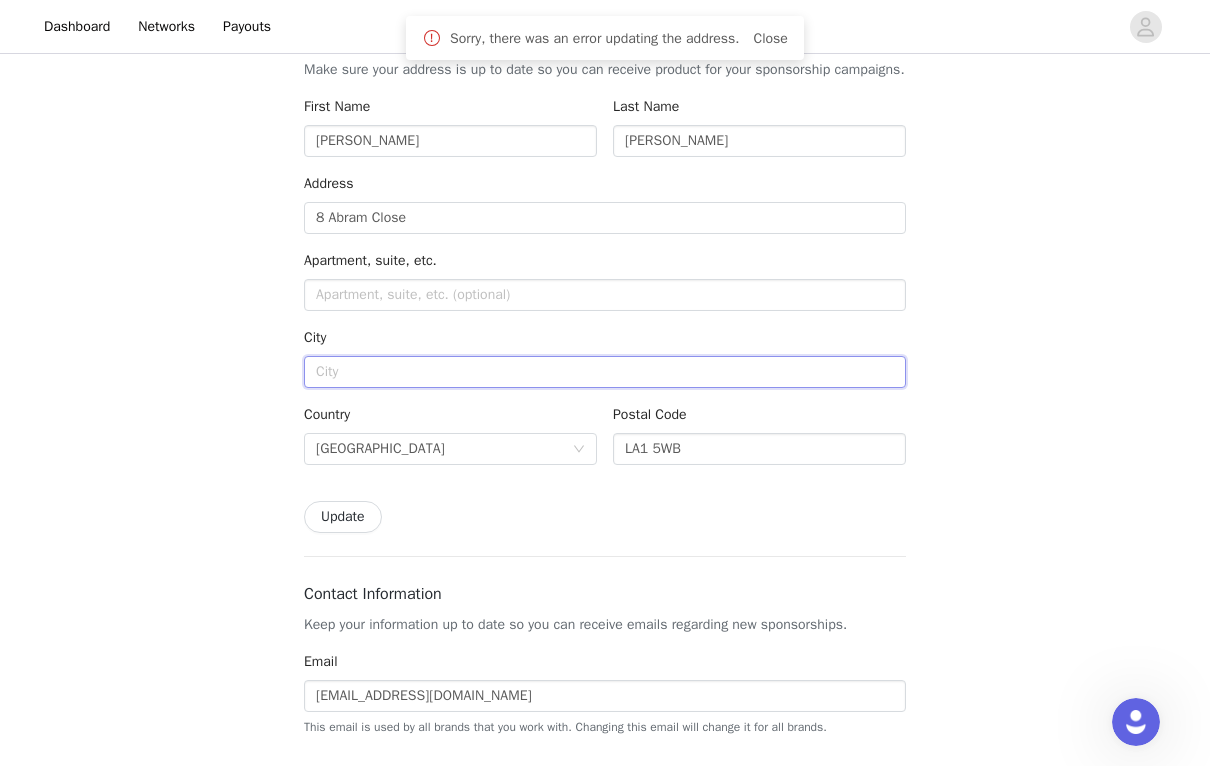 click at bounding box center [605, 372] 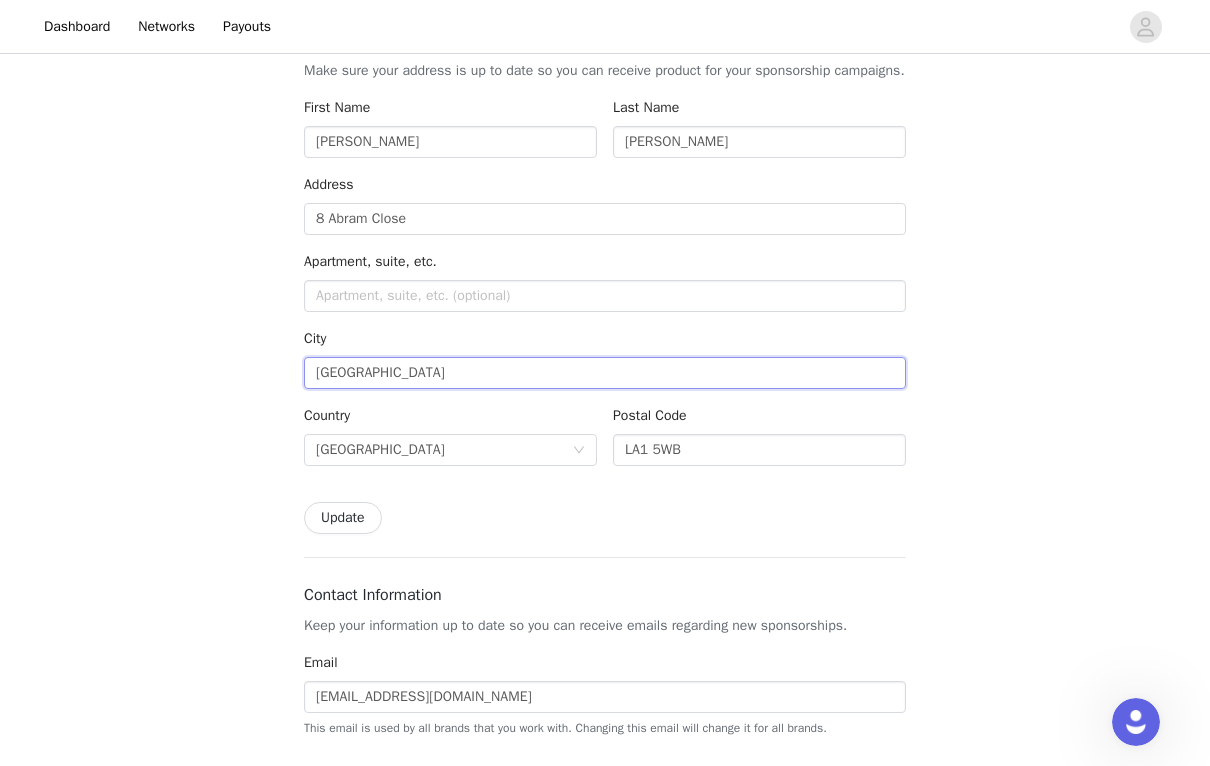 type on "[GEOGRAPHIC_DATA]" 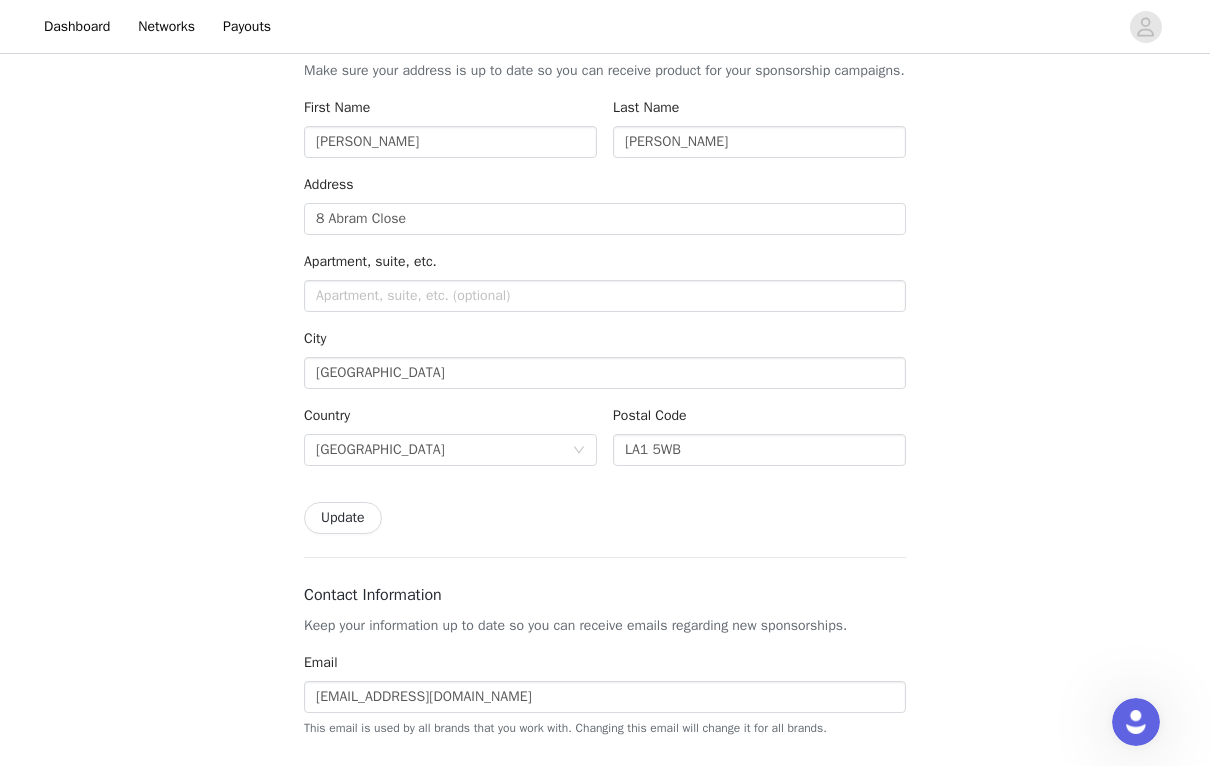 click on "Update" at bounding box center [343, 518] 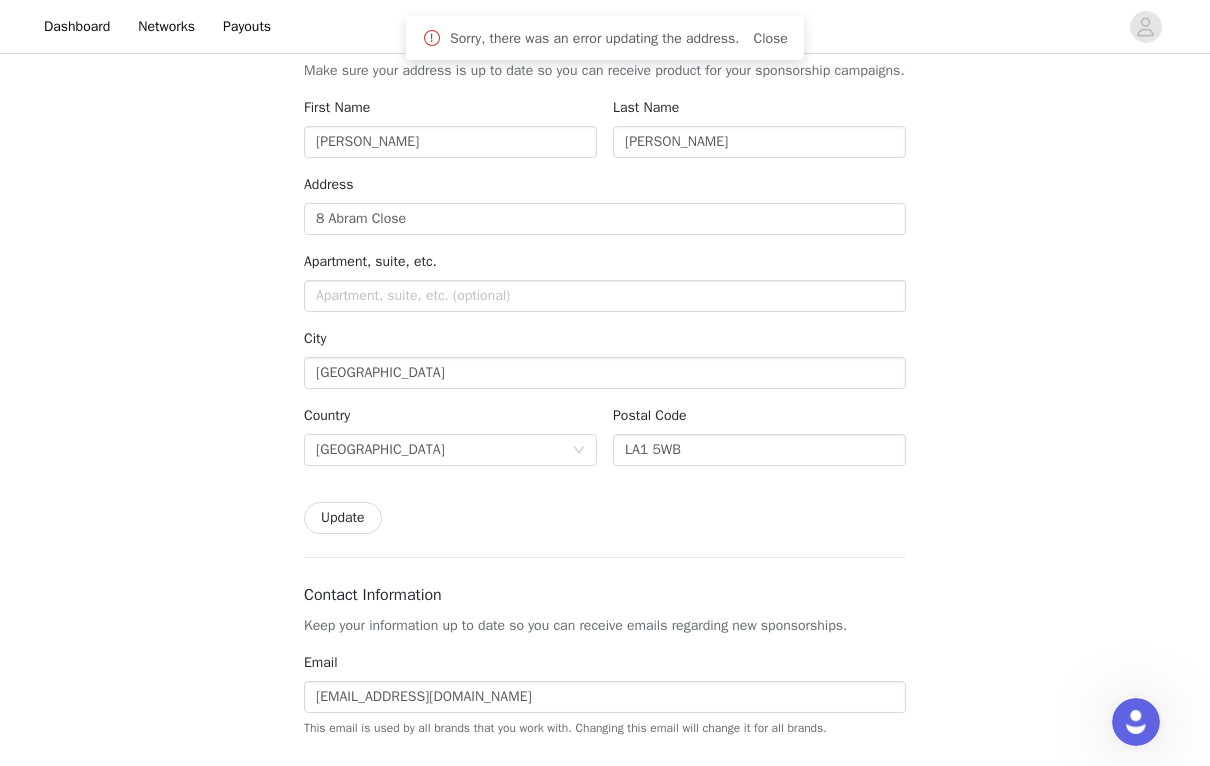 scroll, scrollTop: 355, scrollLeft: 0, axis: vertical 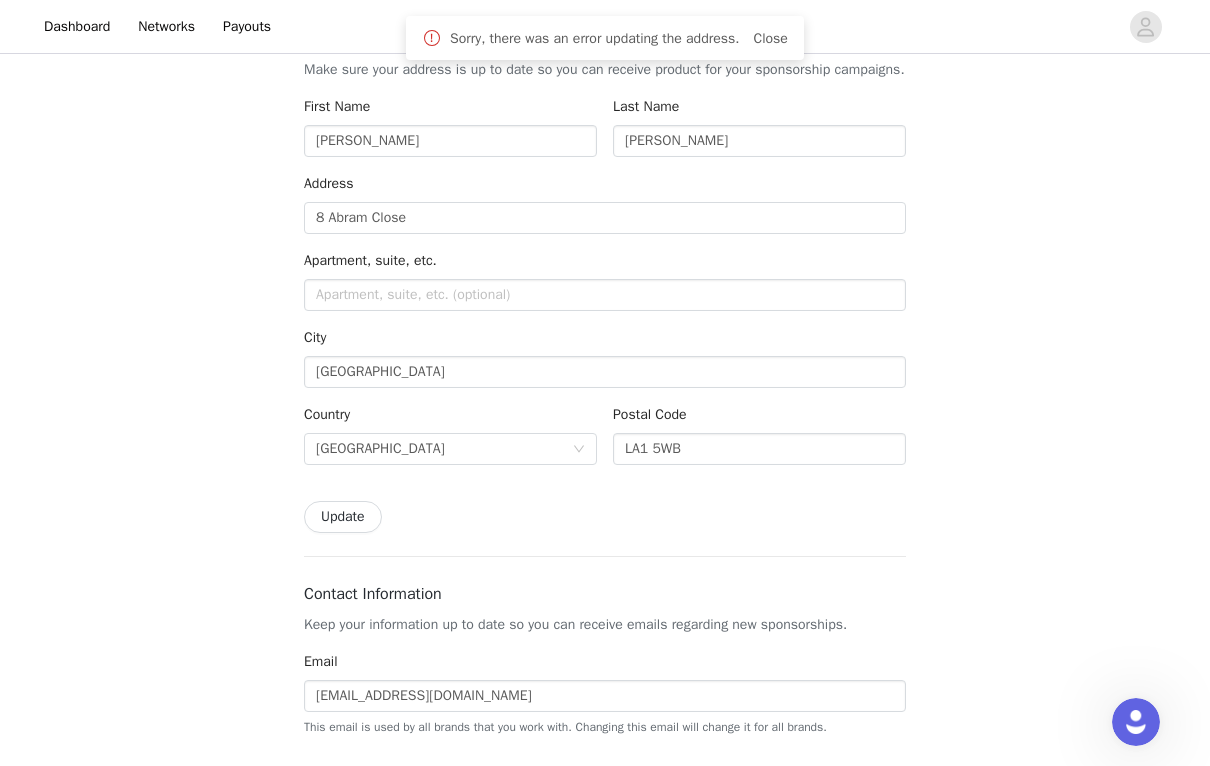 click on "Update" at bounding box center [343, 517] 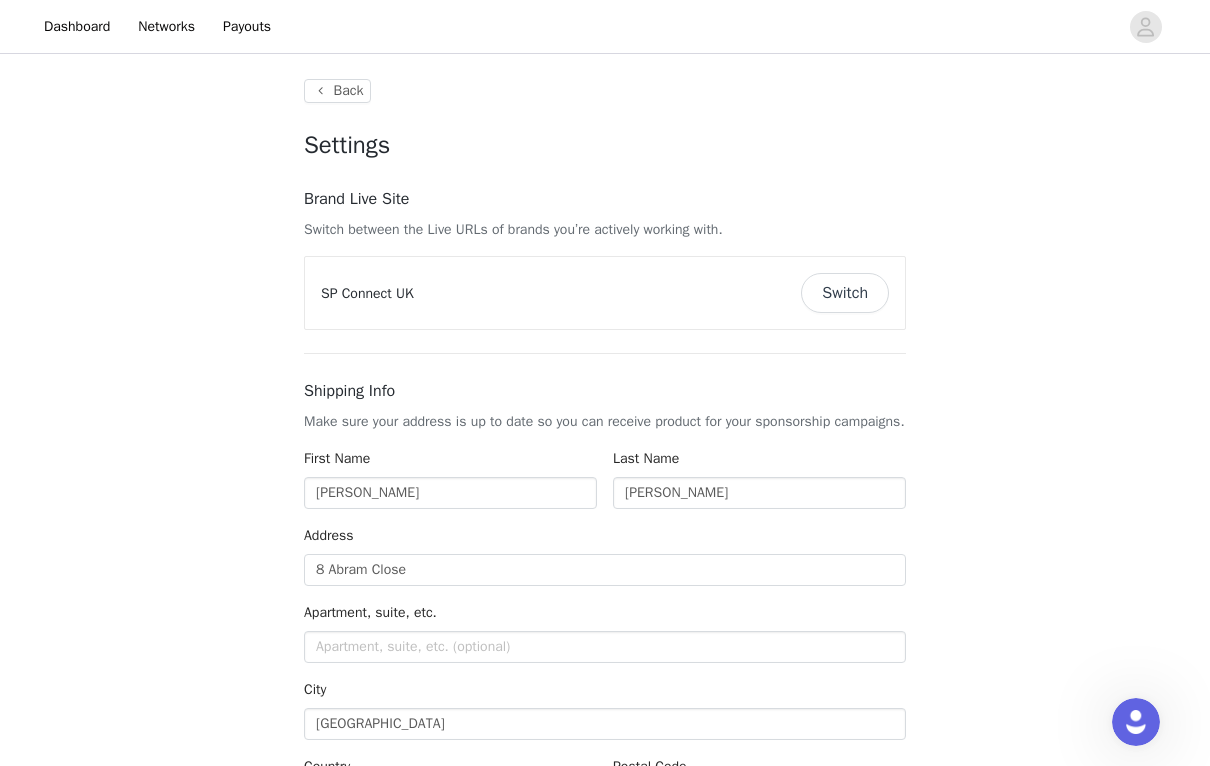 scroll, scrollTop: 0, scrollLeft: 0, axis: both 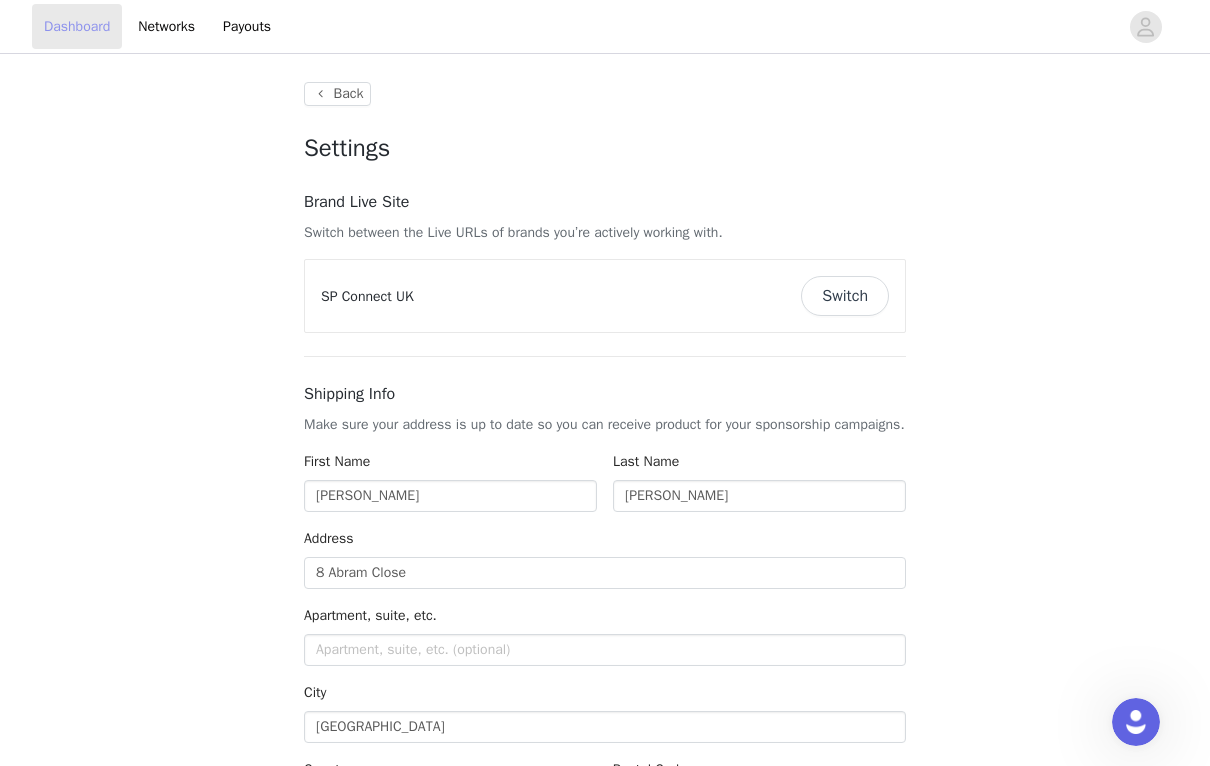 click on "Dashboard" at bounding box center [77, 26] 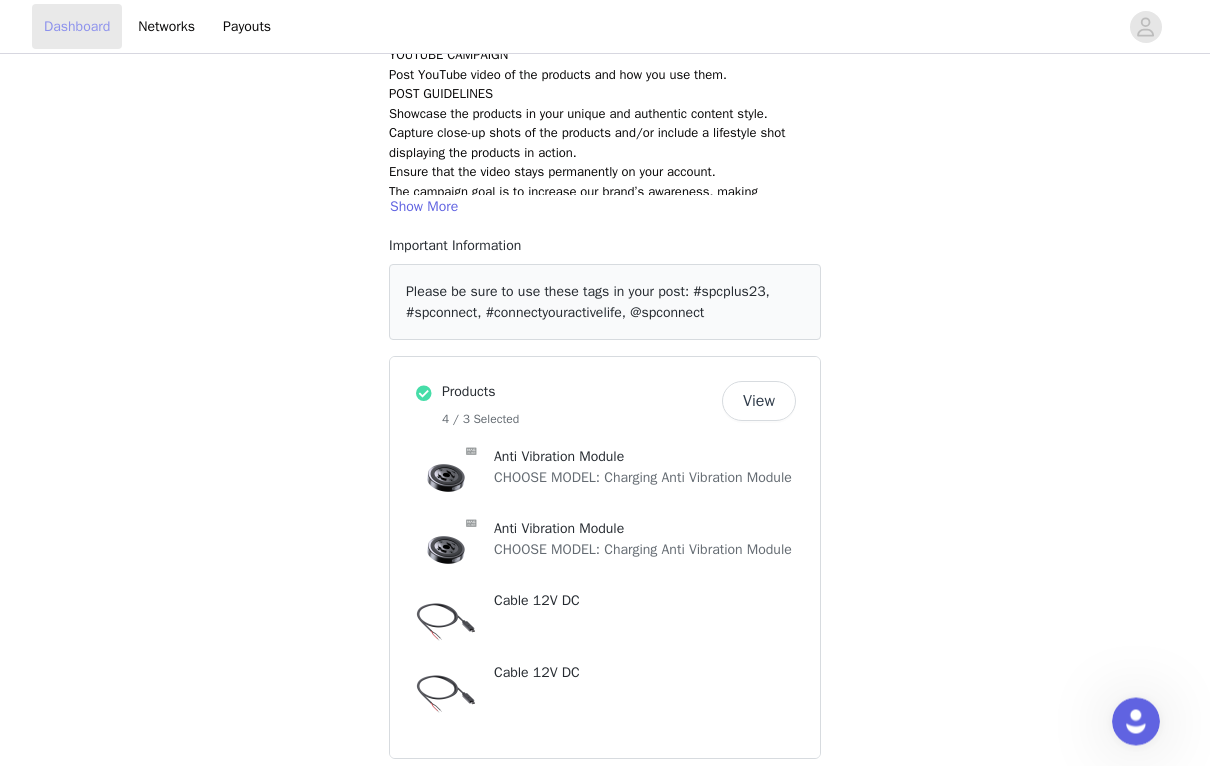 scroll, scrollTop: 301, scrollLeft: 0, axis: vertical 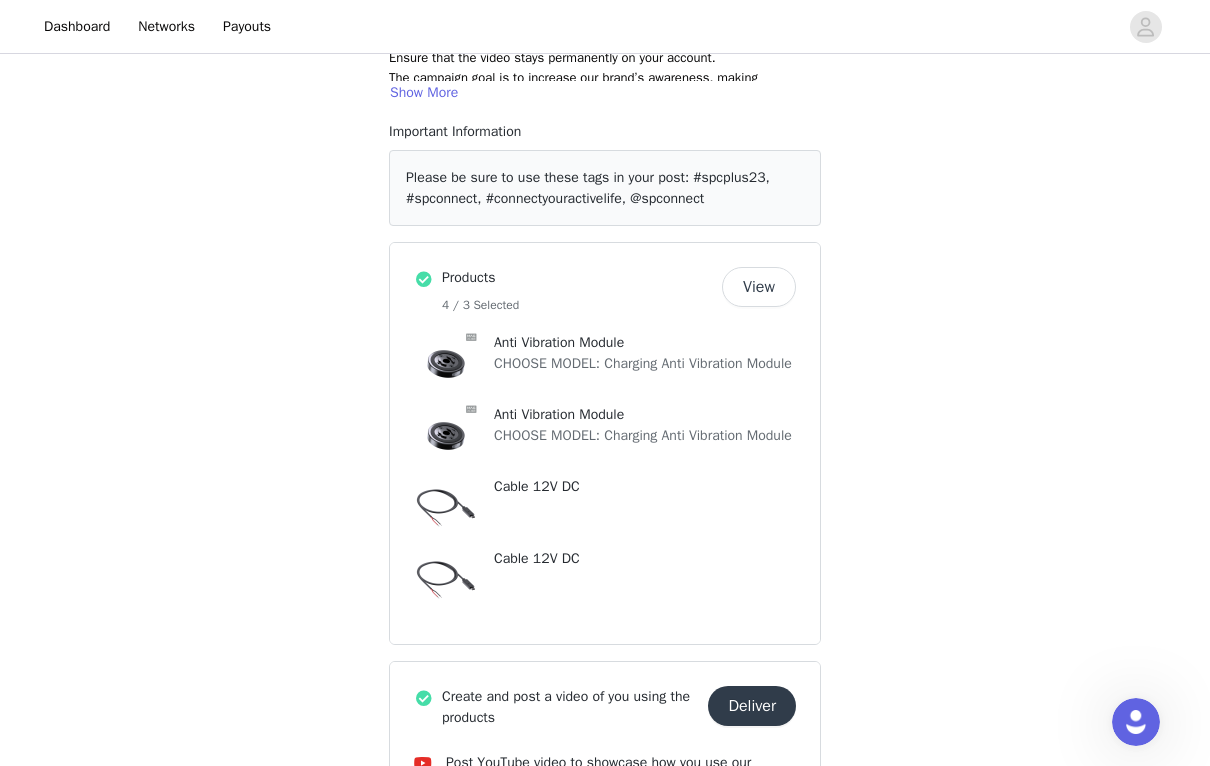 click on "View" at bounding box center [759, 287] 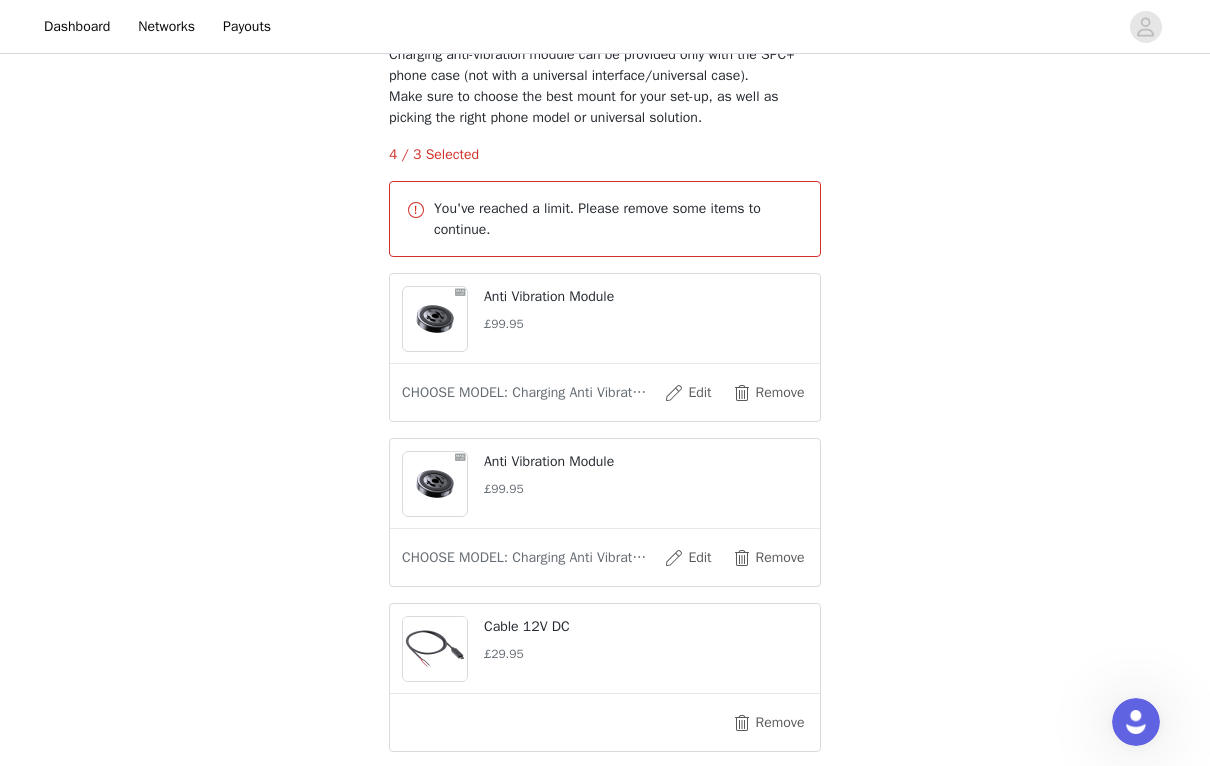 scroll, scrollTop: 308, scrollLeft: 0, axis: vertical 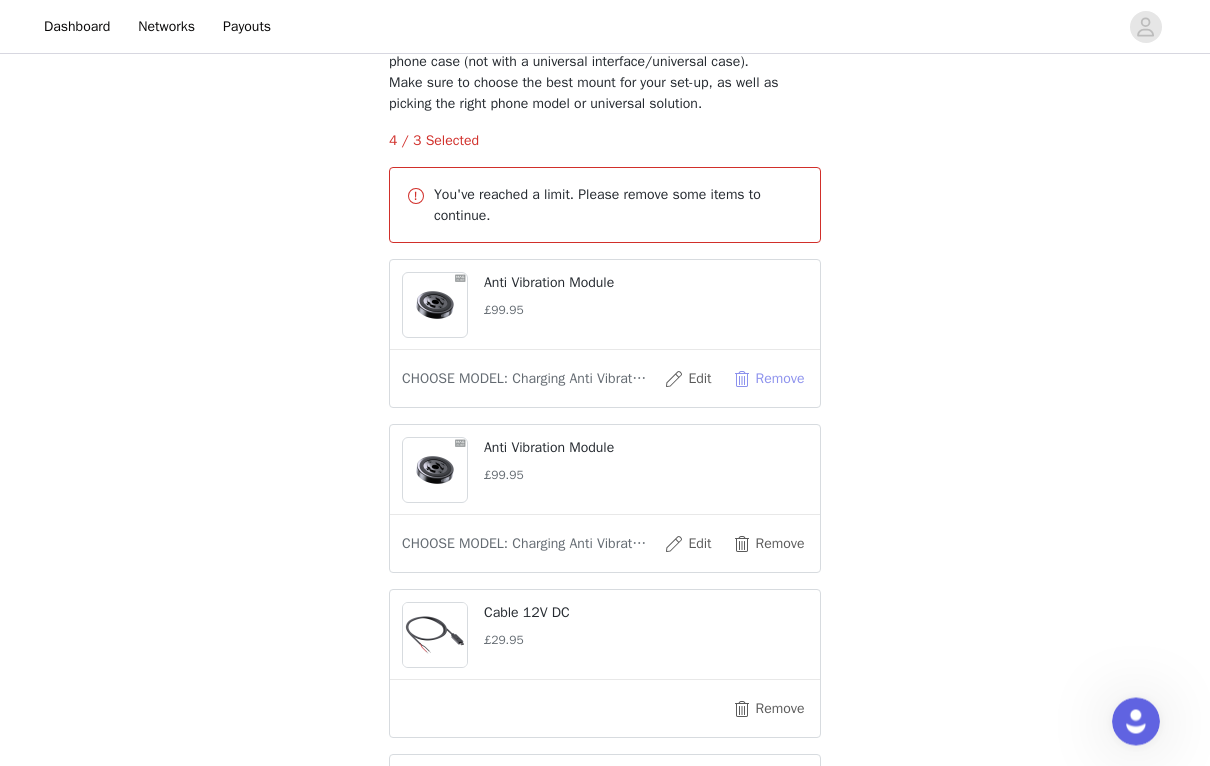 click on "Remove" at bounding box center (768, 380) 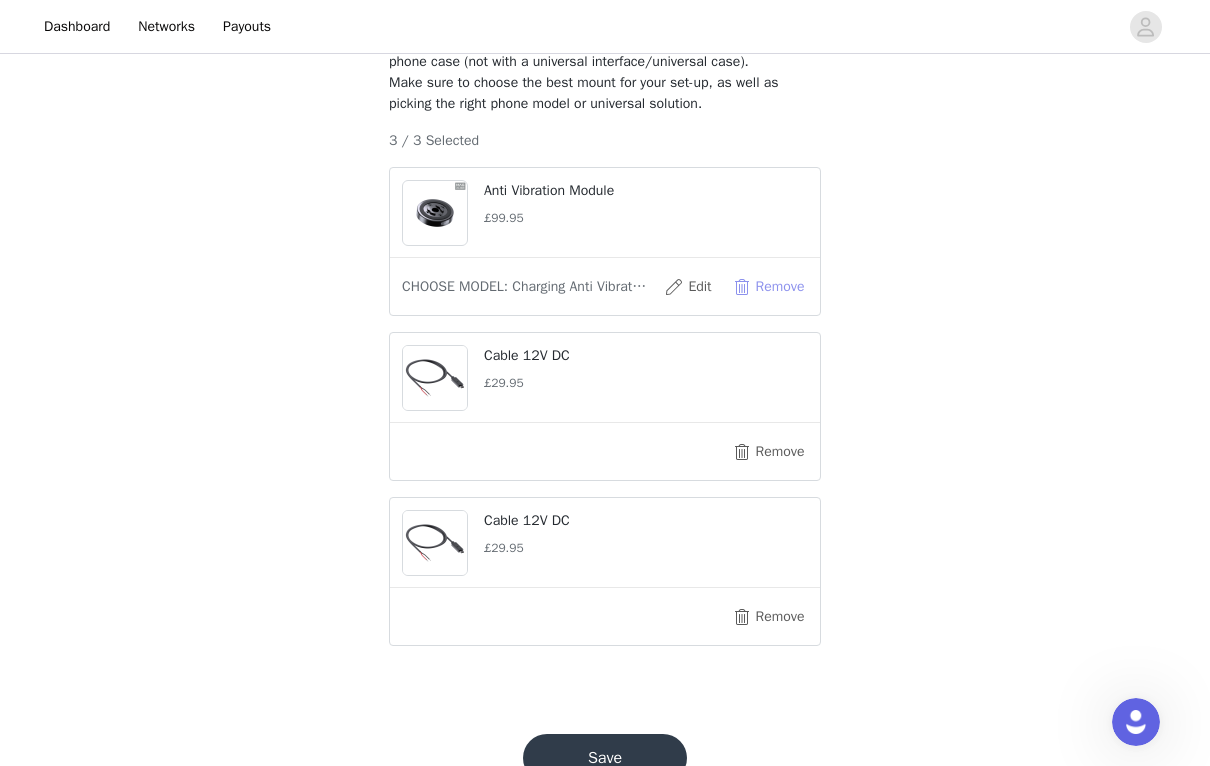 click on "Remove" at bounding box center [768, 287] 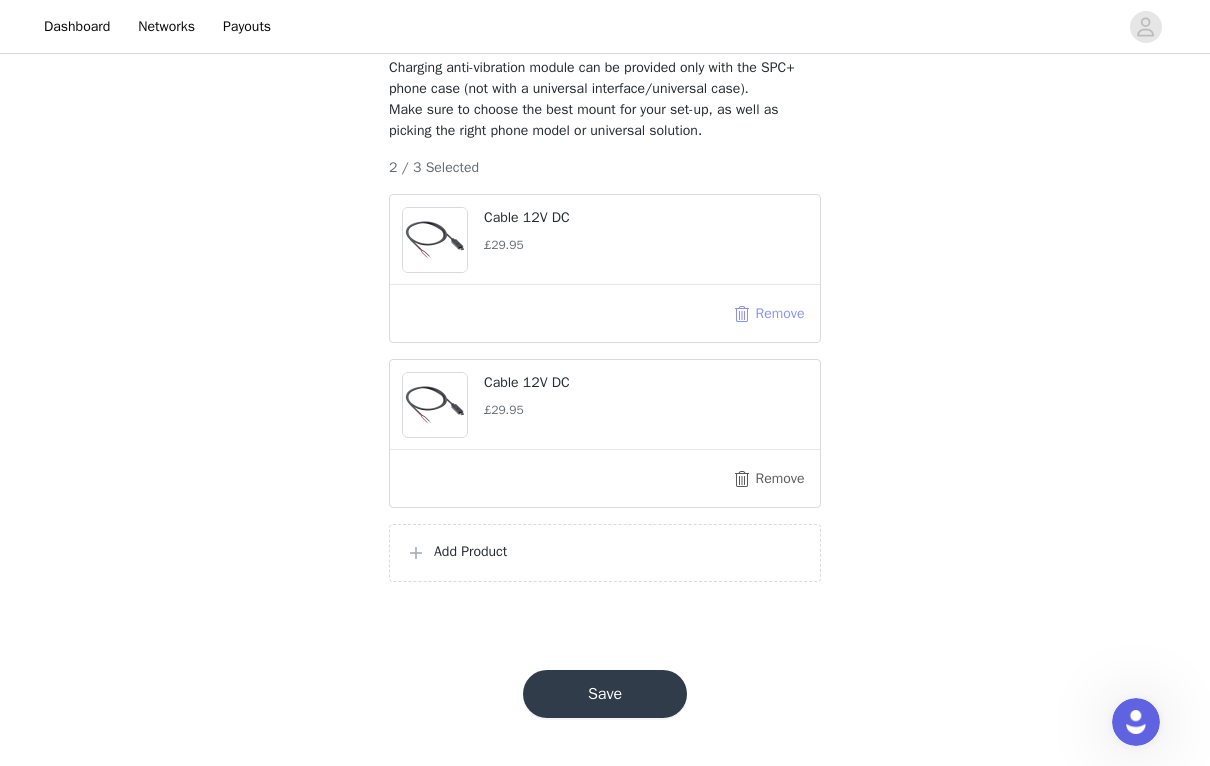 click on "Remove" at bounding box center [768, 314] 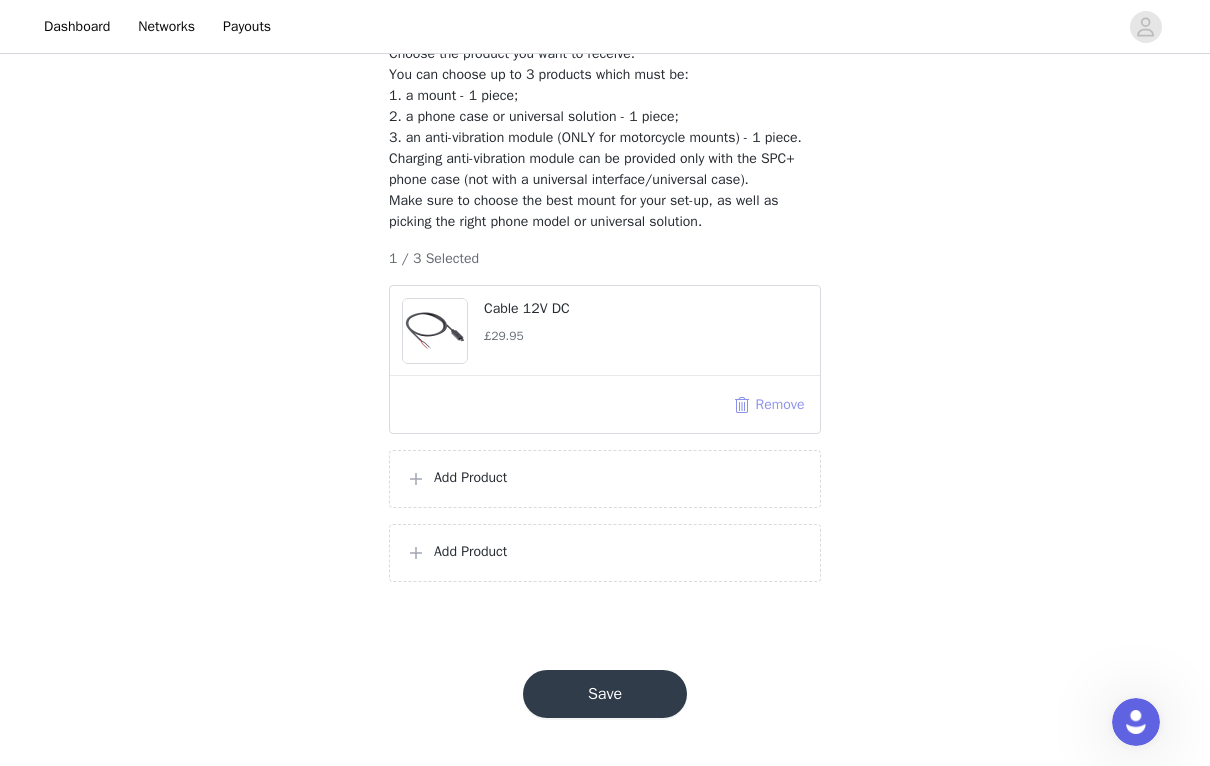 click on "Remove" at bounding box center (768, 405) 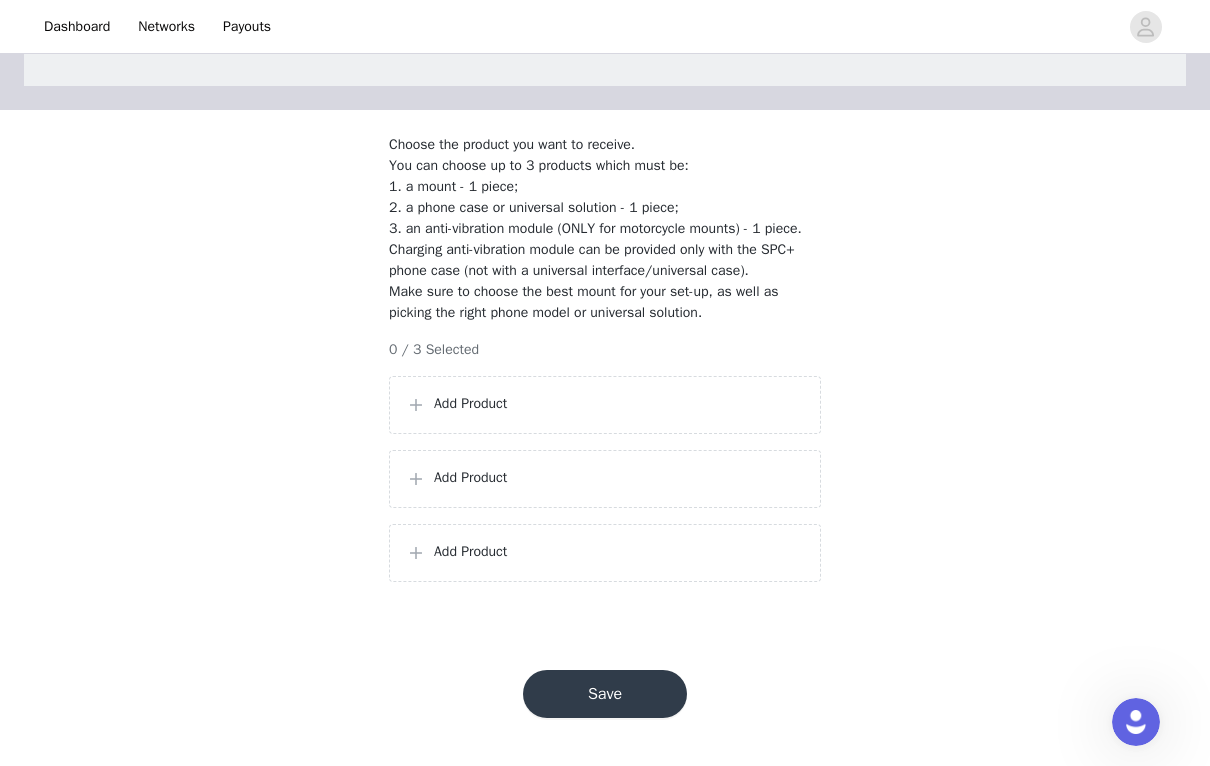 click on "Save" at bounding box center [605, 694] 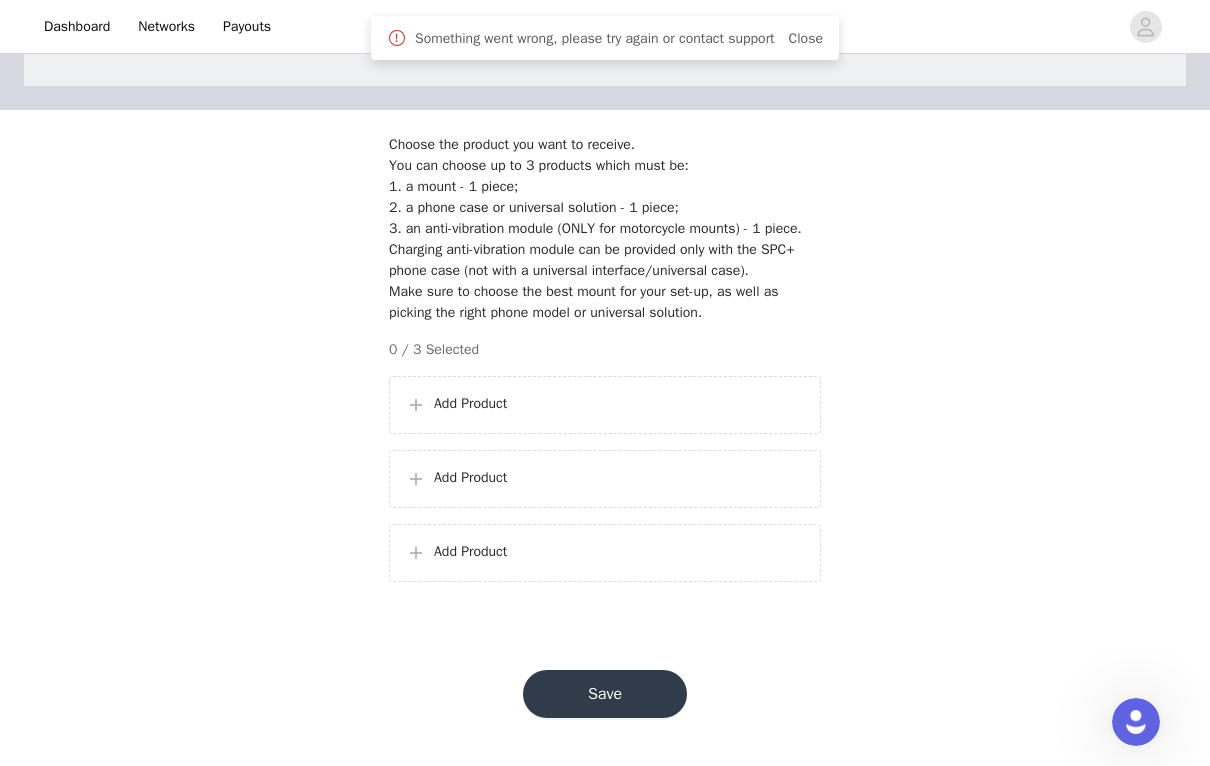 click on "Add Product" at bounding box center [619, 403] 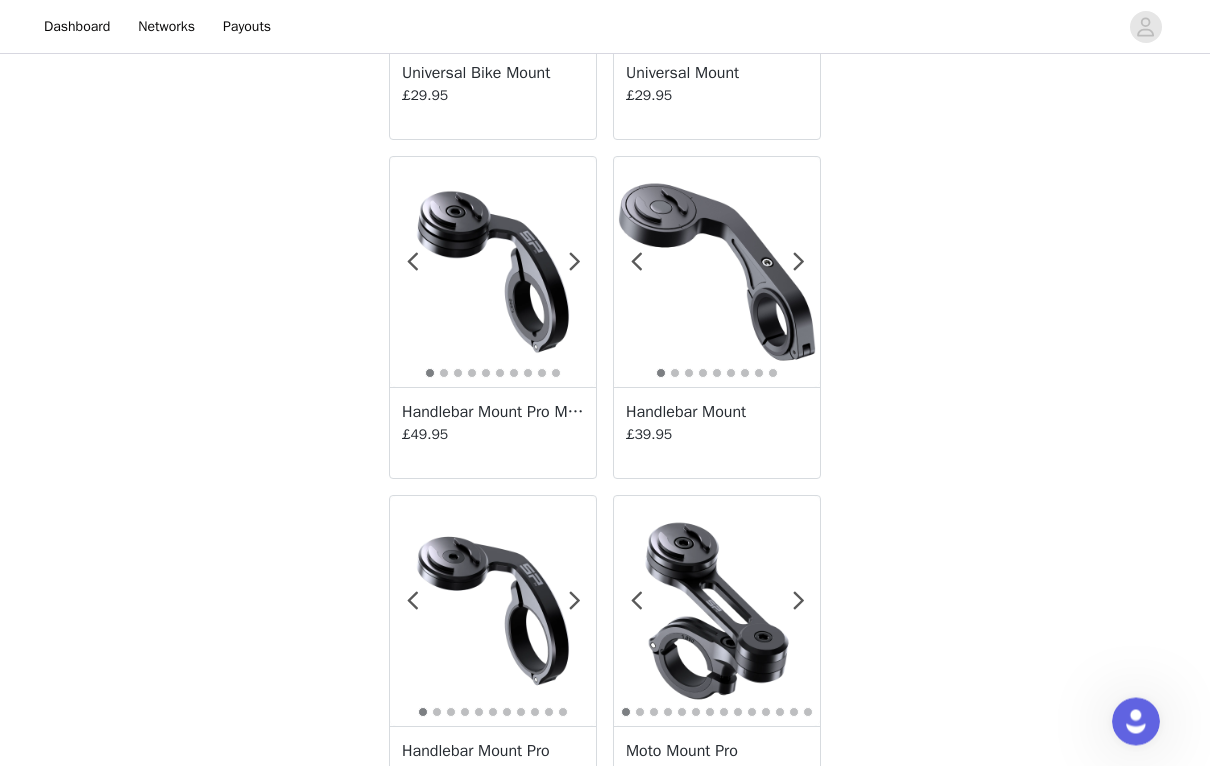scroll, scrollTop: 519, scrollLeft: 0, axis: vertical 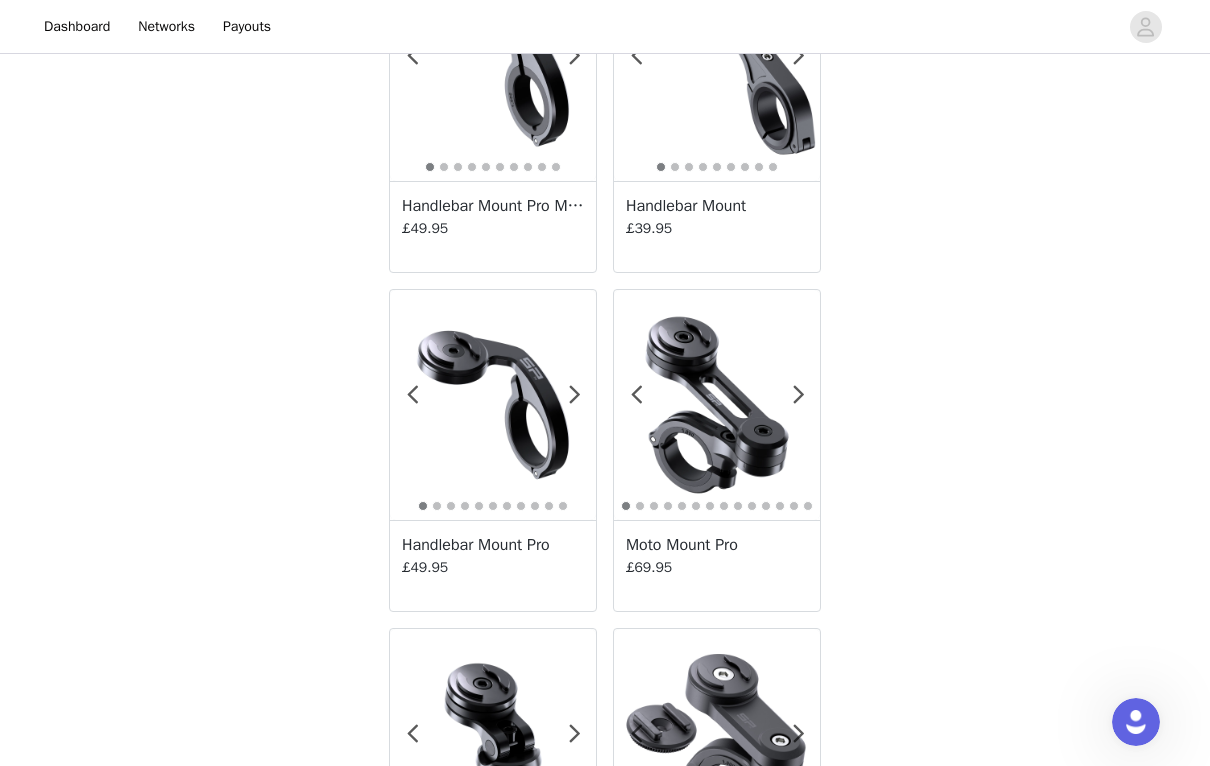 click on "Moto Mount Pro" at bounding box center [717, 545] 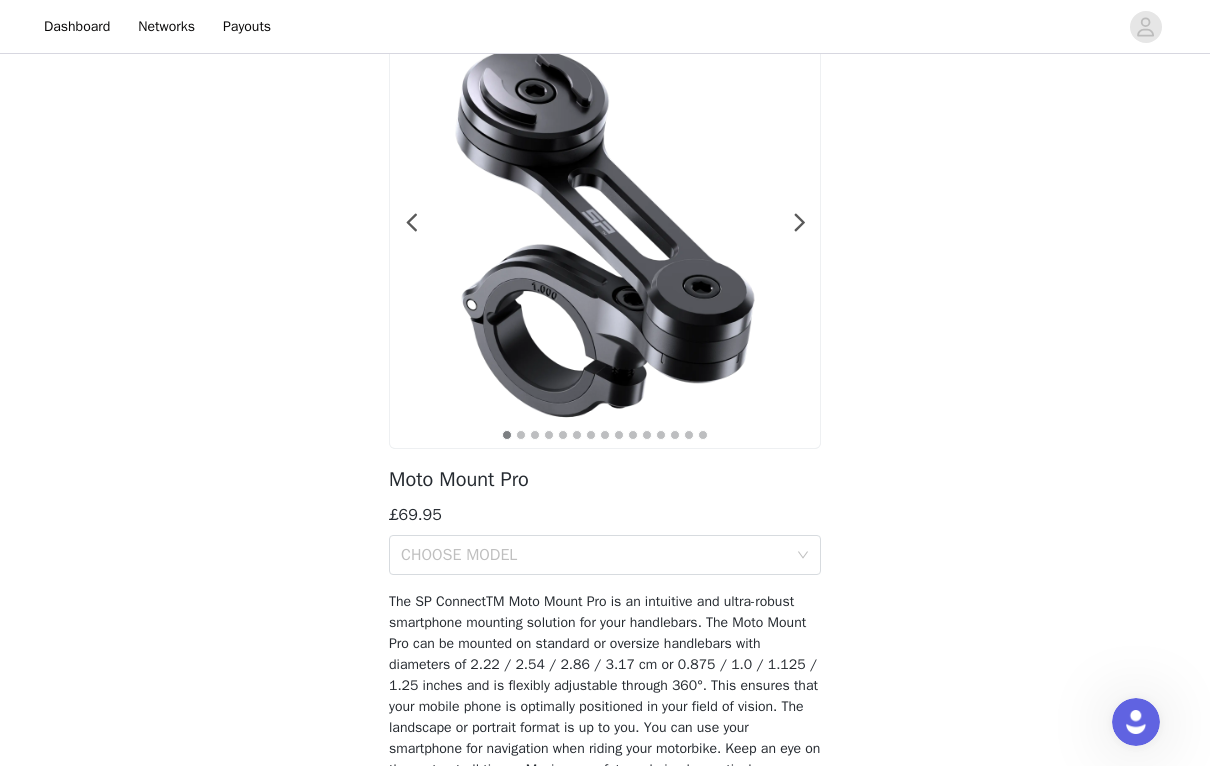 scroll, scrollTop: 243, scrollLeft: 0, axis: vertical 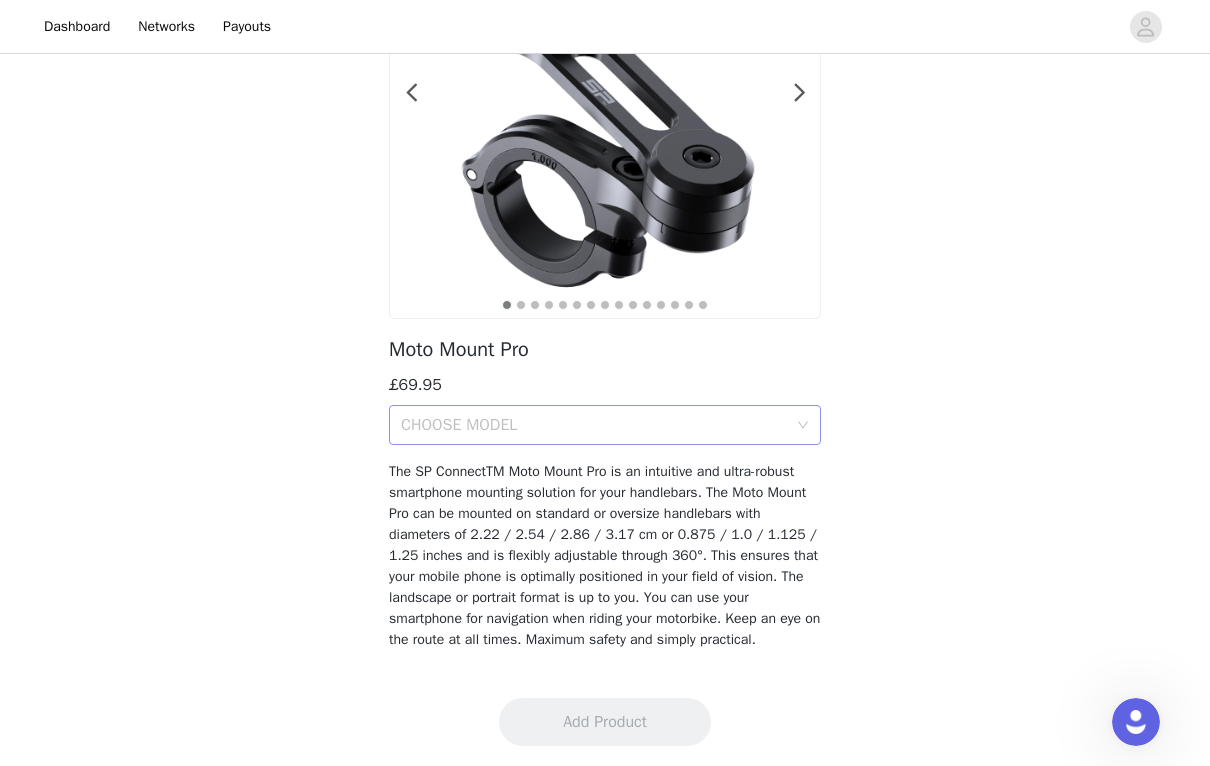 click on "CHOOSE MODEL" at bounding box center [594, 425] 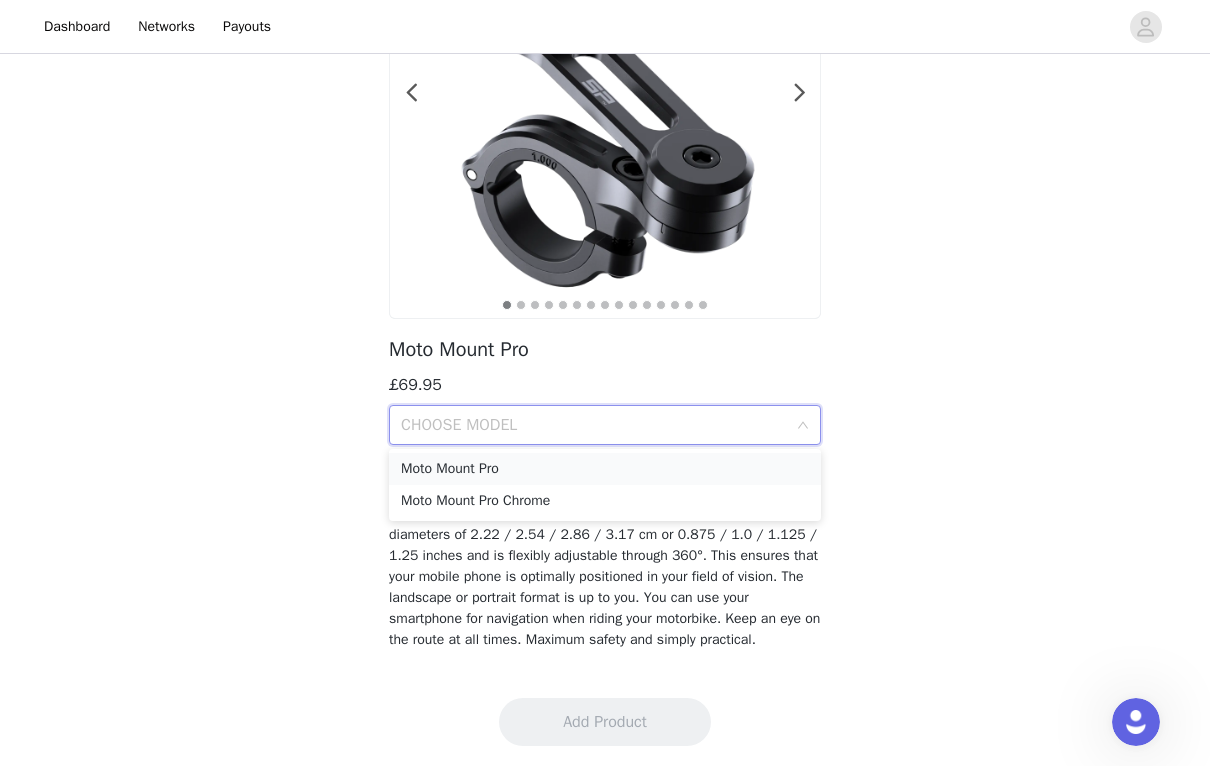 click on "Moto Mount Pro" at bounding box center [605, 469] 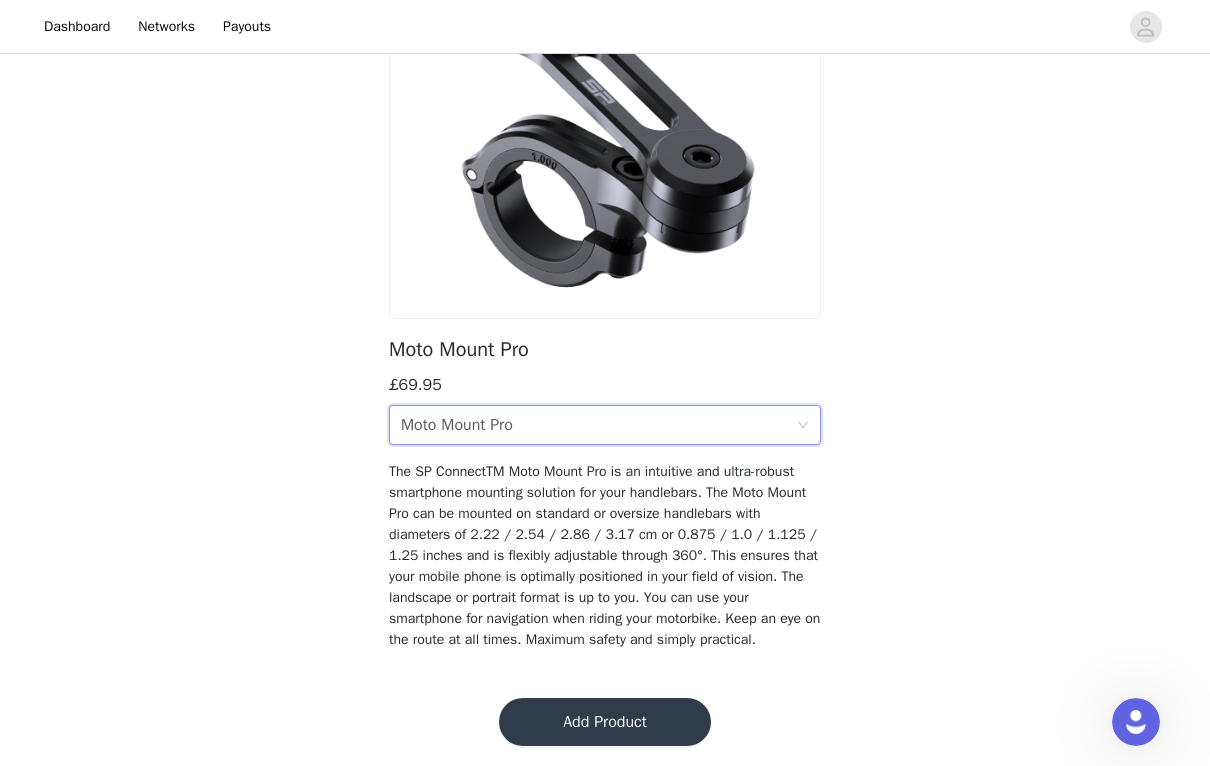 click on "Add Product" at bounding box center (605, 722) 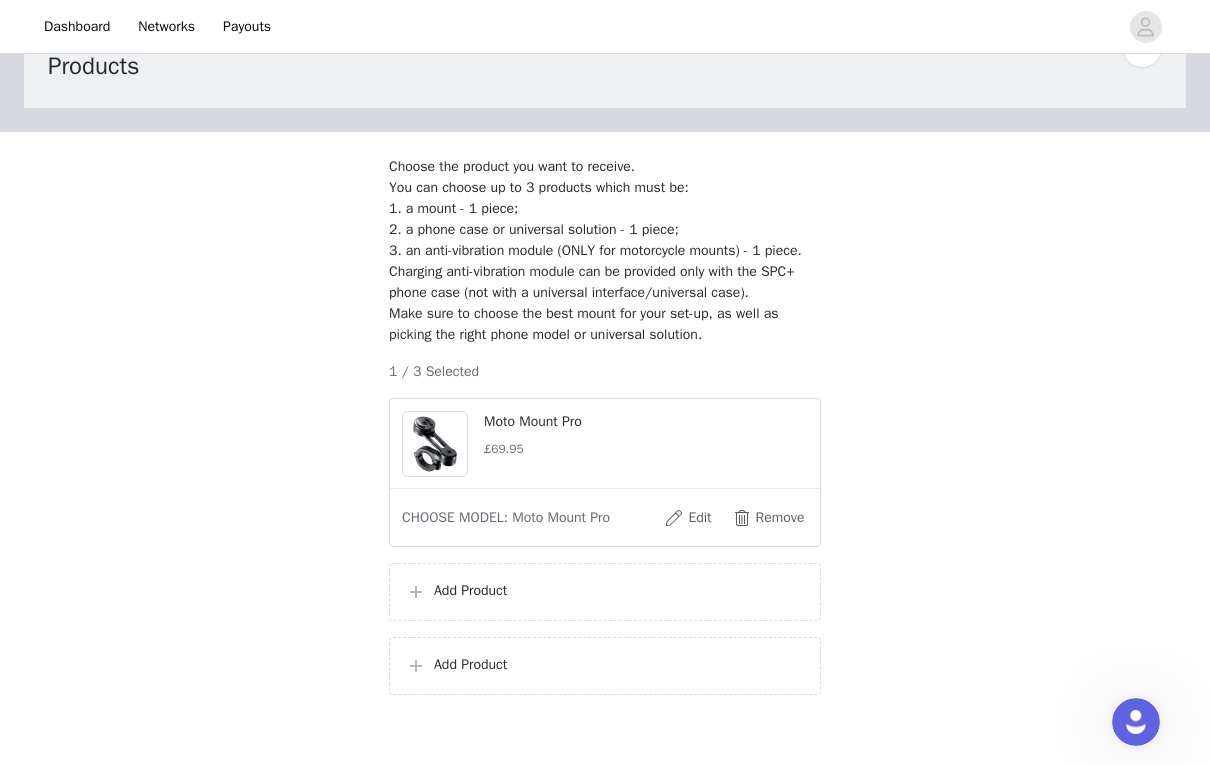 scroll, scrollTop: 207, scrollLeft: 0, axis: vertical 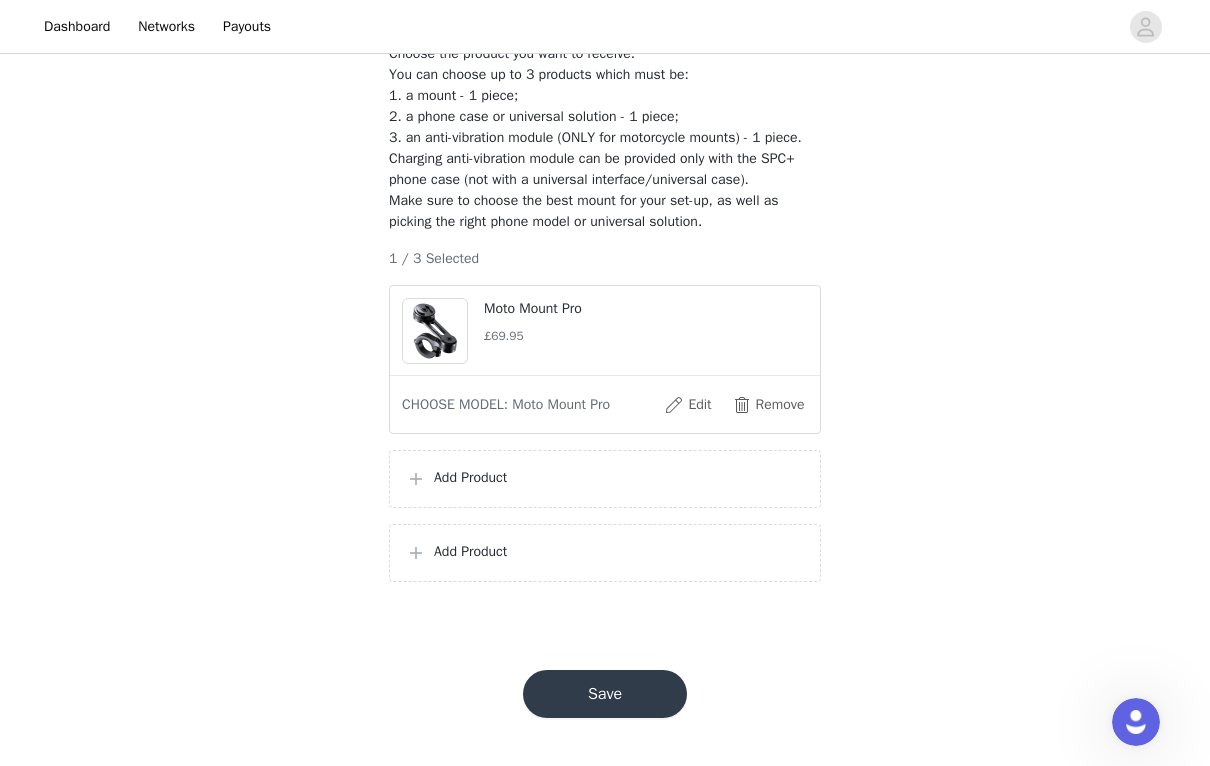 click on "Add Product" at bounding box center [619, 477] 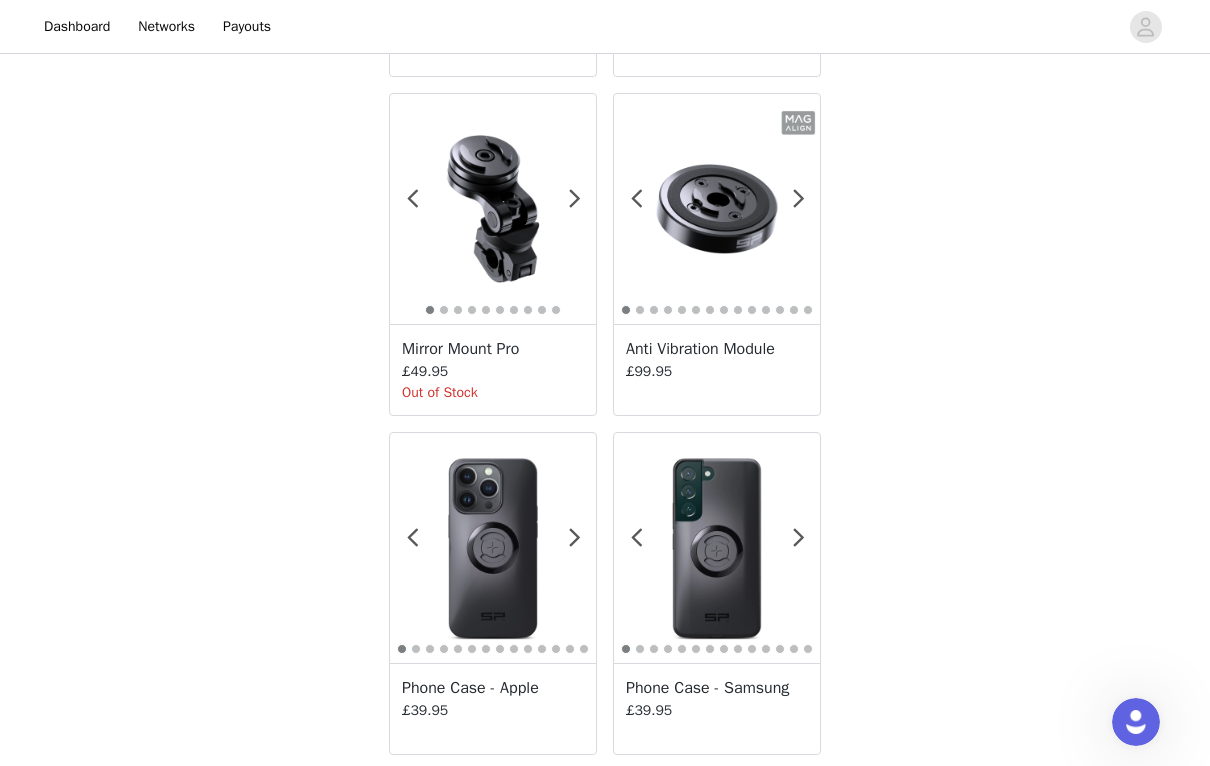 scroll, scrollTop: 1765, scrollLeft: 0, axis: vertical 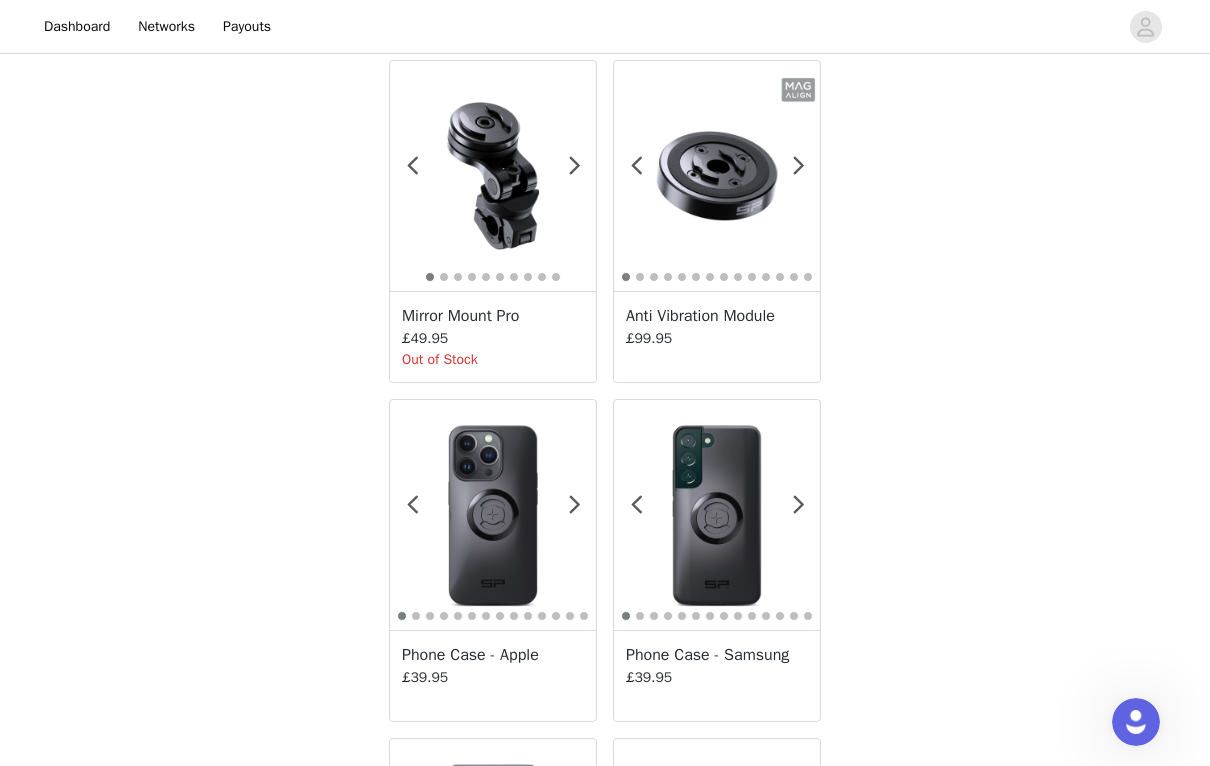 click on "£99.95" at bounding box center (717, 338) 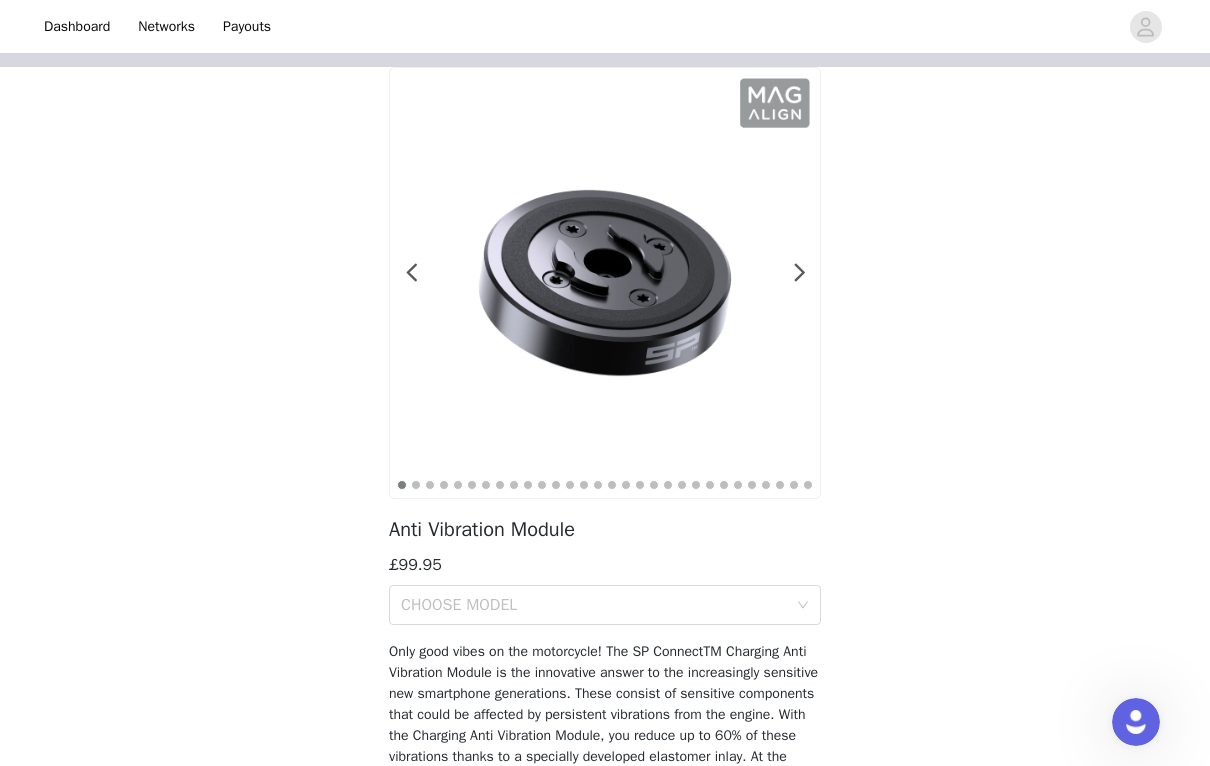 scroll, scrollTop: 225, scrollLeft: 0, axis: vertical 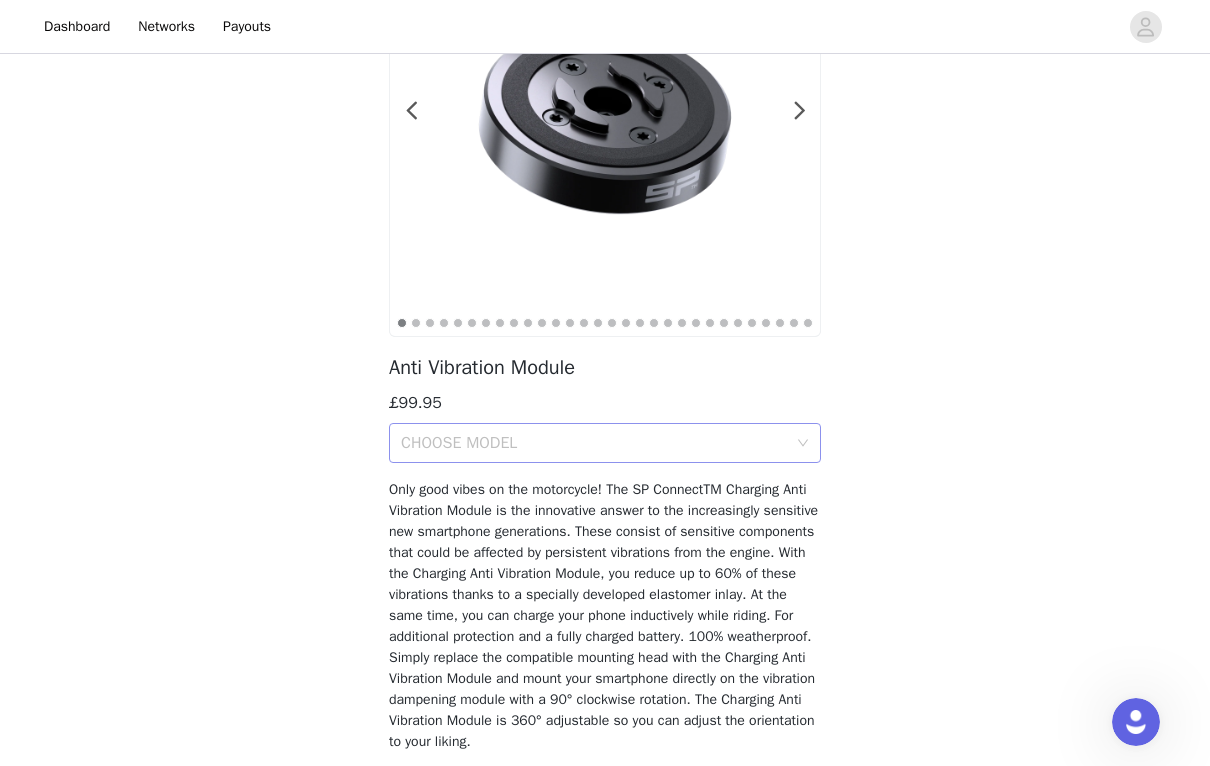 click on "CHOOSE MODEL" at bounding box center (594, 443) 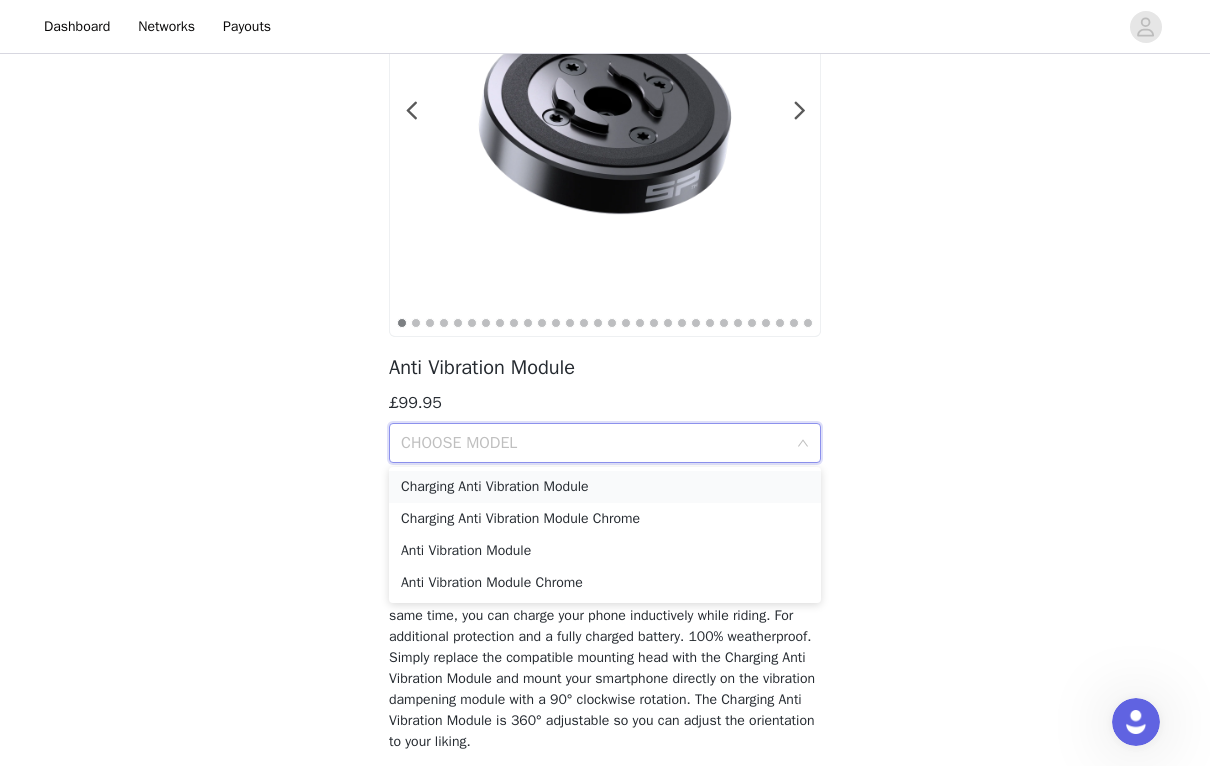 click on "Charging Anti Vibration Module" at bounding box center (605, 487) 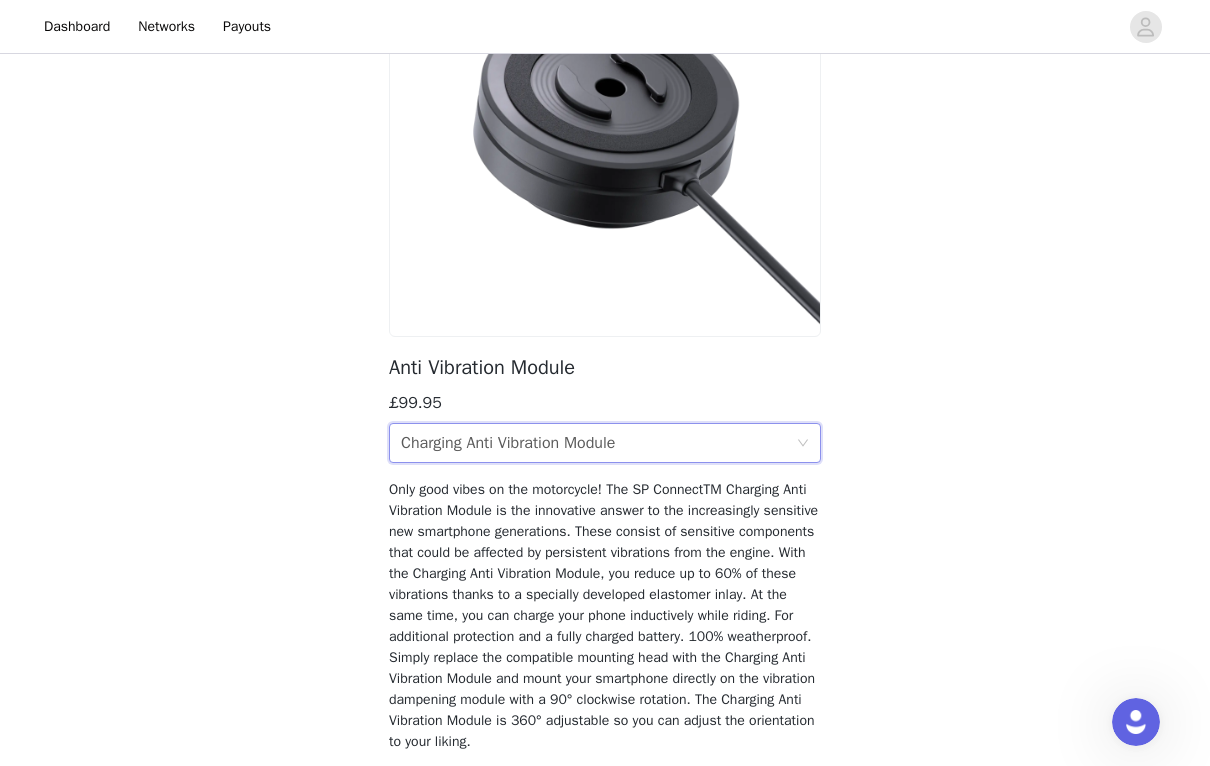 scroll, scrollTop: 327, scrollLeft: 0, axis: vertical 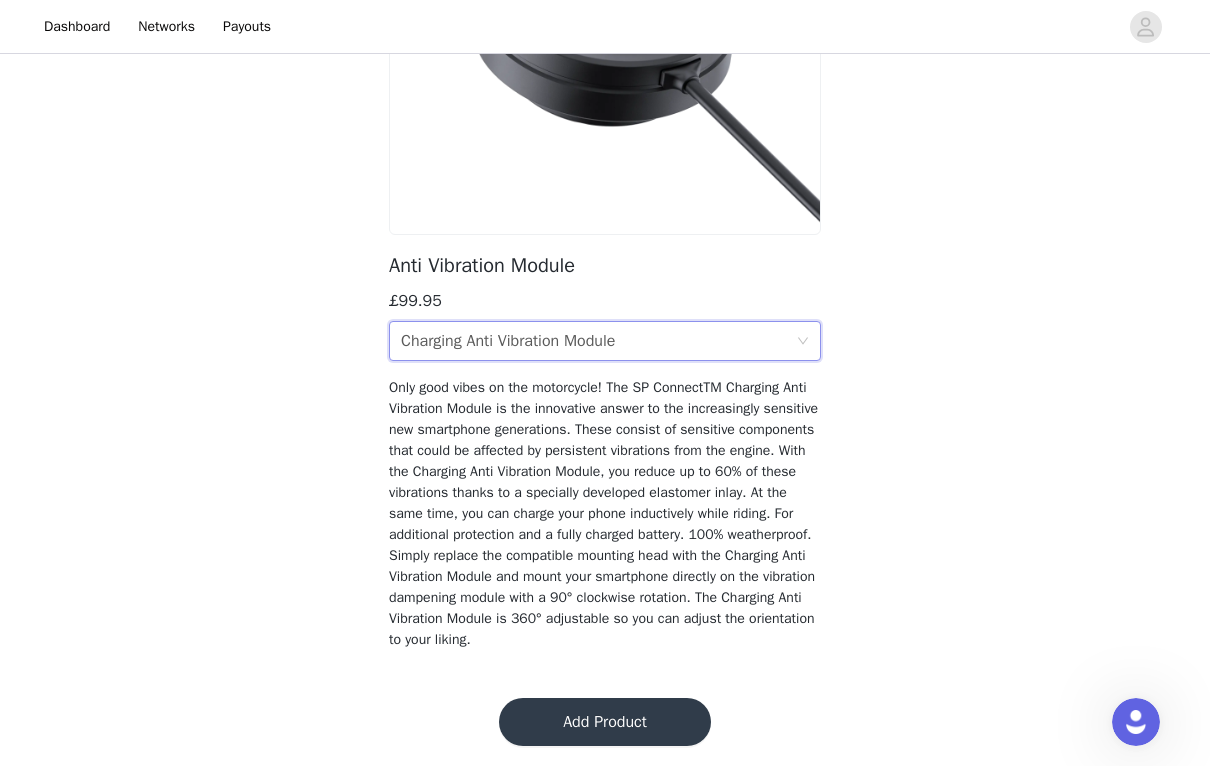 click on "Add Product" at bounding box center [605, 722] 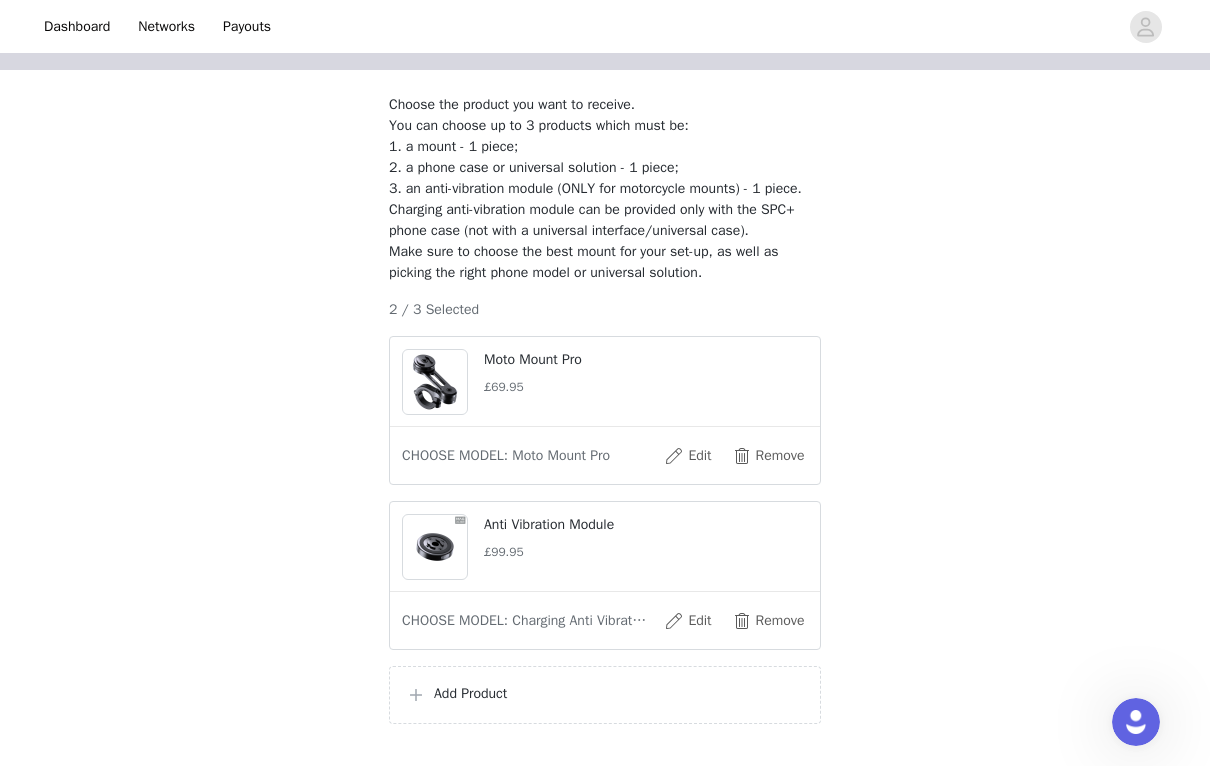 scroll, scrollTop: 298, scrollLeft: 0, axis: vertical 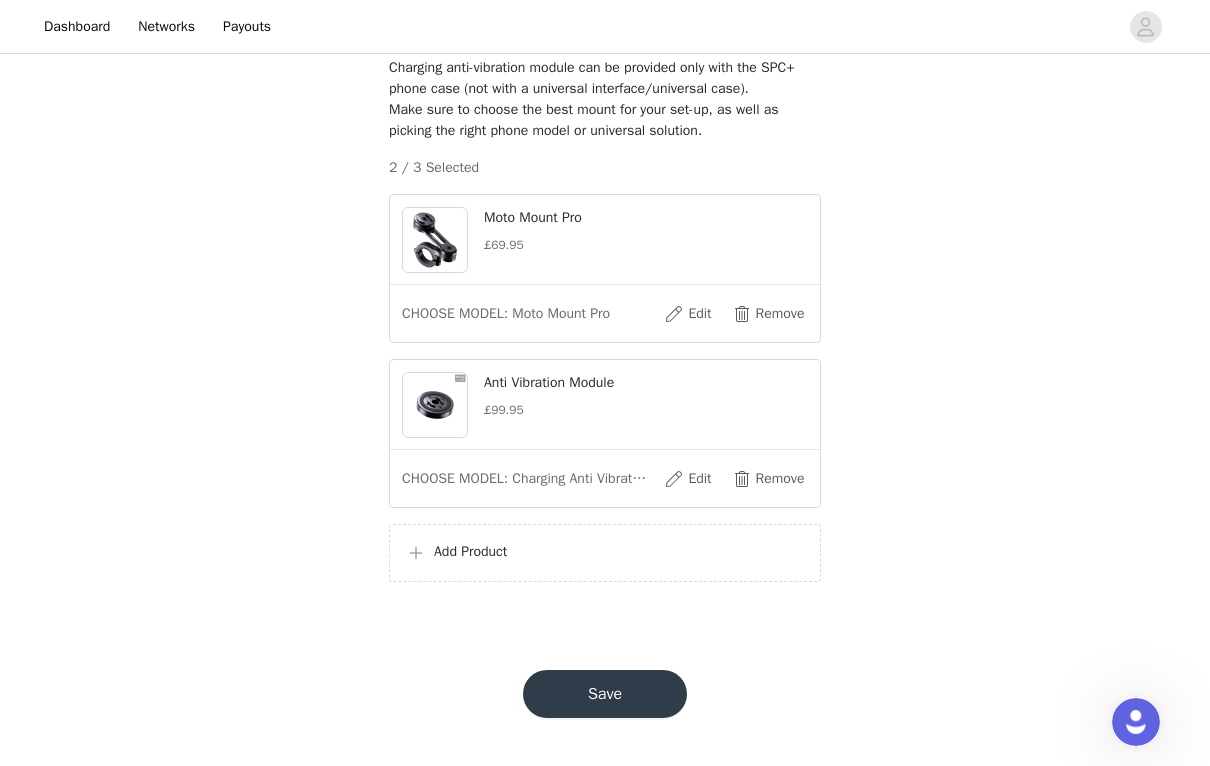 click on "Save" at bounding box center (605, 694) 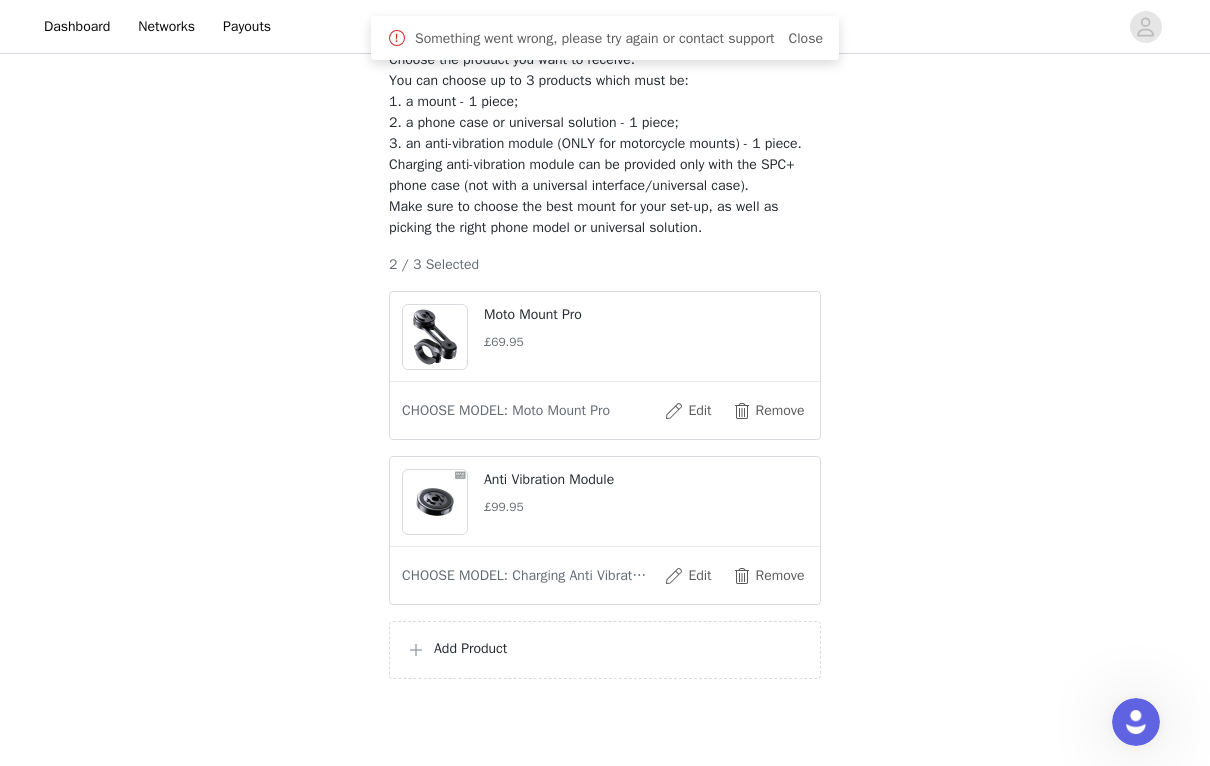 scroll, scrollTop: 0, scrollLeft: 0, axis: both 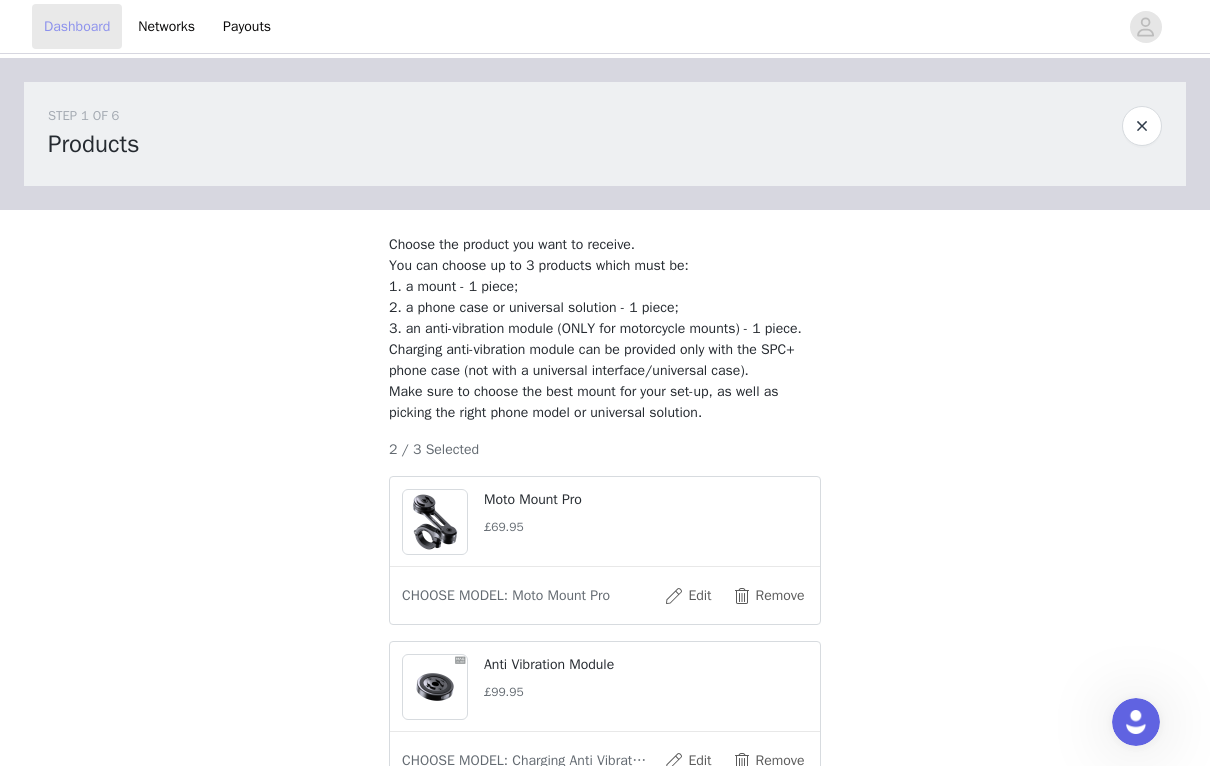 click on "Dashboard" at bounding box center [77, 26] 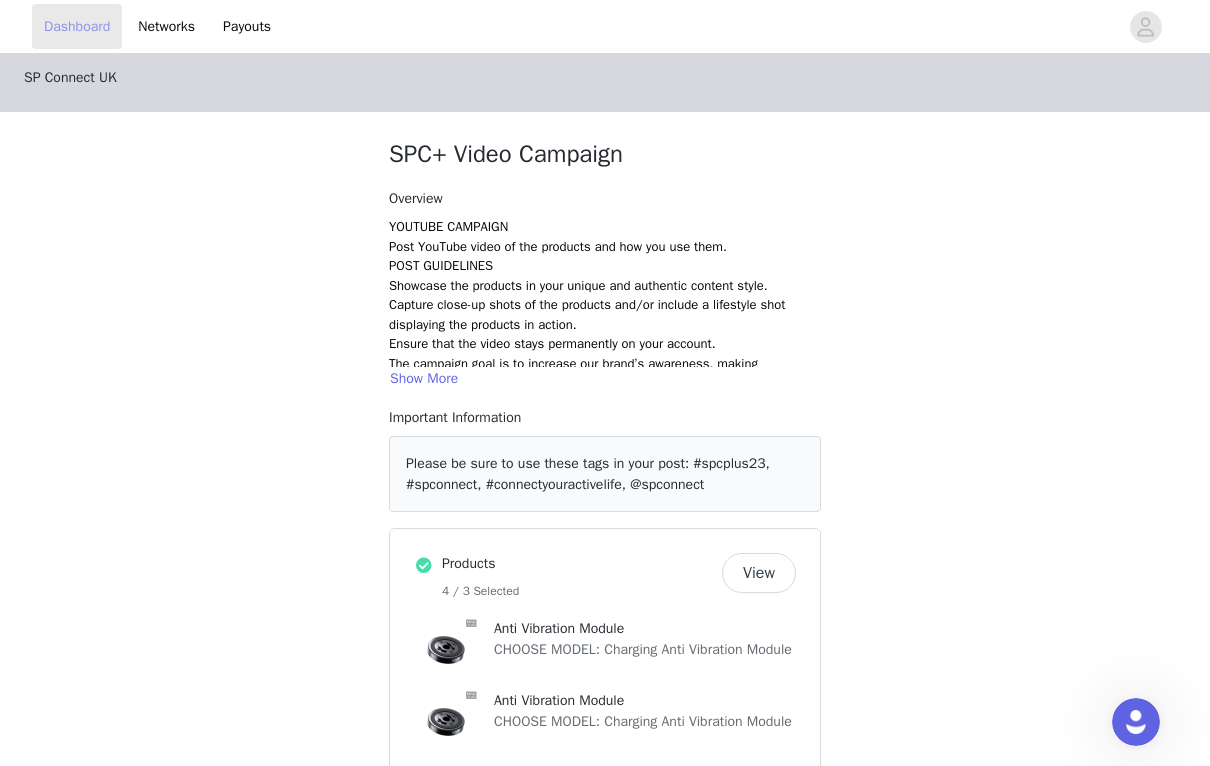 scroll, scrollTop: 2, scrollLeft: 0, axis: vertical 